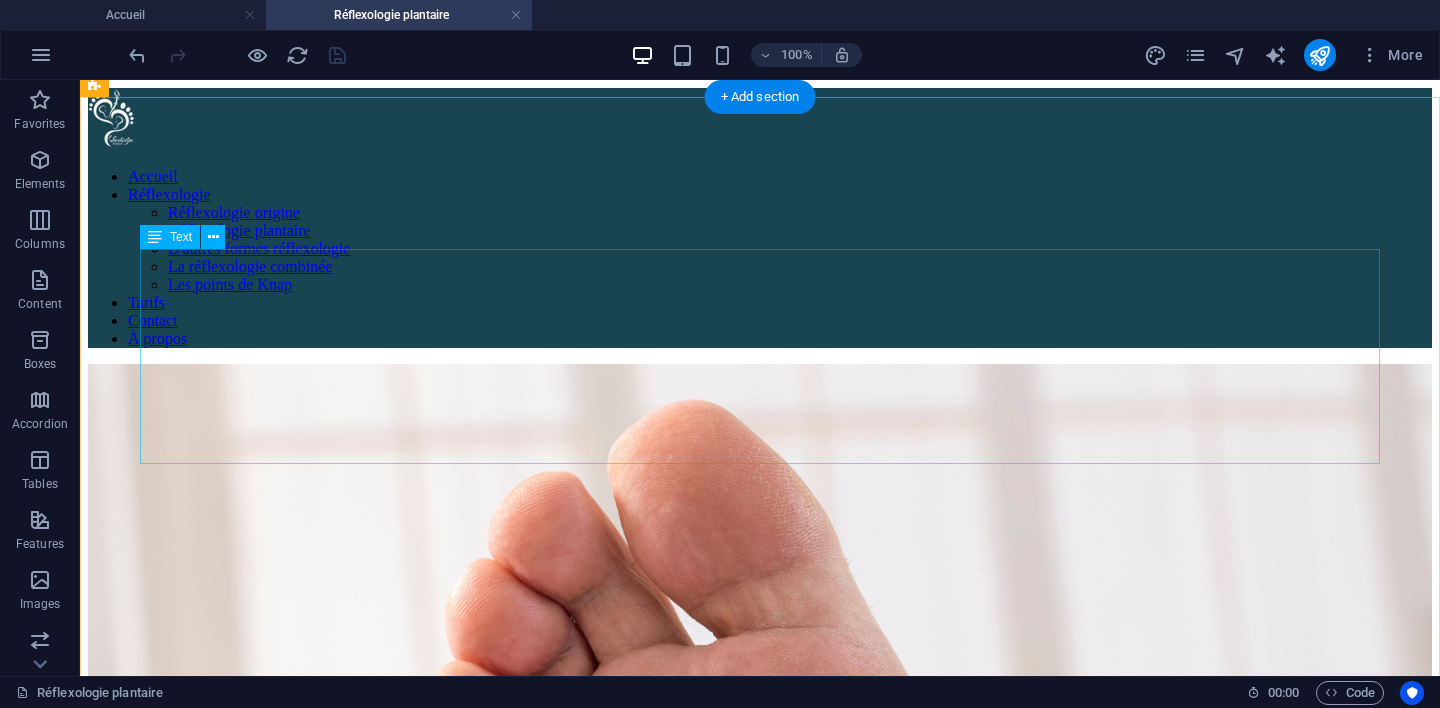 scroll, scrollTop: 0, scrollLeft: 0, axis: both 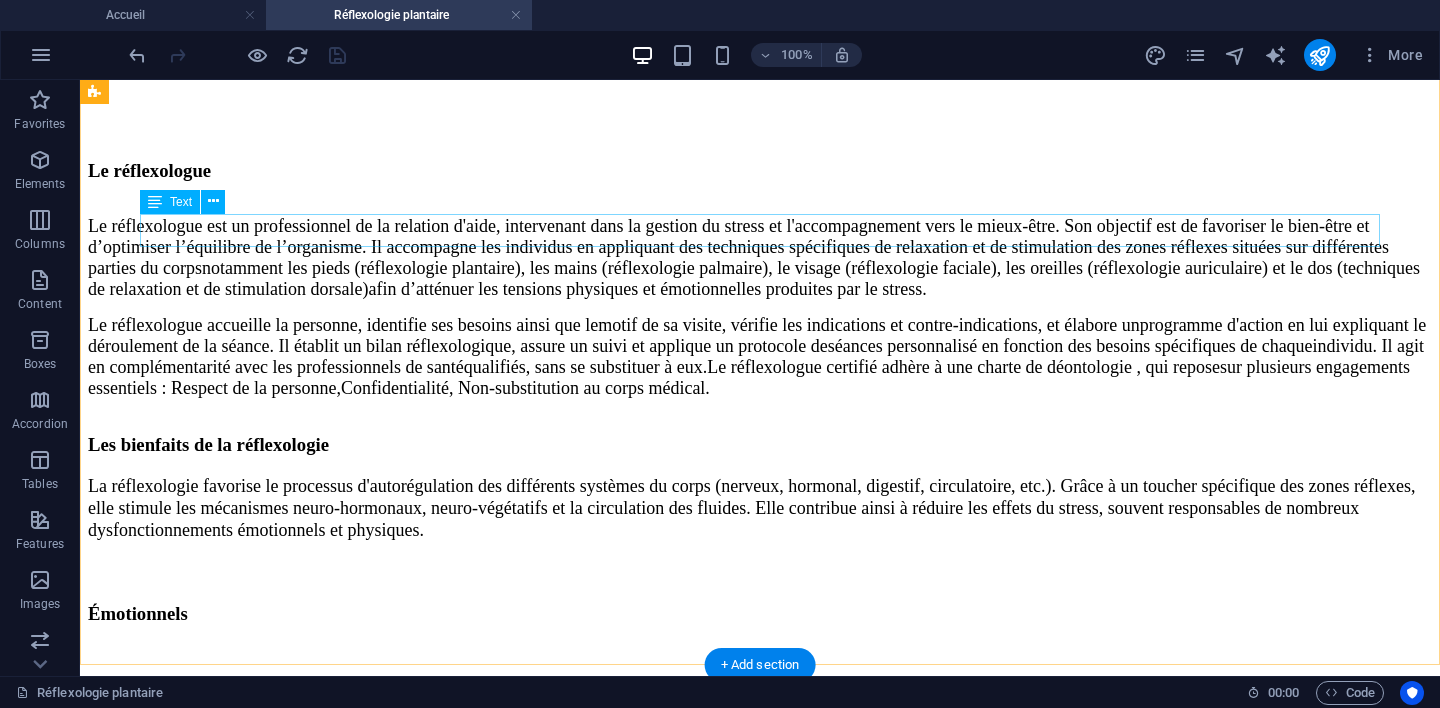 click on "Troubles veineux tels que les thromboses, phlébites ou artériopathies sévères, forte fièvre, premier trimestre de grossesse." at bounding box center (760, 1497) 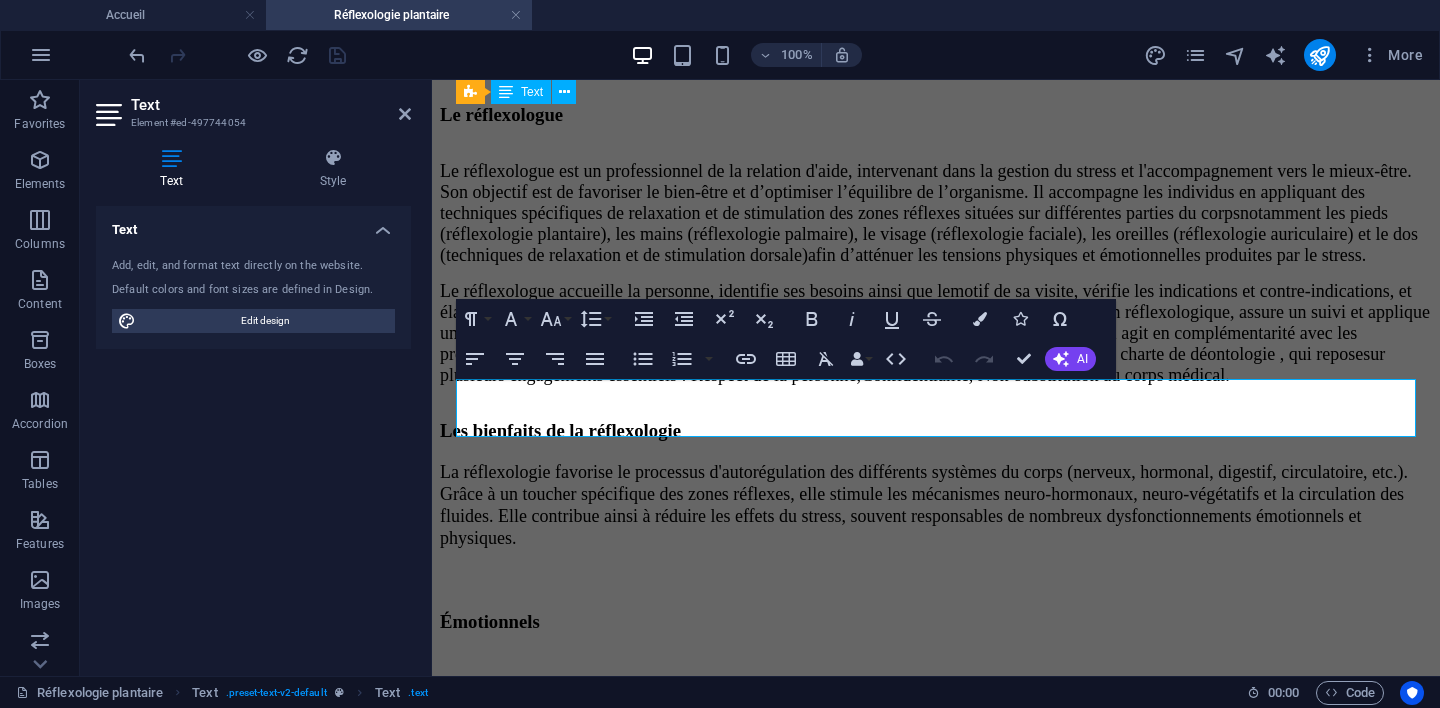 scroll, scrollTop: 4005, scrollLeft: 0, axis: vertical 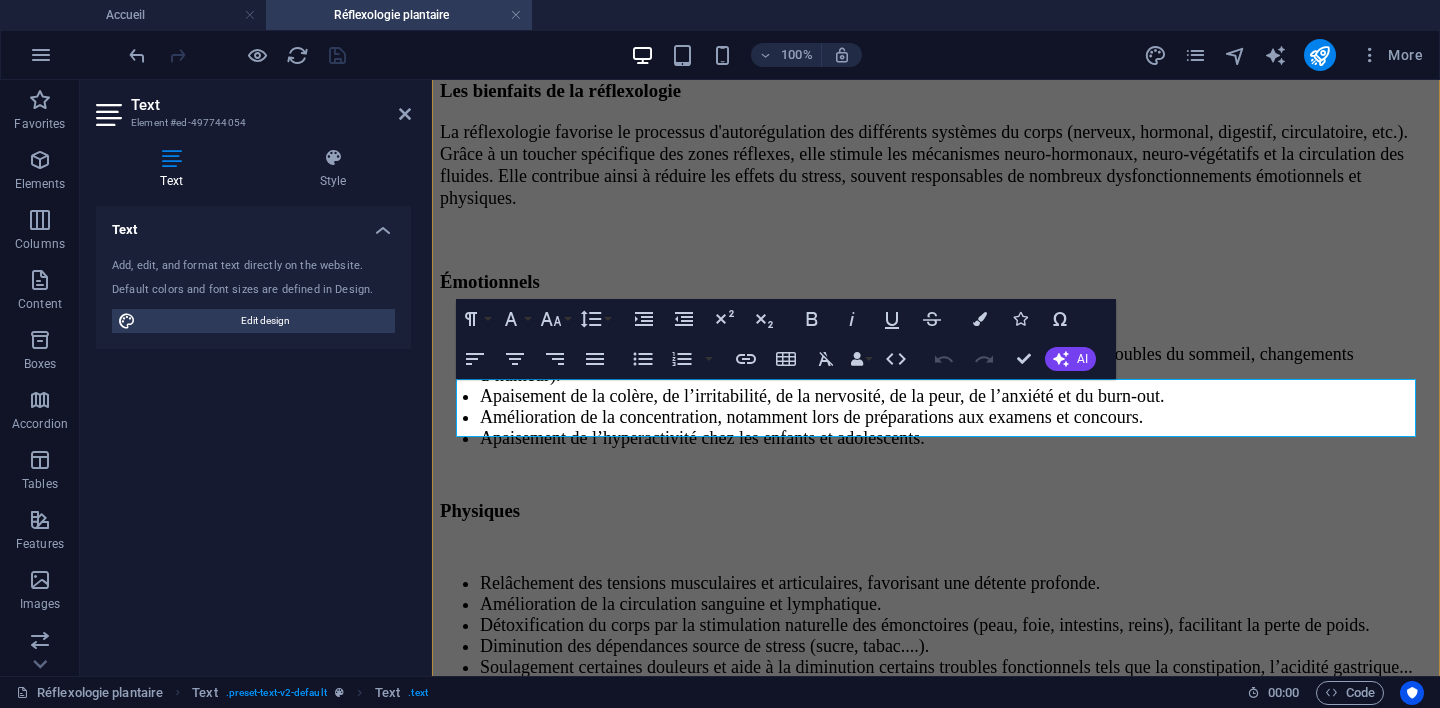 click on "Troubles veineux tels que les thromboses, phlébites ou artériopathies sévères, forte fièvre, premier trimestre de grossesse." at bounding box center [936, 1207] 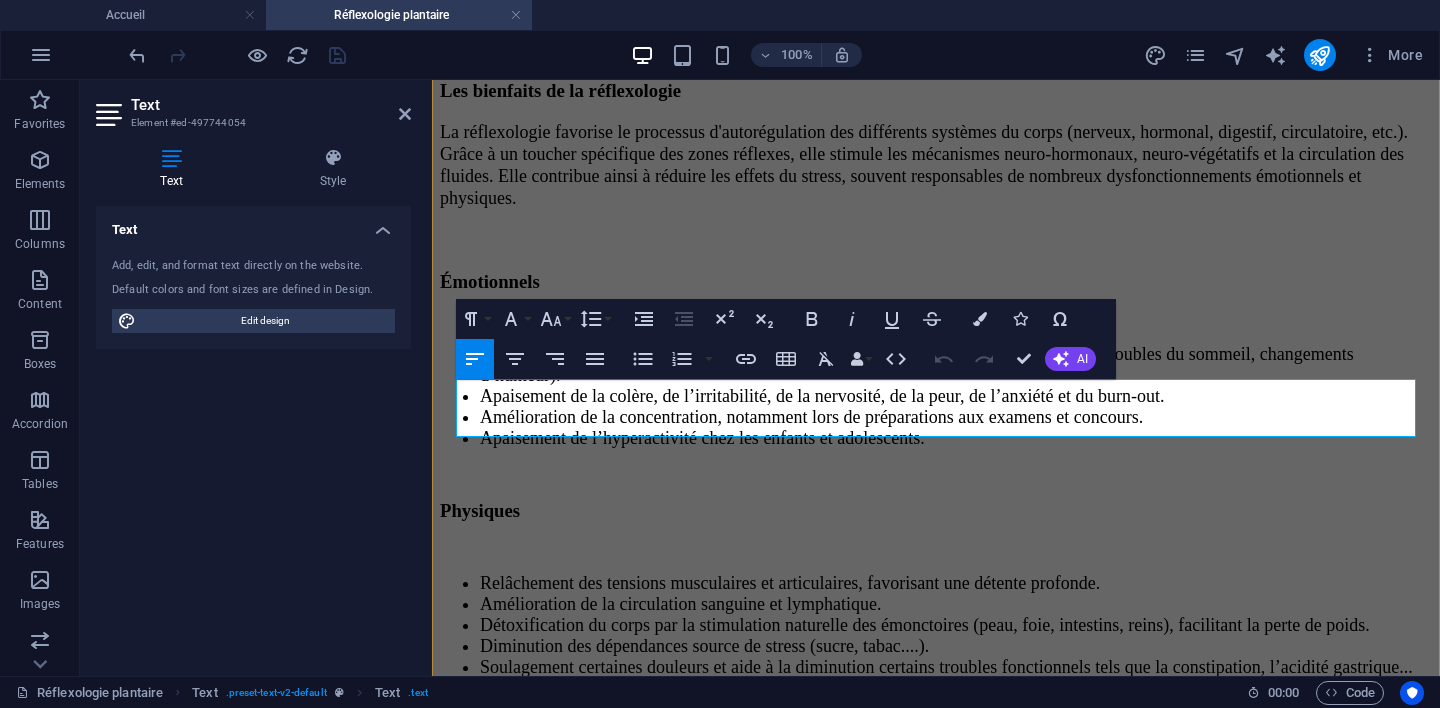 click on "Troubles veineux tels que les thromboses, phlébites ou artériopathies sévères, forte fièvre, premier trimestre de grossesse." at bounding box center [936, 1207] 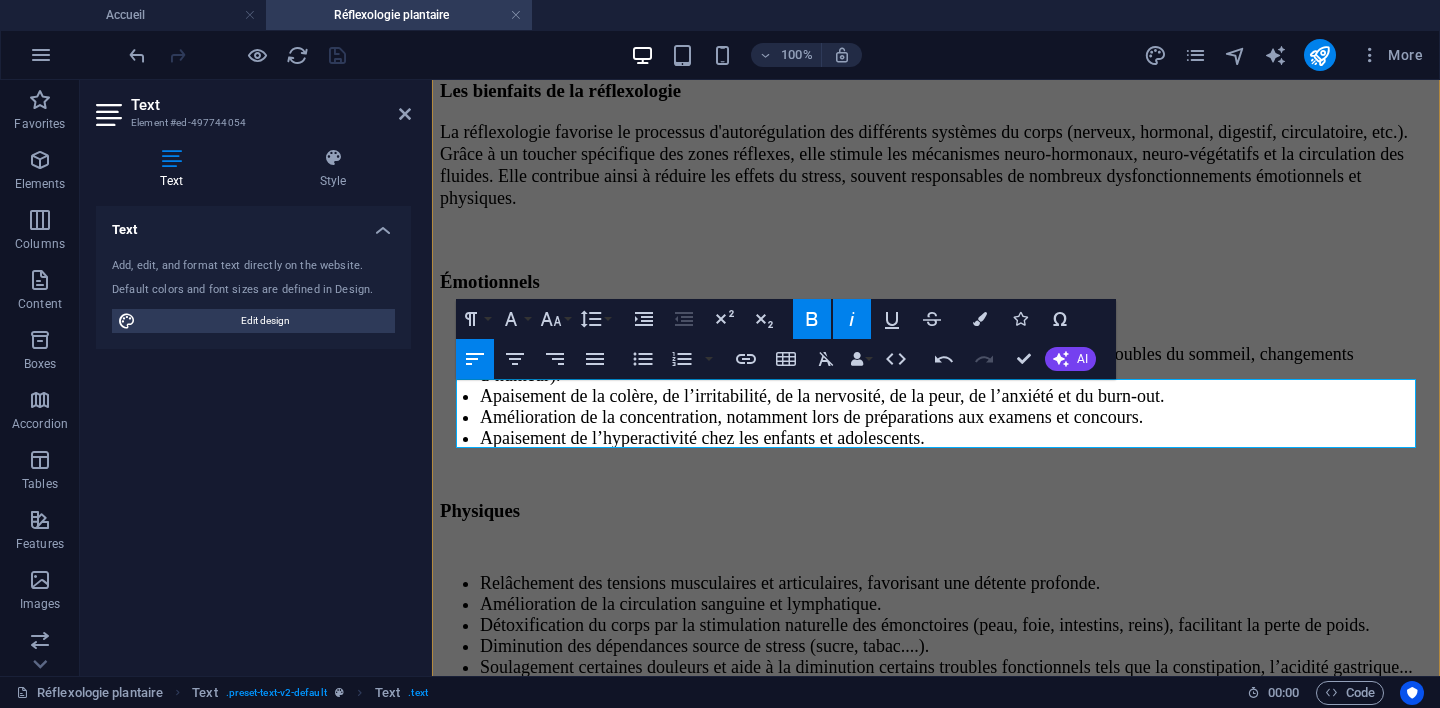 click on "‭" at bounding box center [936, 1251] 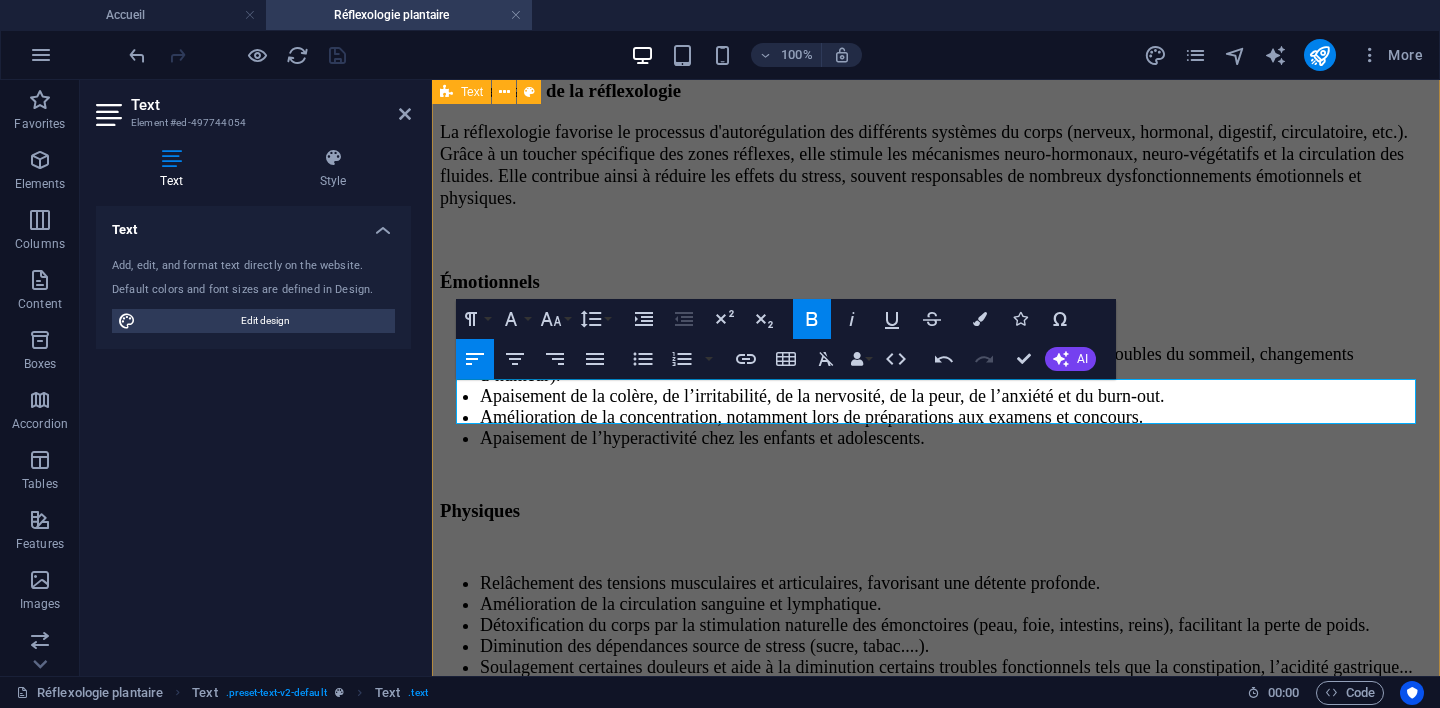 drag, startPoint x: 613, startPoint y: 416, endPoint x: 444, endPoint y: 381, distance: 172.58621 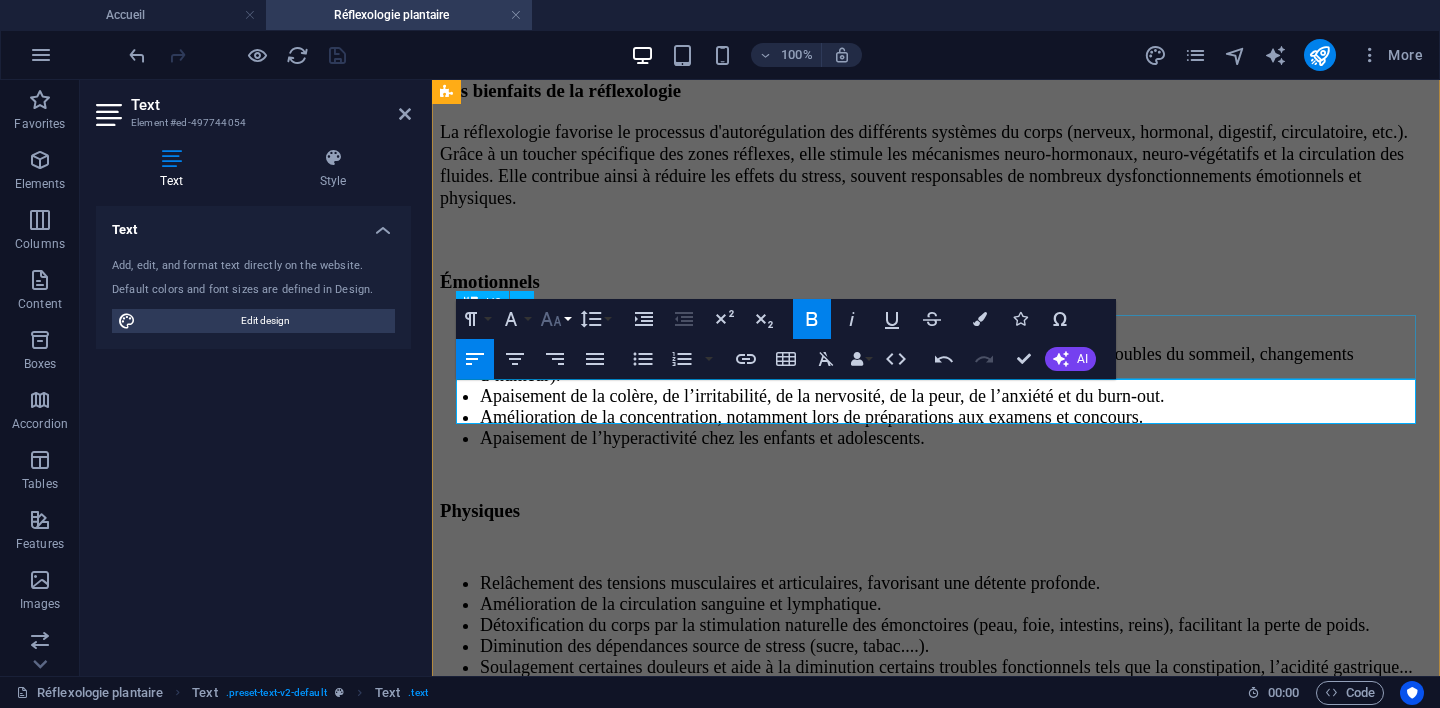 click 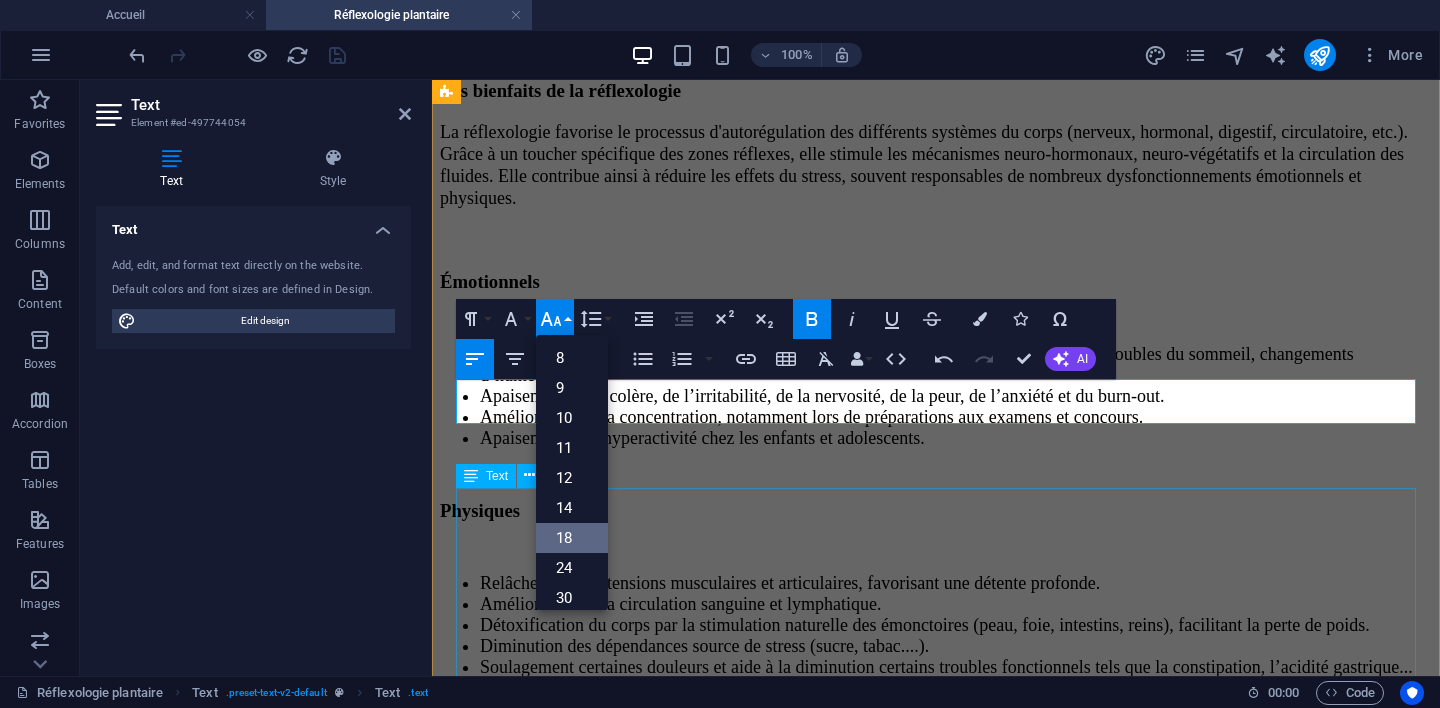 click on "18" at bounding box center [572, 538] 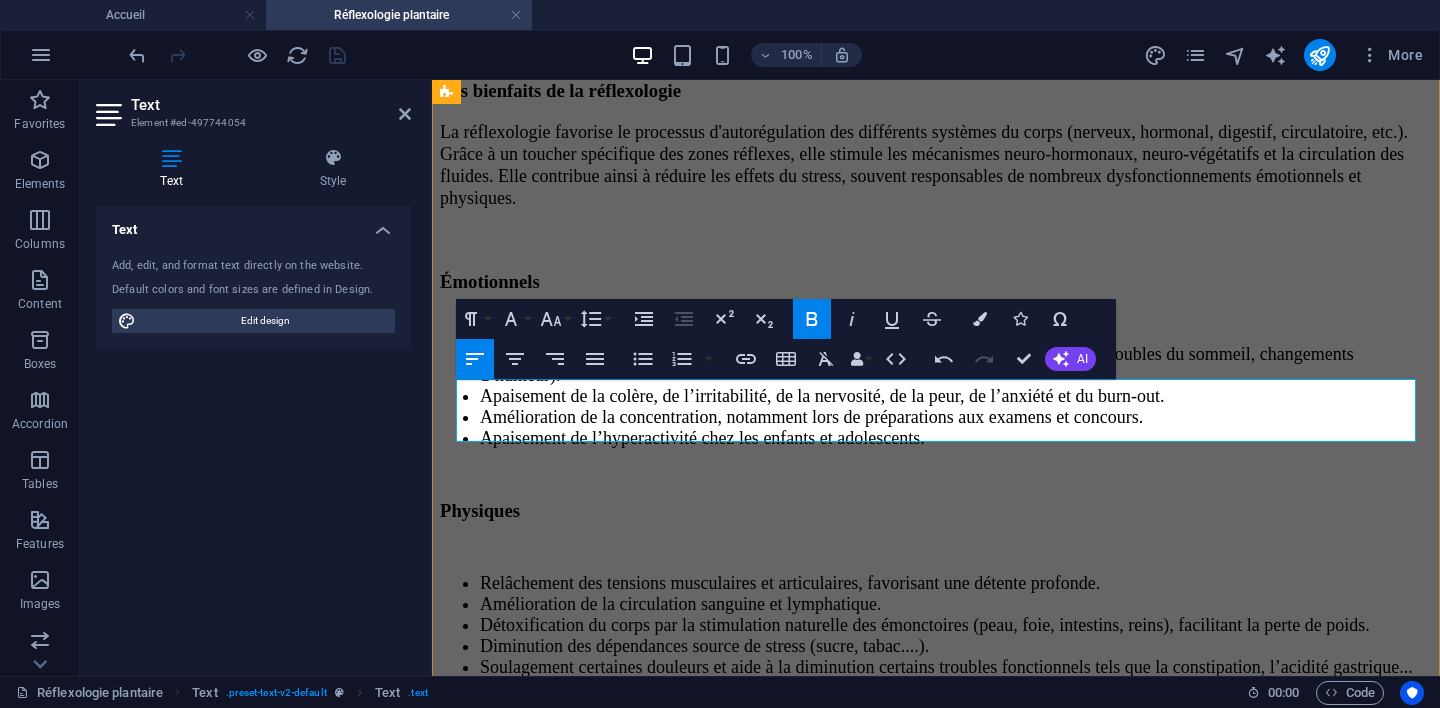 click on "dialyse ou pacemaker." at bounding box center [936, 1246] 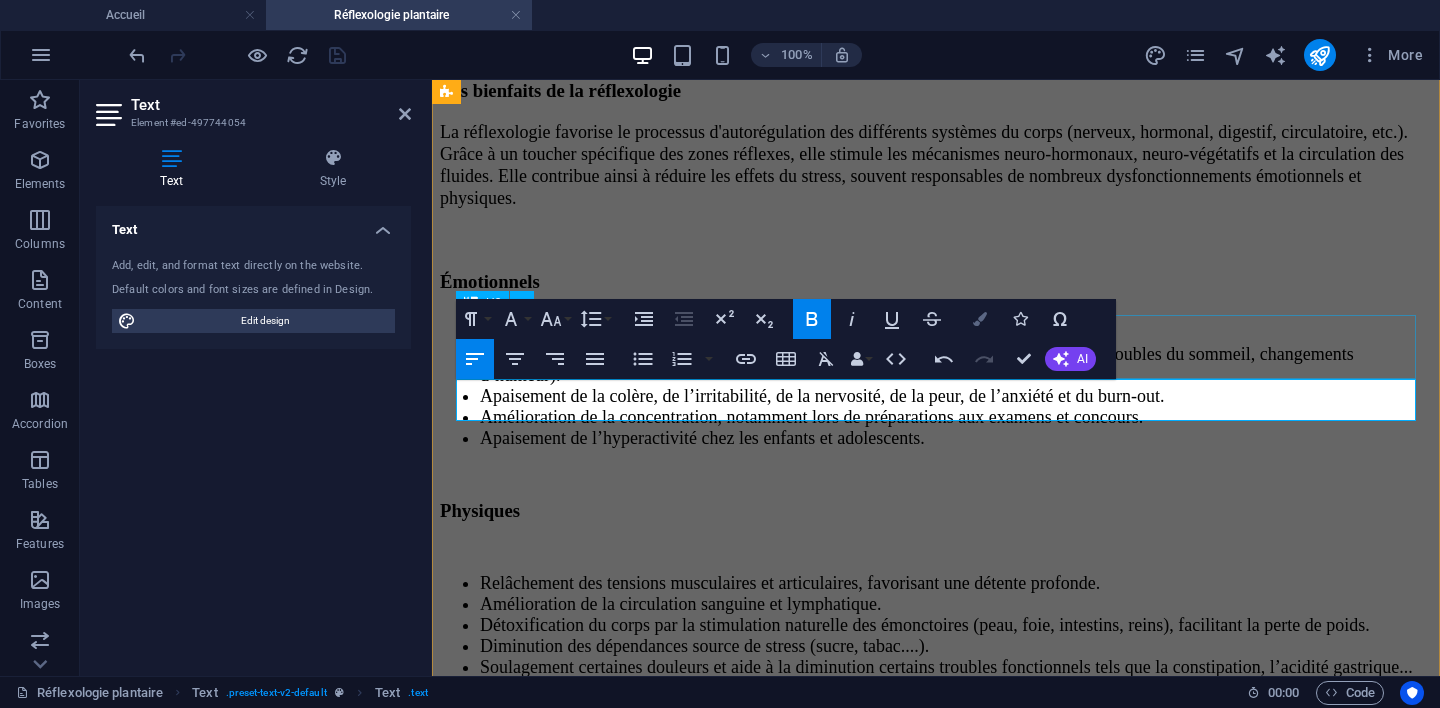 click on "Colors" at bounding box center (980, 319) 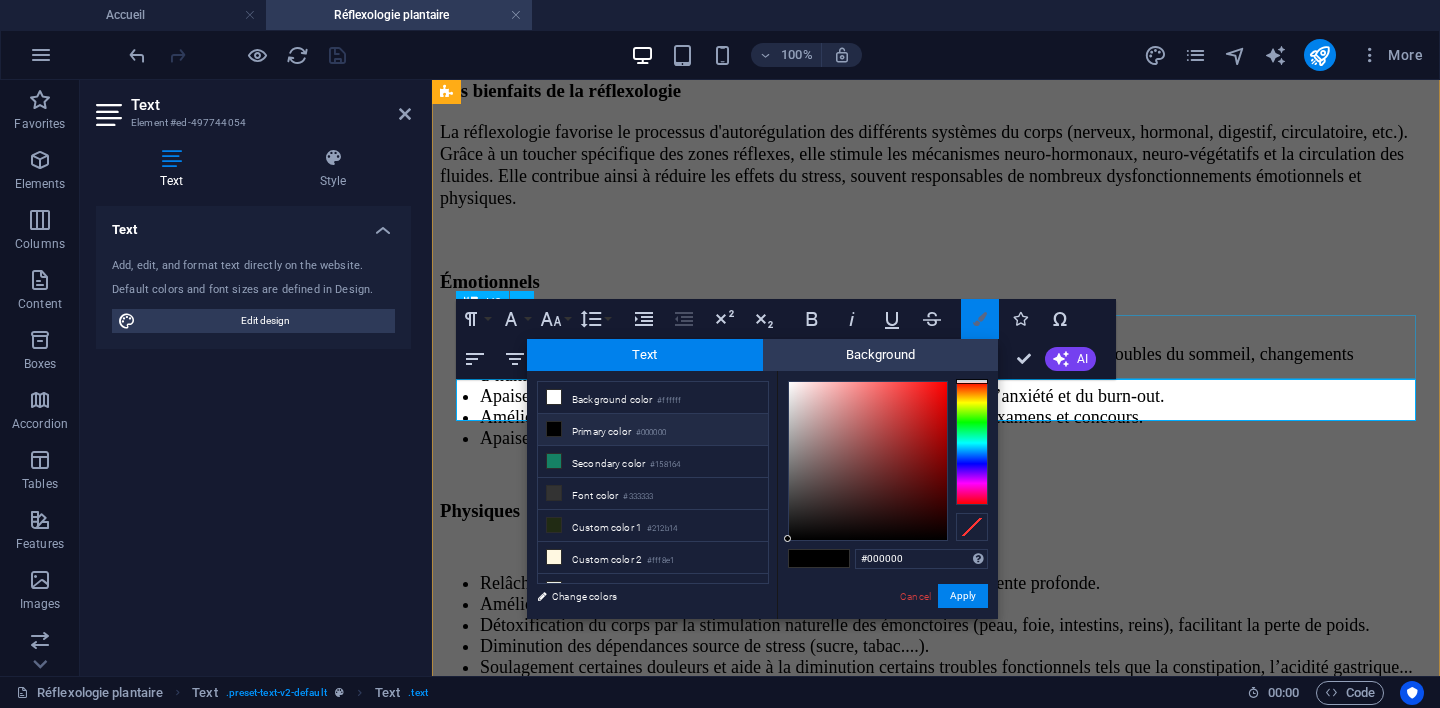 click on "Colors" at bounding box center [980, 319] 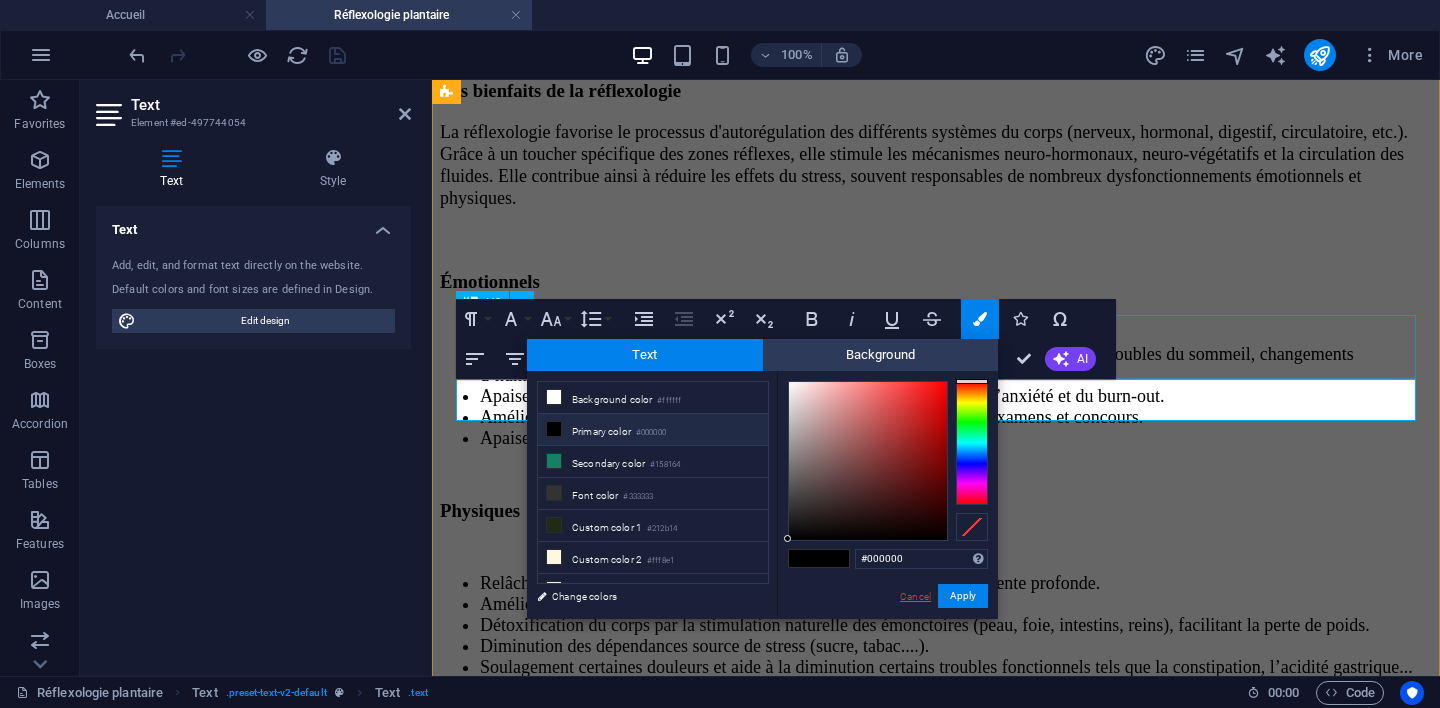 click on "Cancel" at bounding box center (915, 596) 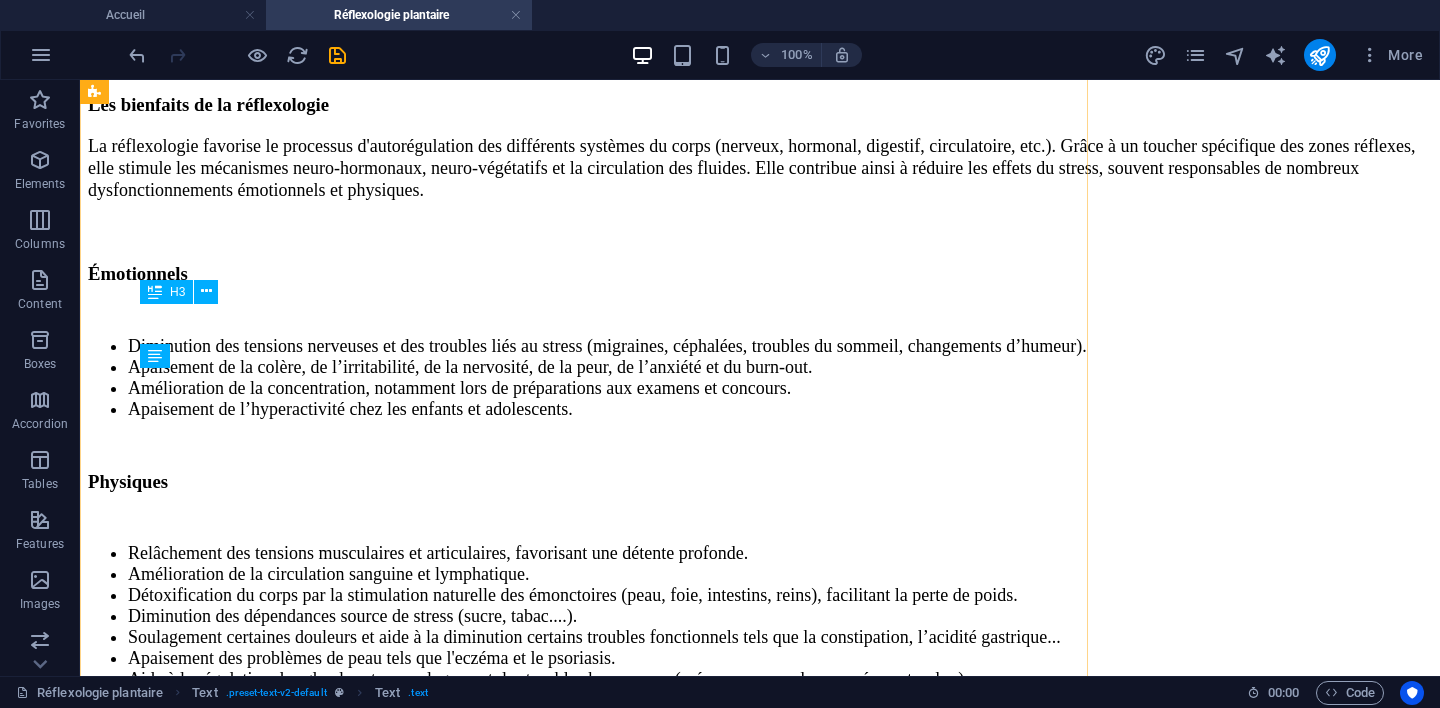 scroll, scrollTop: 3511, scrollLeft: 0, axis: vertical 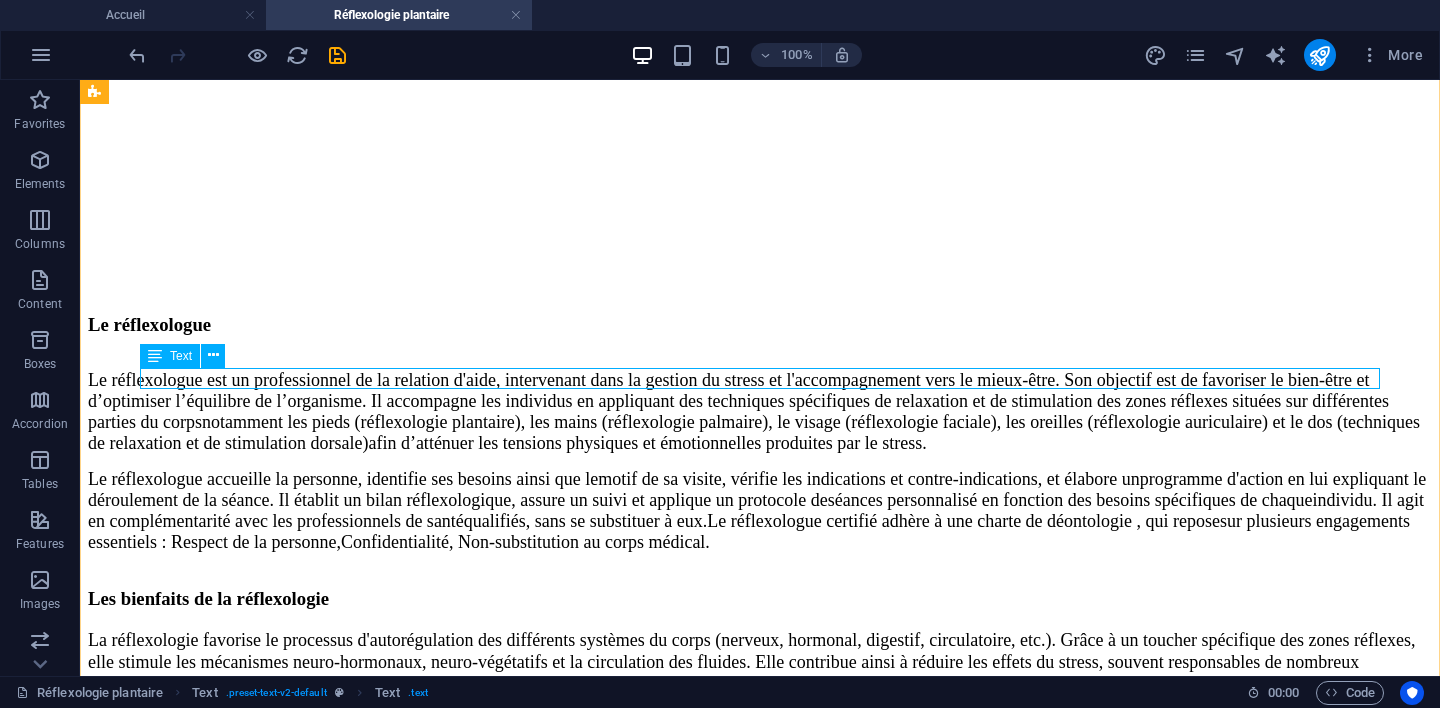 click on "Thromboses, phlébites ou artériopathies sévères, forte fièvre, grossesse à risque, dépression grave, diabète sévère, personne sous dialyse ou pacemaker." at bounding box center [760, 1648] 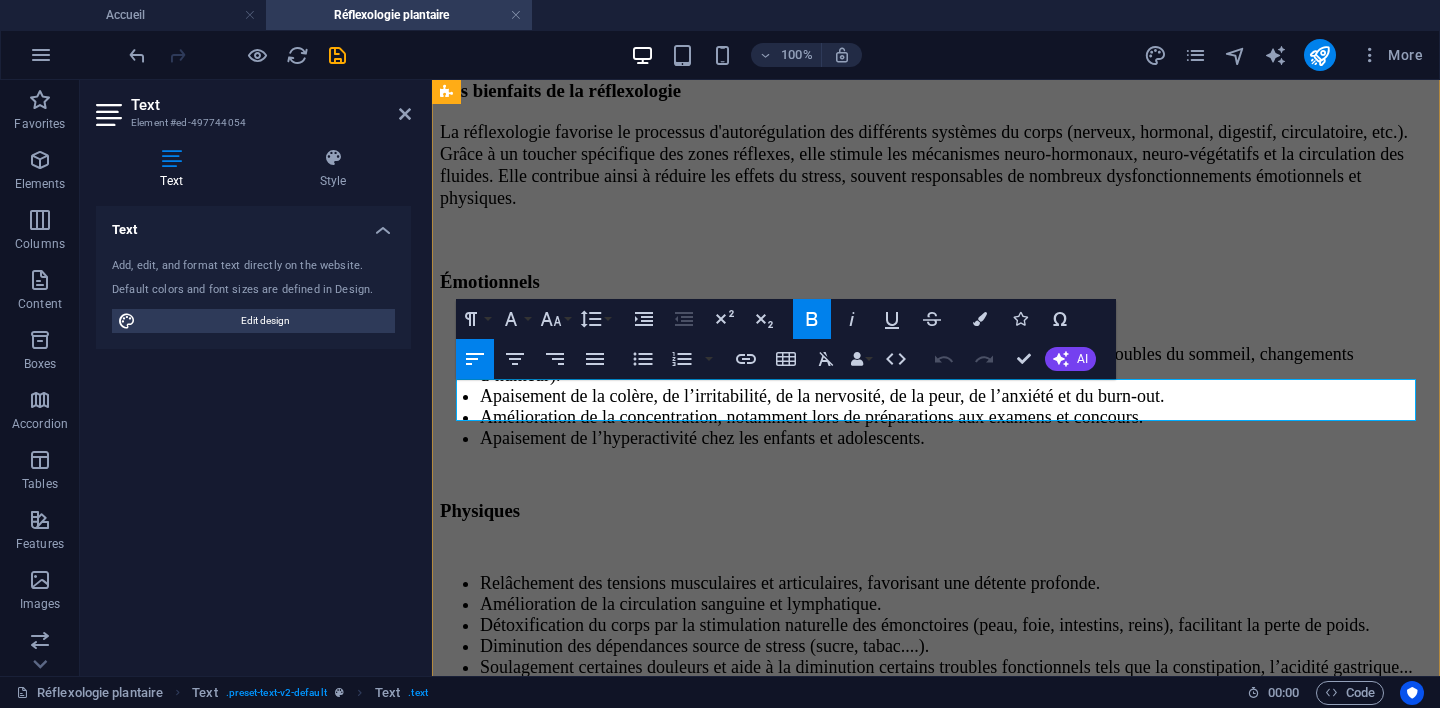 click on "Thromboses, phlébites ou artériopathies sévères, forte fièvre, grossesse à risque, dépression grave, diabète sévère, personne sous dialyse ou pacemaker." at bounding box center (936, 1215) 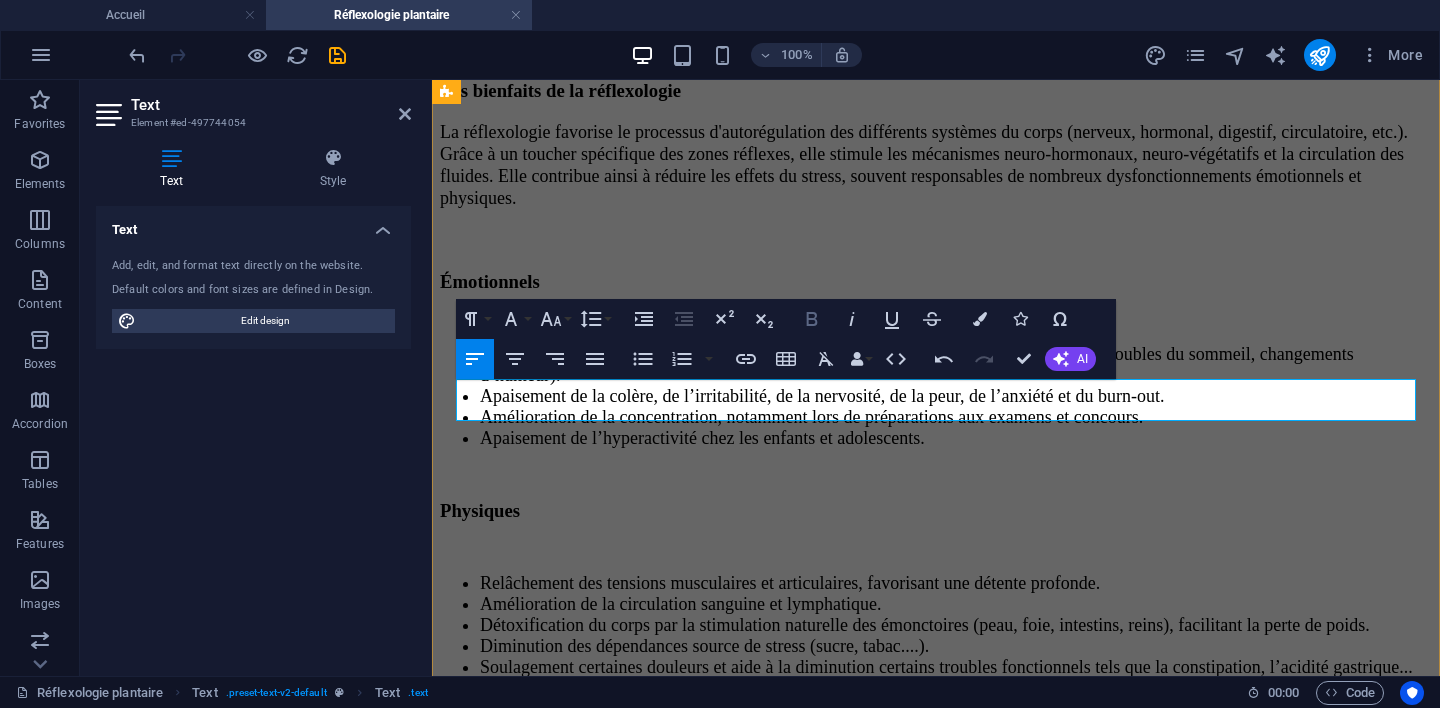 click 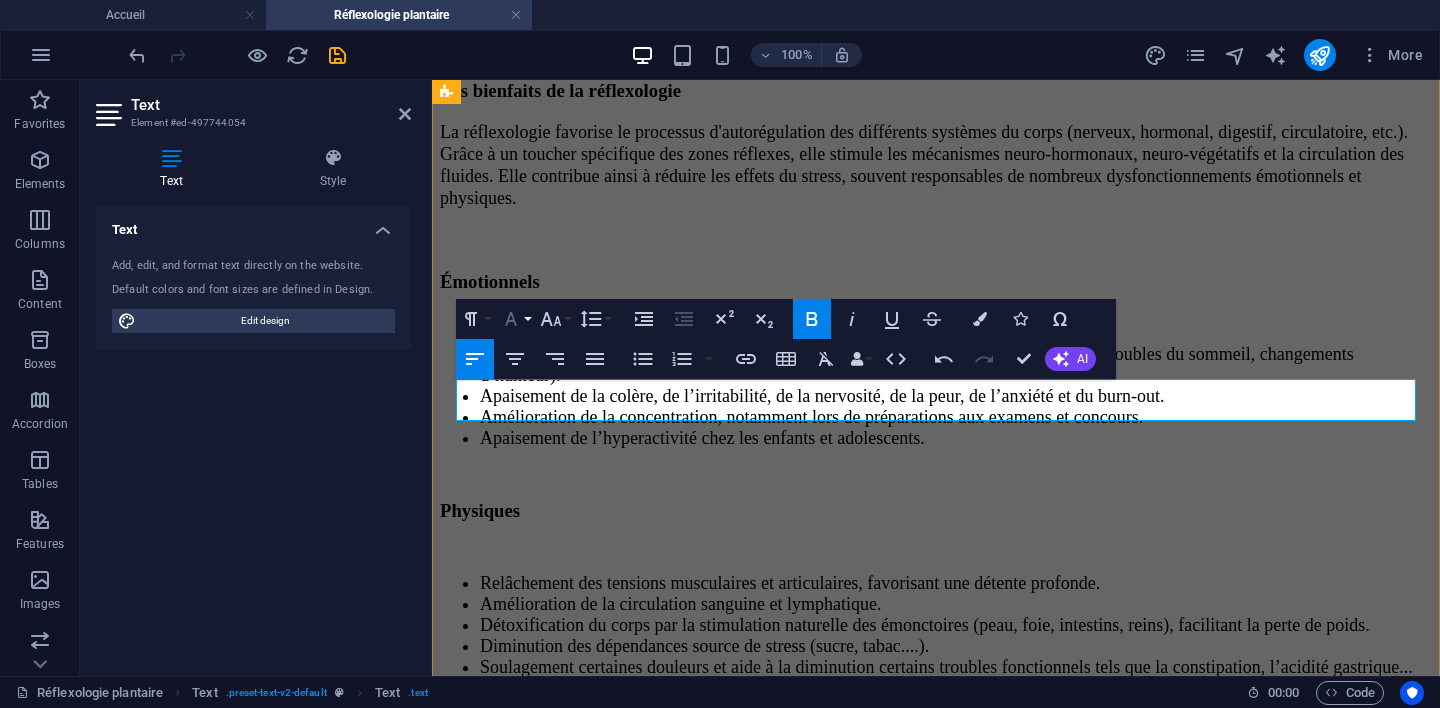 click 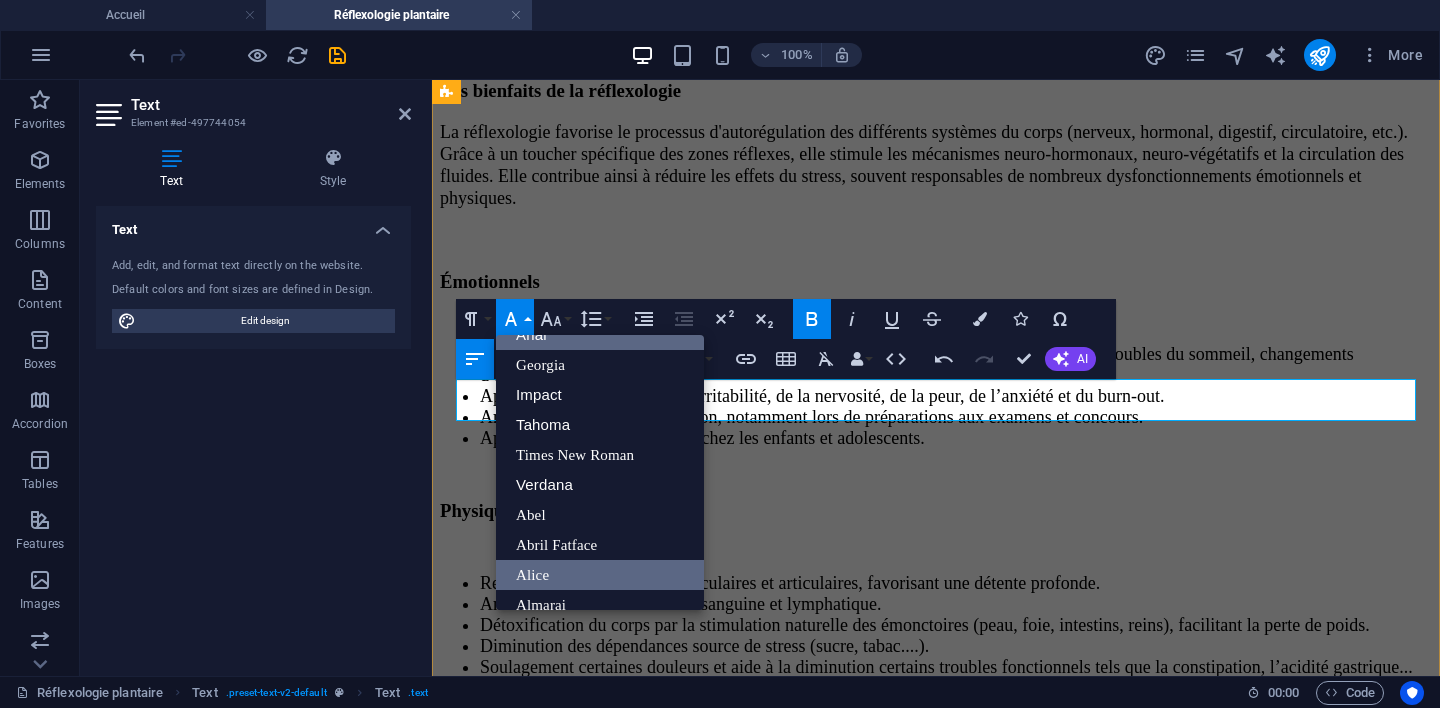 click on "Alice" at bounding box center (600, 575) 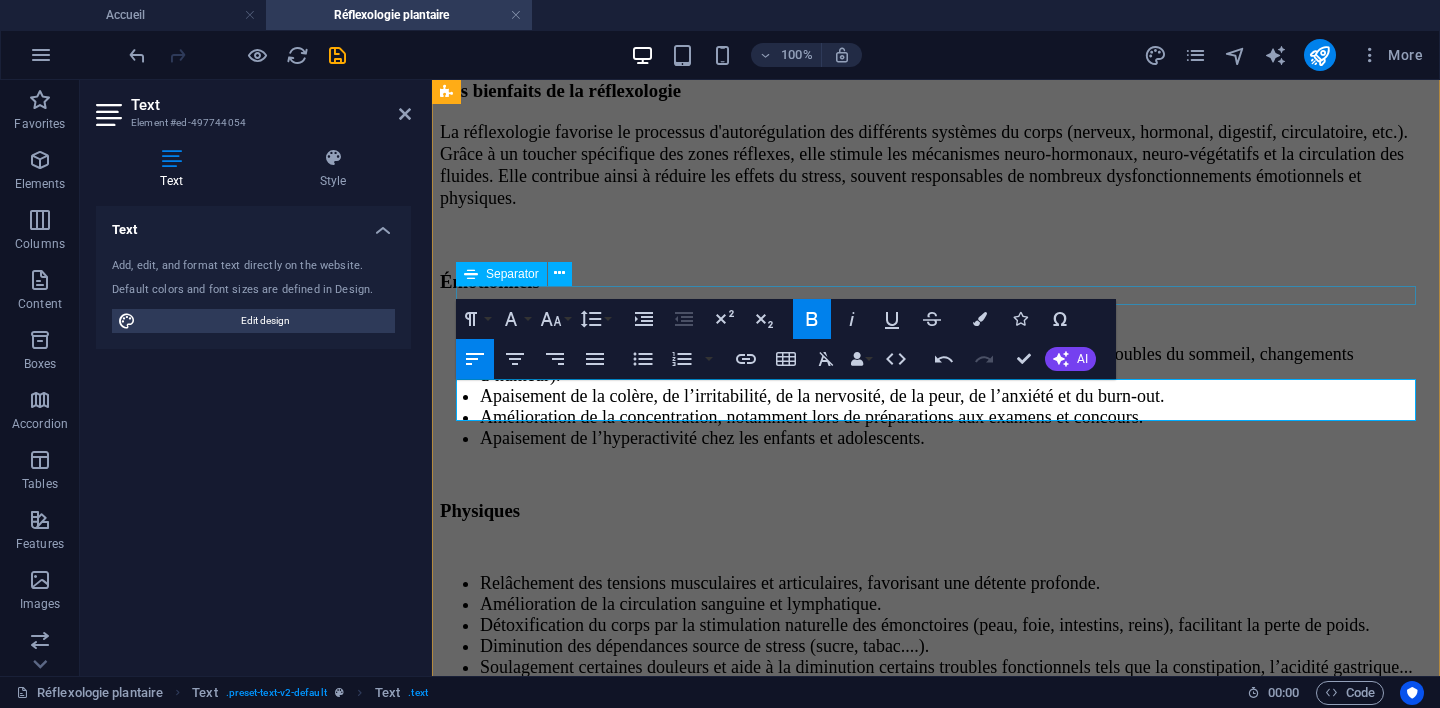 click 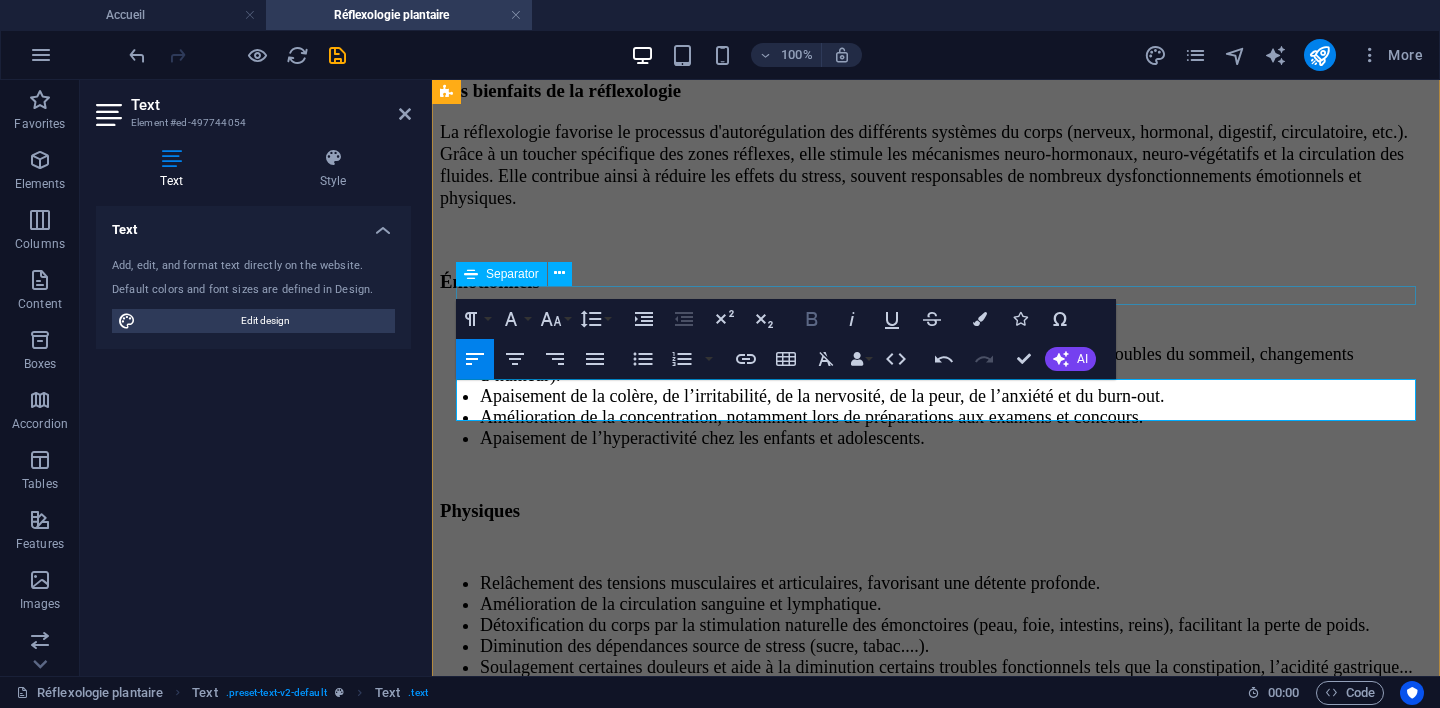 click 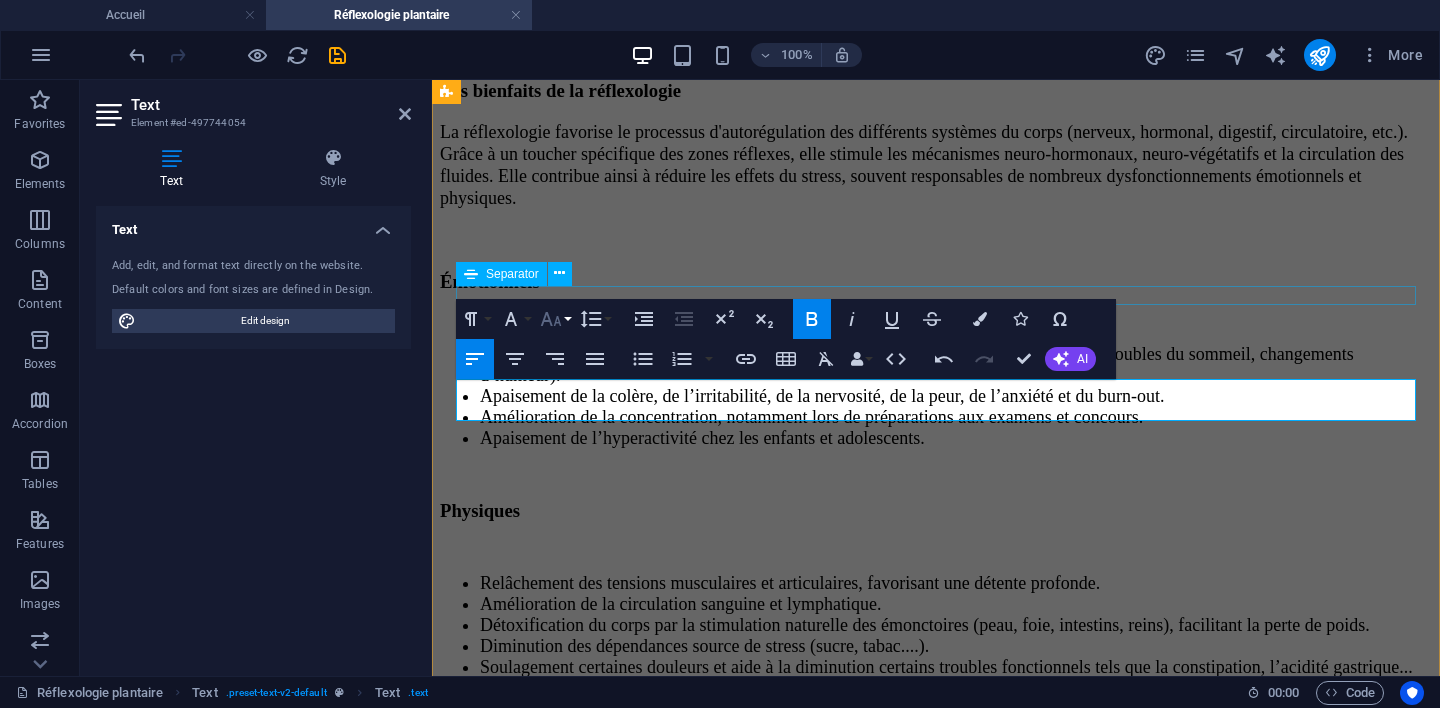 click 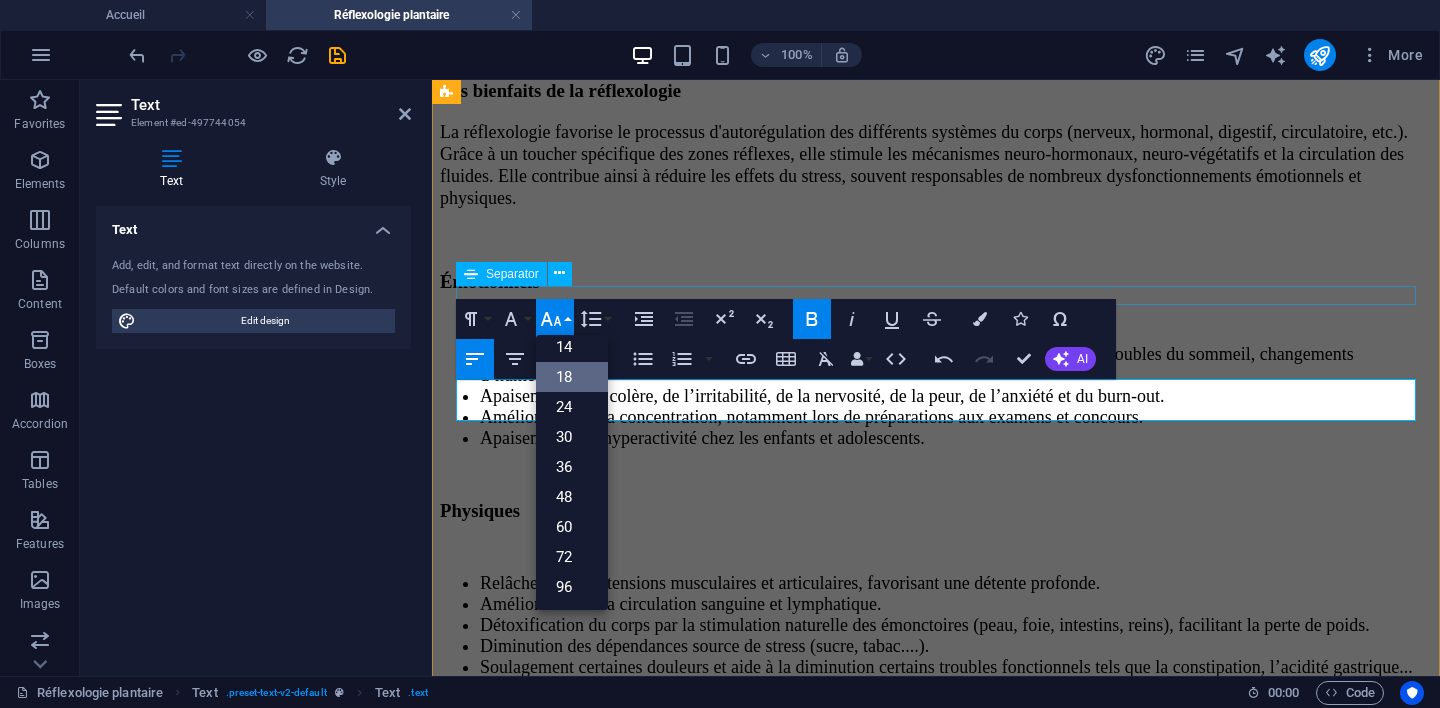 scroll, scrollTop: 161, scrollLeft: 0, axis: vertical 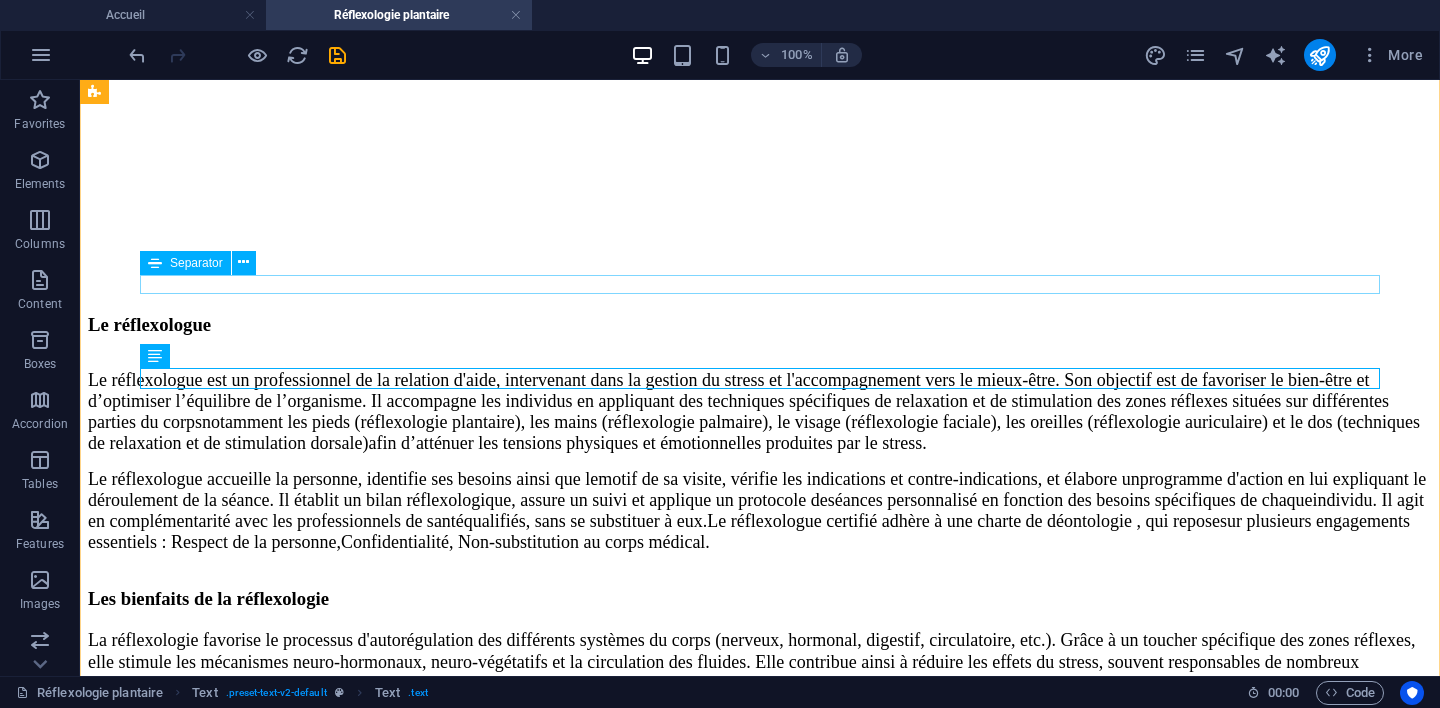click at bounding box center [760, 1559] 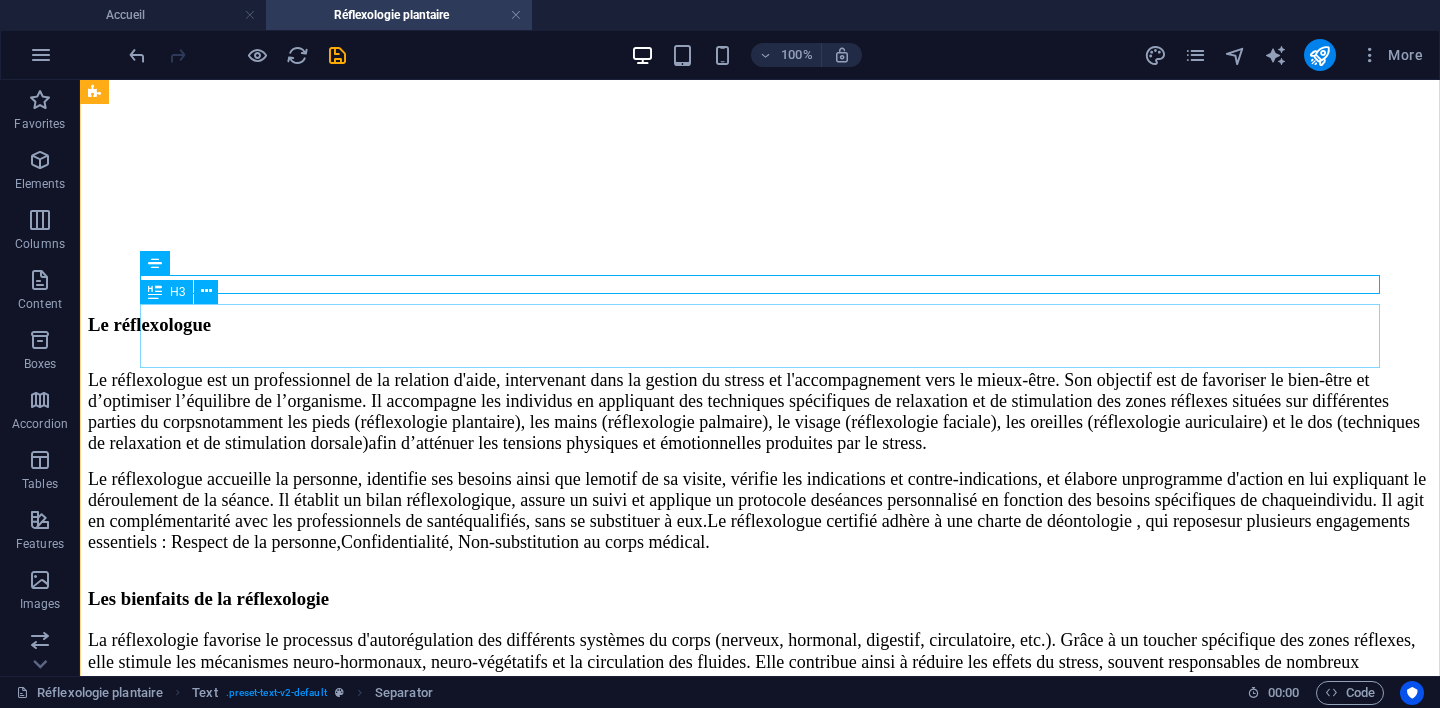 click on "Contre indications :" at bounding box center (760, 1609) 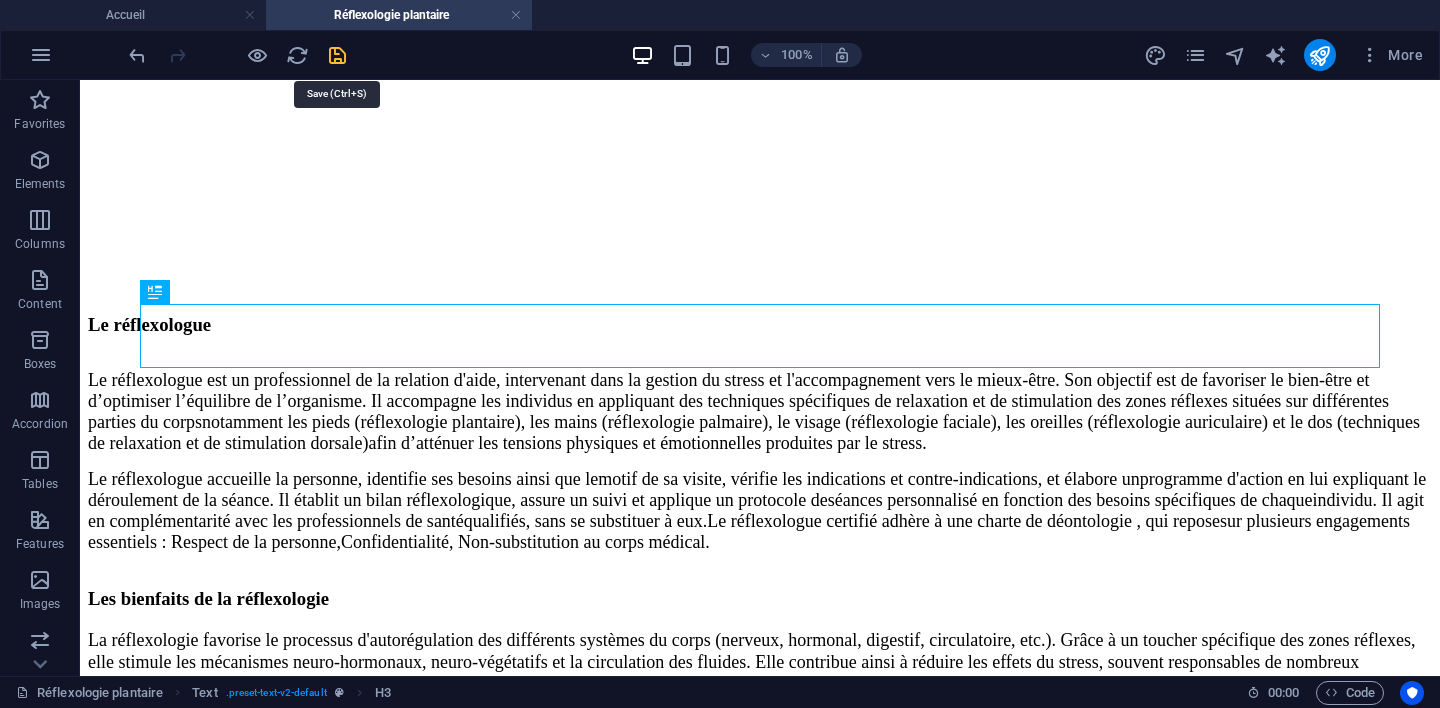 click at bounding box center (337, 55) 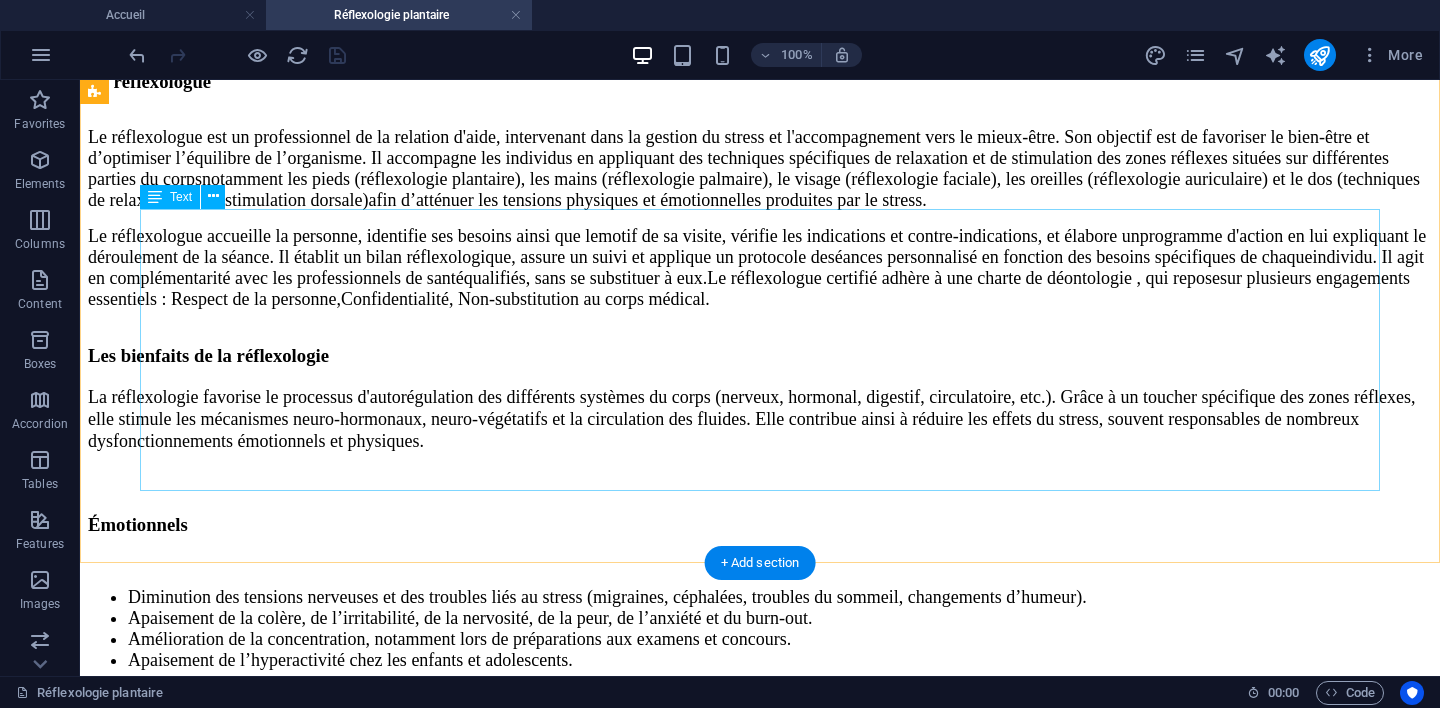scroll, scrollTop: 3713, scrollLeft: 0, axis: vertical 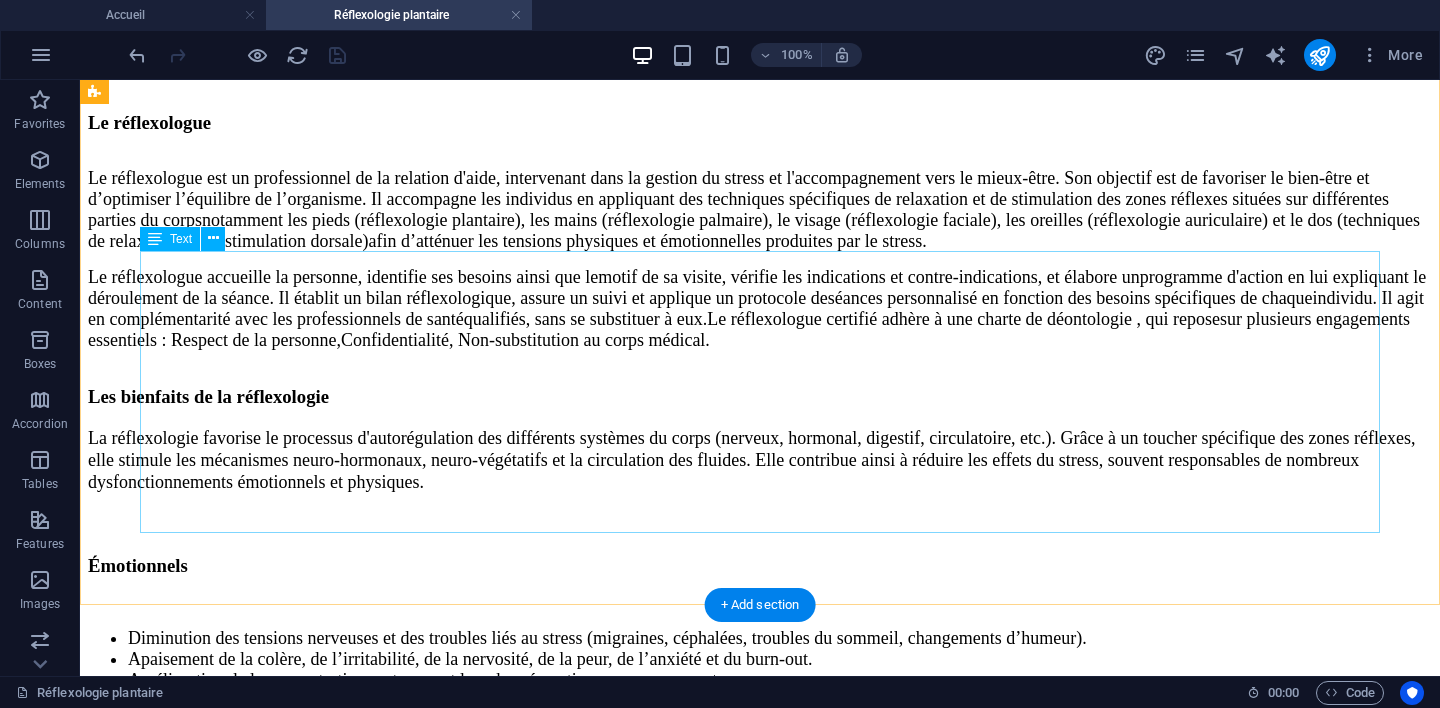 click on "La réflexologie reste un soin de support pour les personnes sous suivi médical. Elle est complémentaire aux approches conventionnelles et à d’autres pratiques de bien-être telles que l’ostéopathie, la kinésithérapie ou la sophrologie, mais ne remplace en aucun cas un traitement prescrit par un professionnel de santé. Ses bienfaits, issus de l’expérience des praticiens et des retours des bénéficiaires, sont notamment validés par le GER (Groupe au service de la recherche en réflexologie). La réflexologie est particulièrement utile dans la prise en charge des troubles fonctionnels et en cancérologie, selon les dernières études cliniques (source) : https://www.recherche-reflexologie.org/ La  réflexologie s’exerce aussi bien sur les bébés, enfants, adolescents, adultes, que les séniors." at bounding box center (760, 1601) 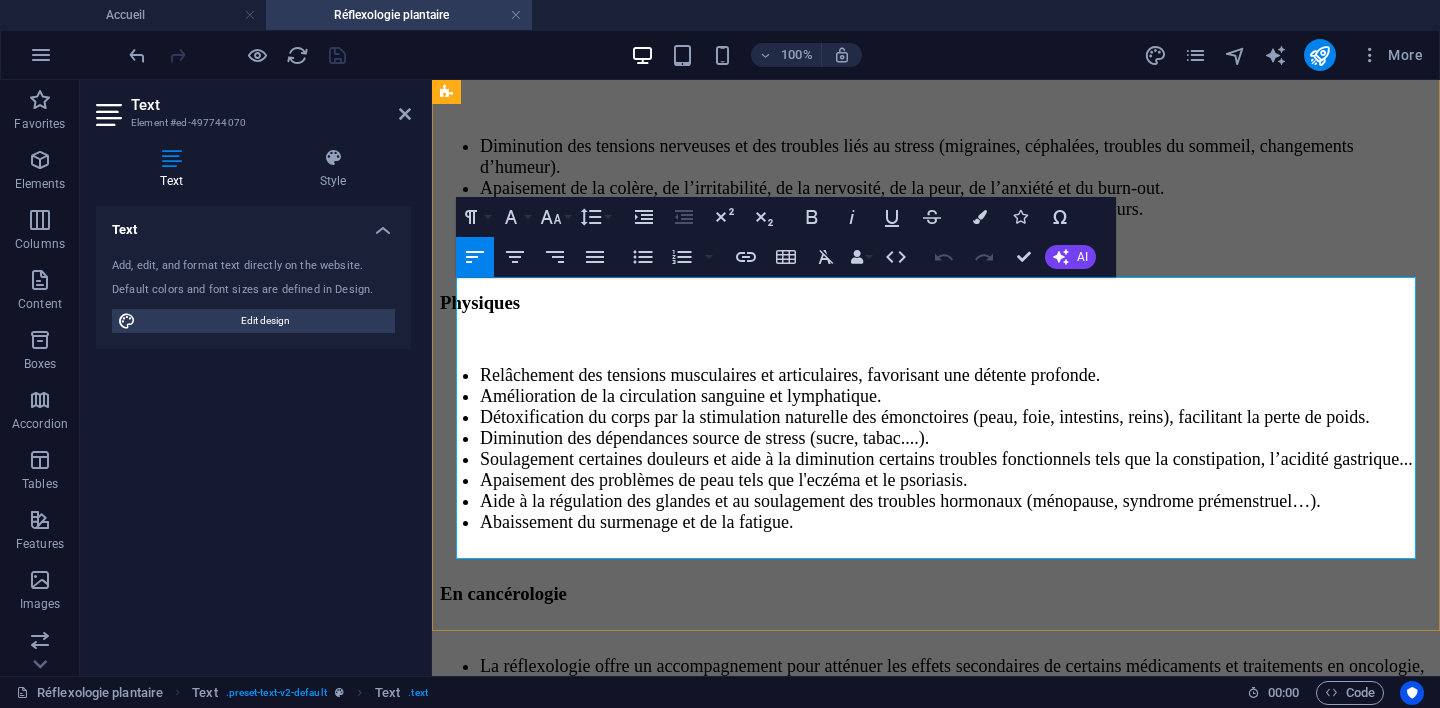 scroll, scrollTop: 4214, scrollLeft: 0, axis: vertical 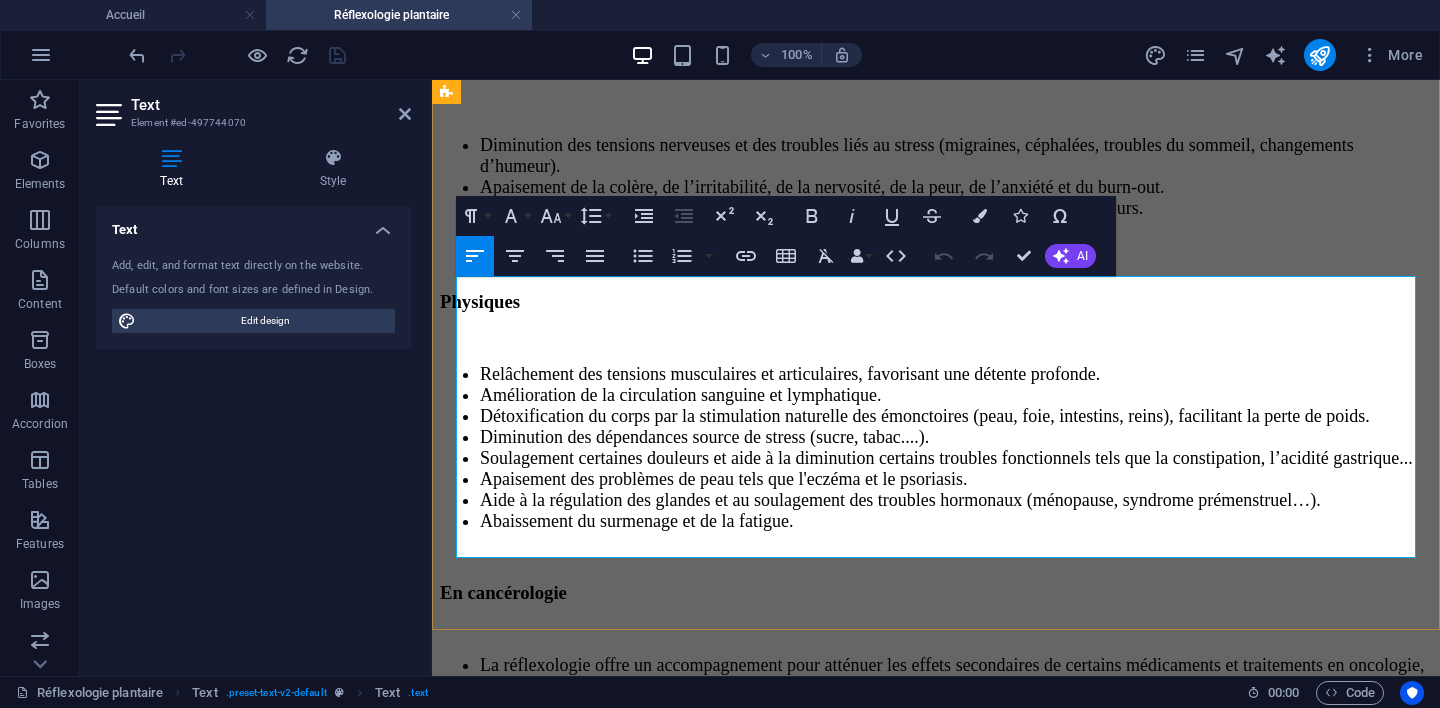 click on "Ses bienfaits, issus de l’expérience des praticiens et des retours des bénéficiaires, sont notamment validés par le GER (Groupe au service de la recherche en réflexologie). La réflexologie est particulièrement utile dans la prise en charge des troubles fonctionnels et en cancérologie, selon les dernières études cliniques (source) : https://www.recherche-reflexologie.org/" at bounding box center [933, 1215] 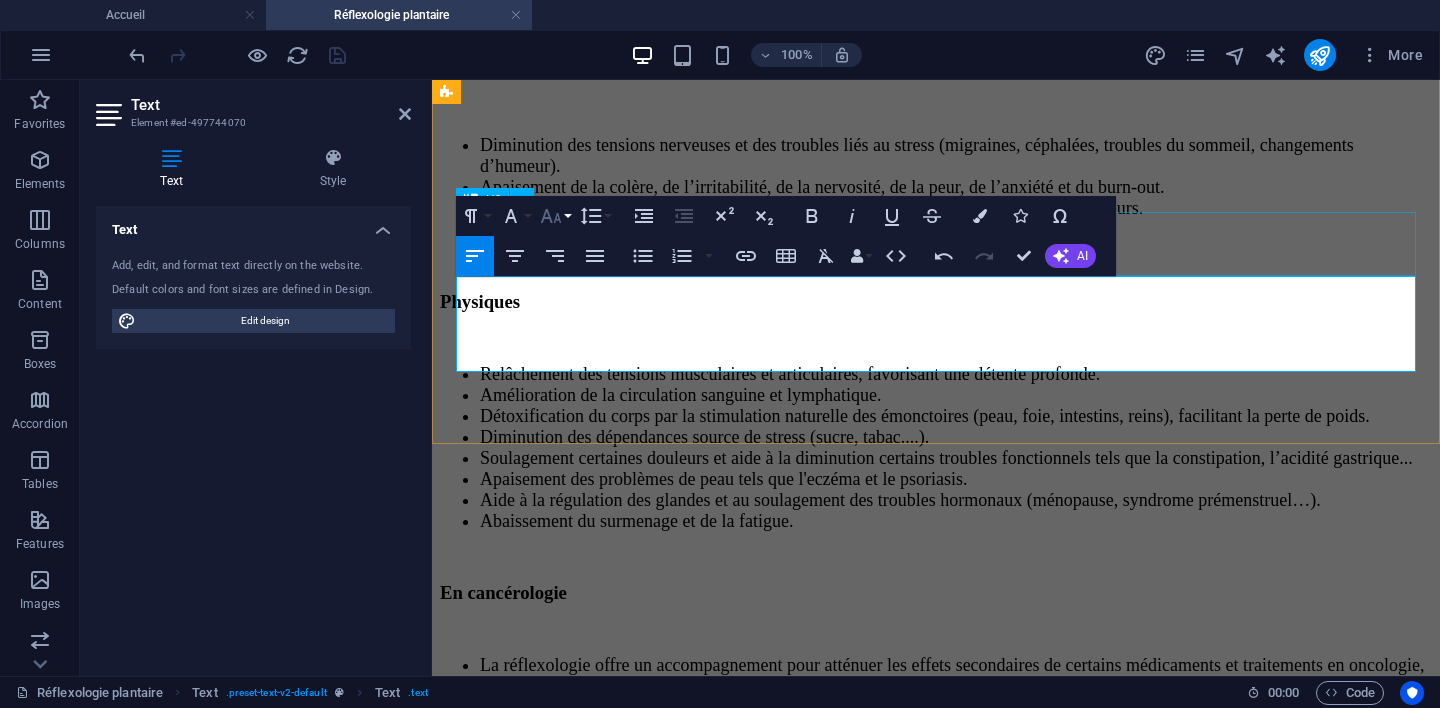 click 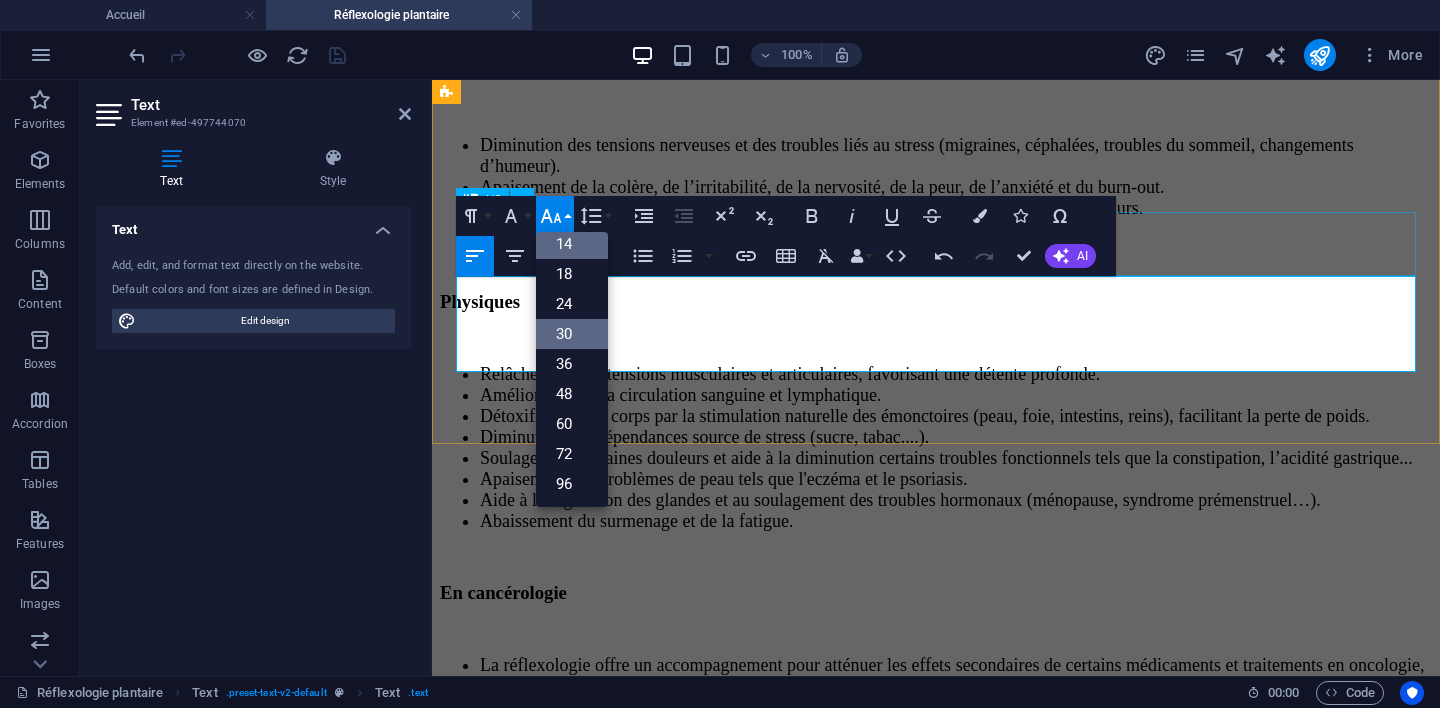 scroll, scrollTop: 161, scrollLeft: 0, axis: vertical 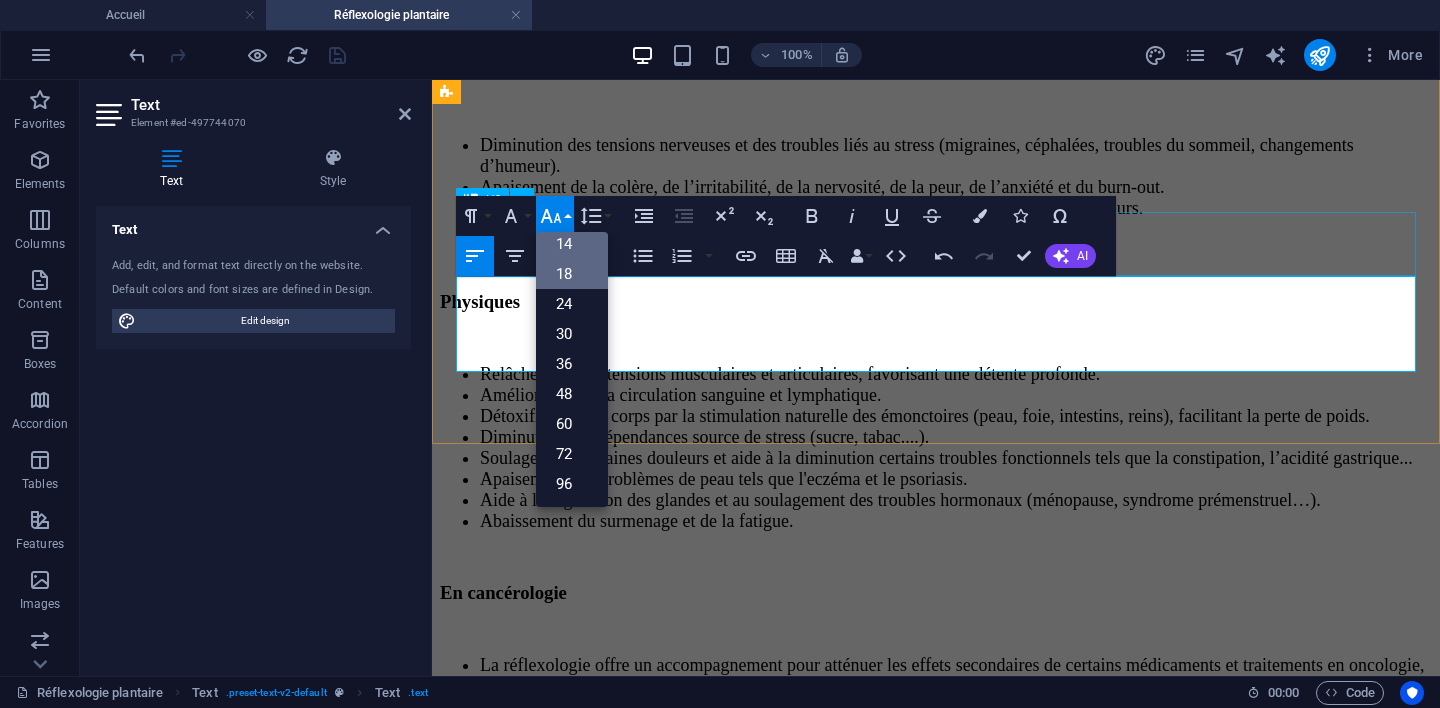 click on "18" at bounding box center [572, 274] 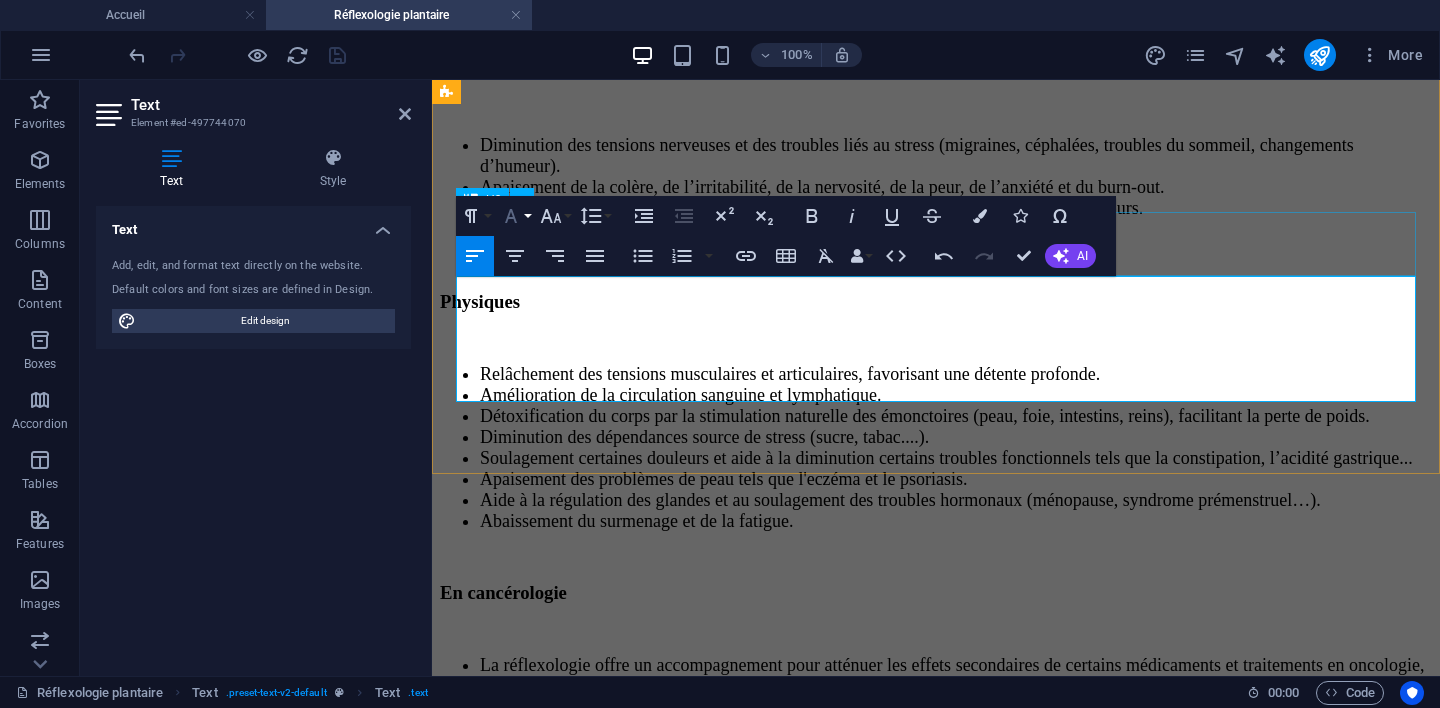 click on "Font Family" at bounding box center (515, 216) 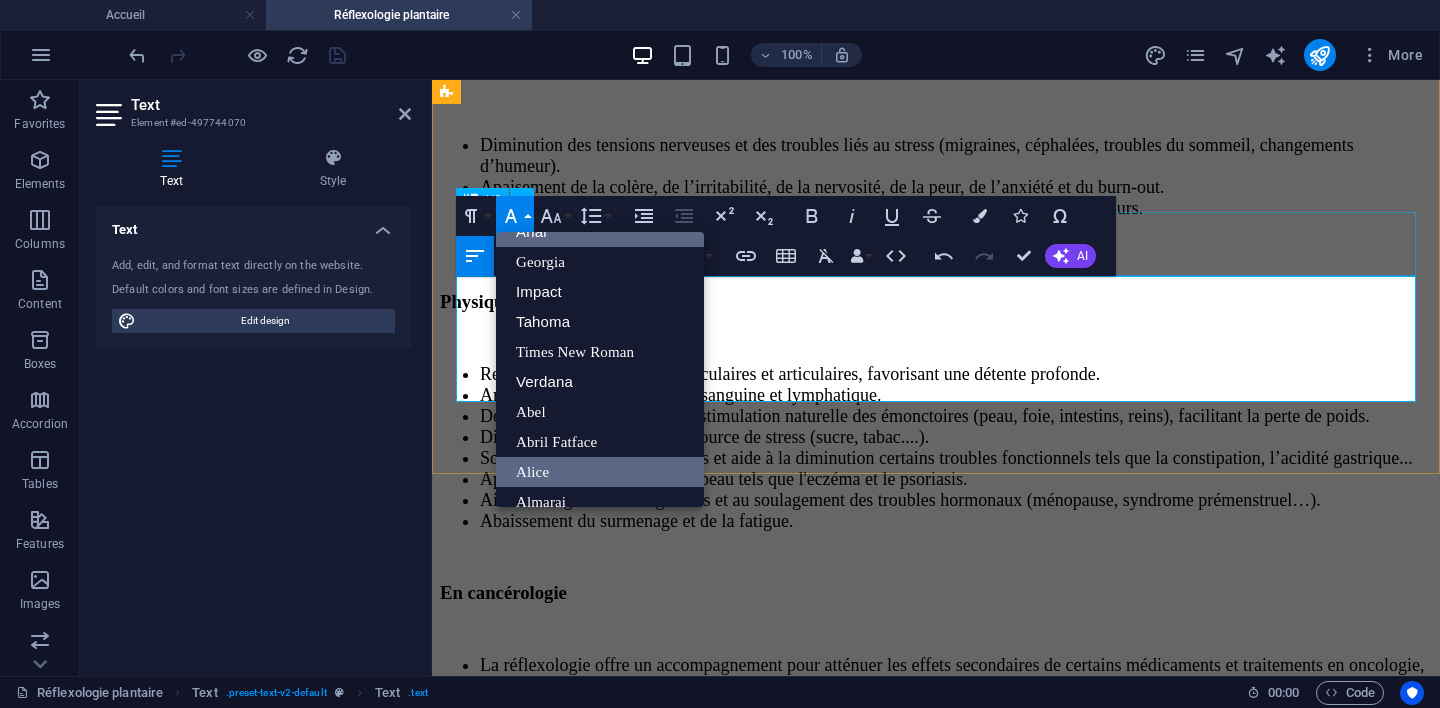 click on "Alice" at bounding box center (600, 472) 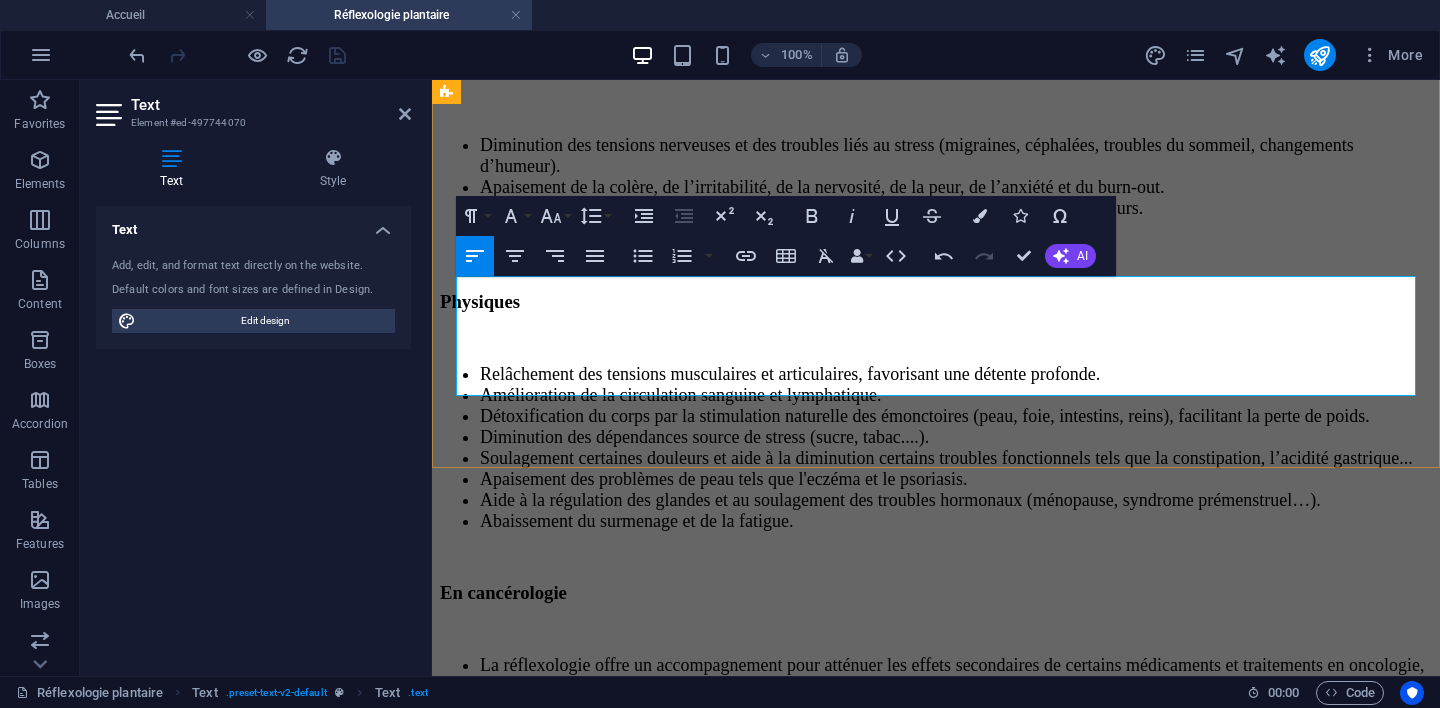 click on "‭ prétendent‬‭ en‬‭ aucun‬‭ cas‬‭ se‬‭ substituer‬‭ à‬‭ un‬‭ acte‬‭ médical‬‭ ou‬‭ à‬‭ des‬" at bounding box center [672, 1118] 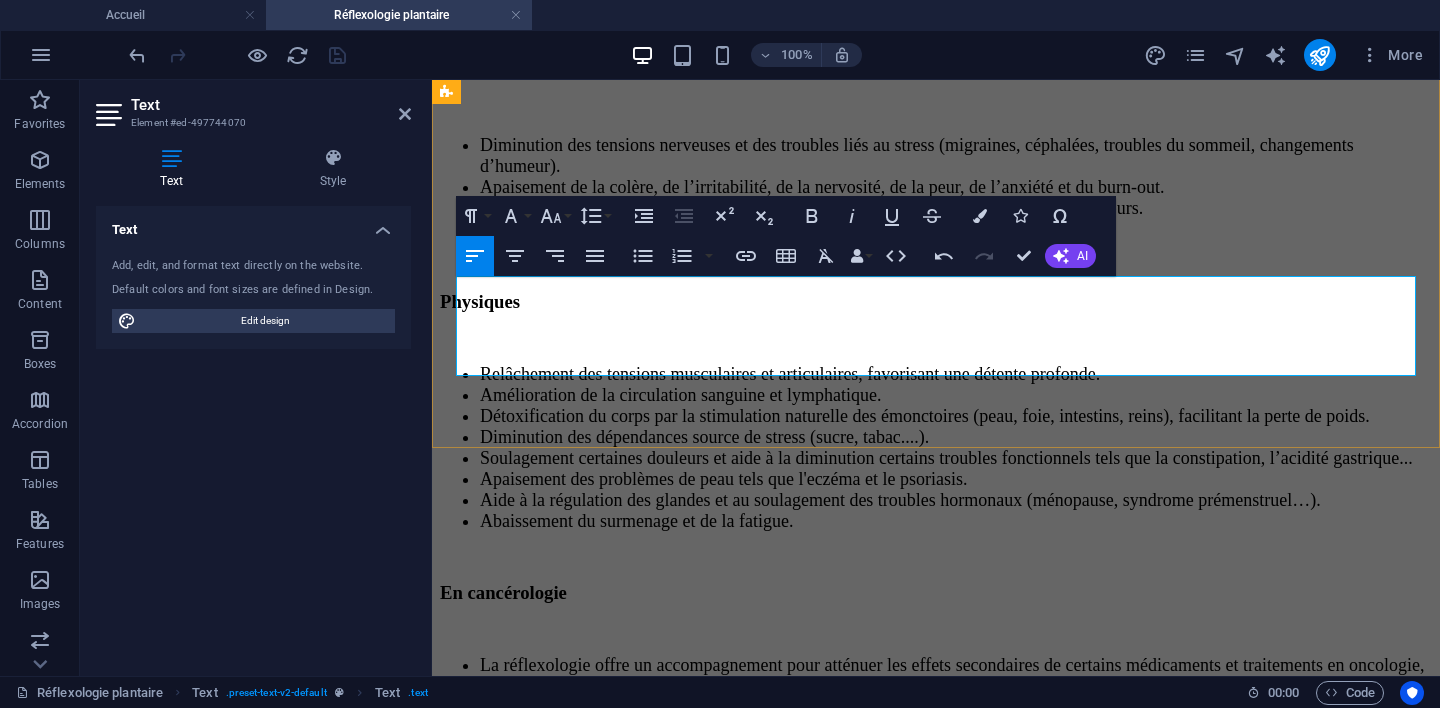 click on "prodigués‬‭ par‬‭ des‬‭ kinésithérapeutes.‬‭ Les‬‭ techniques‬‭ de‬‭ réflexologie‬" at bounding box center (683, 1139) 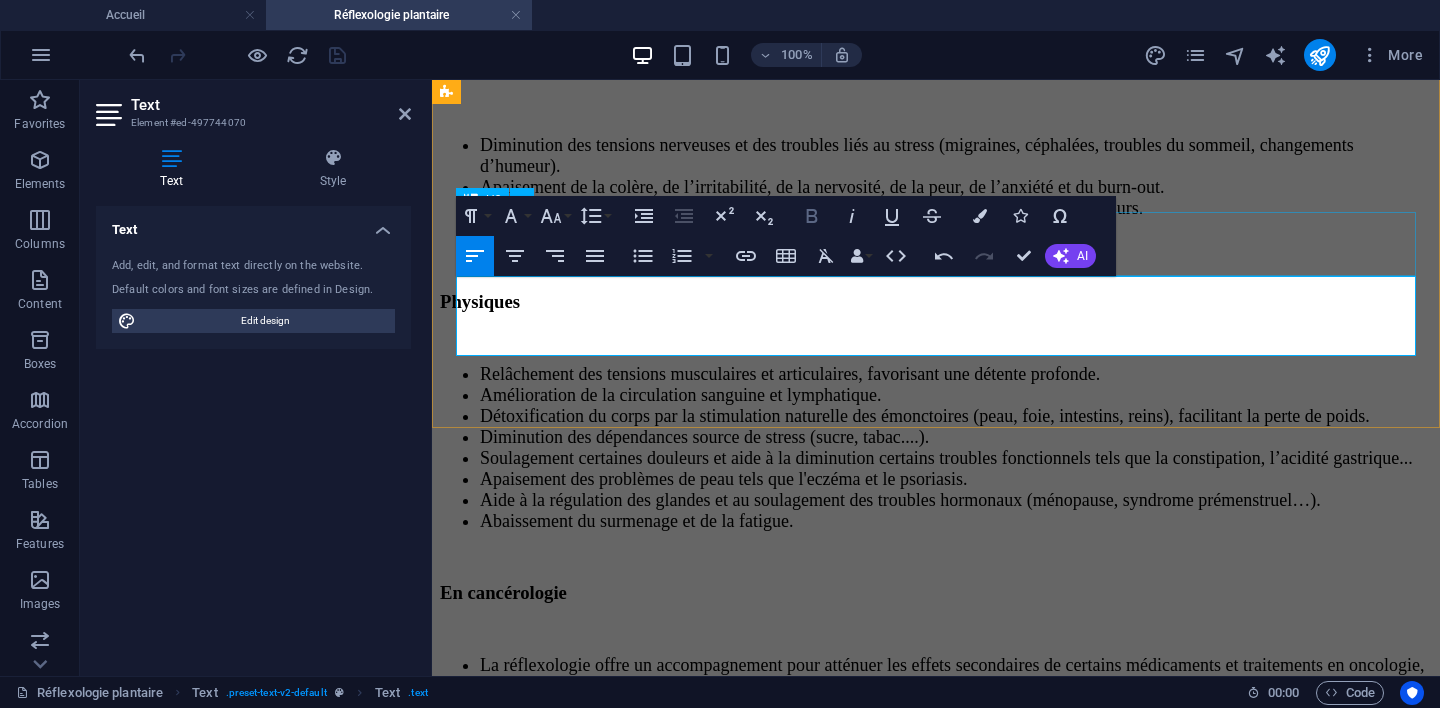 click 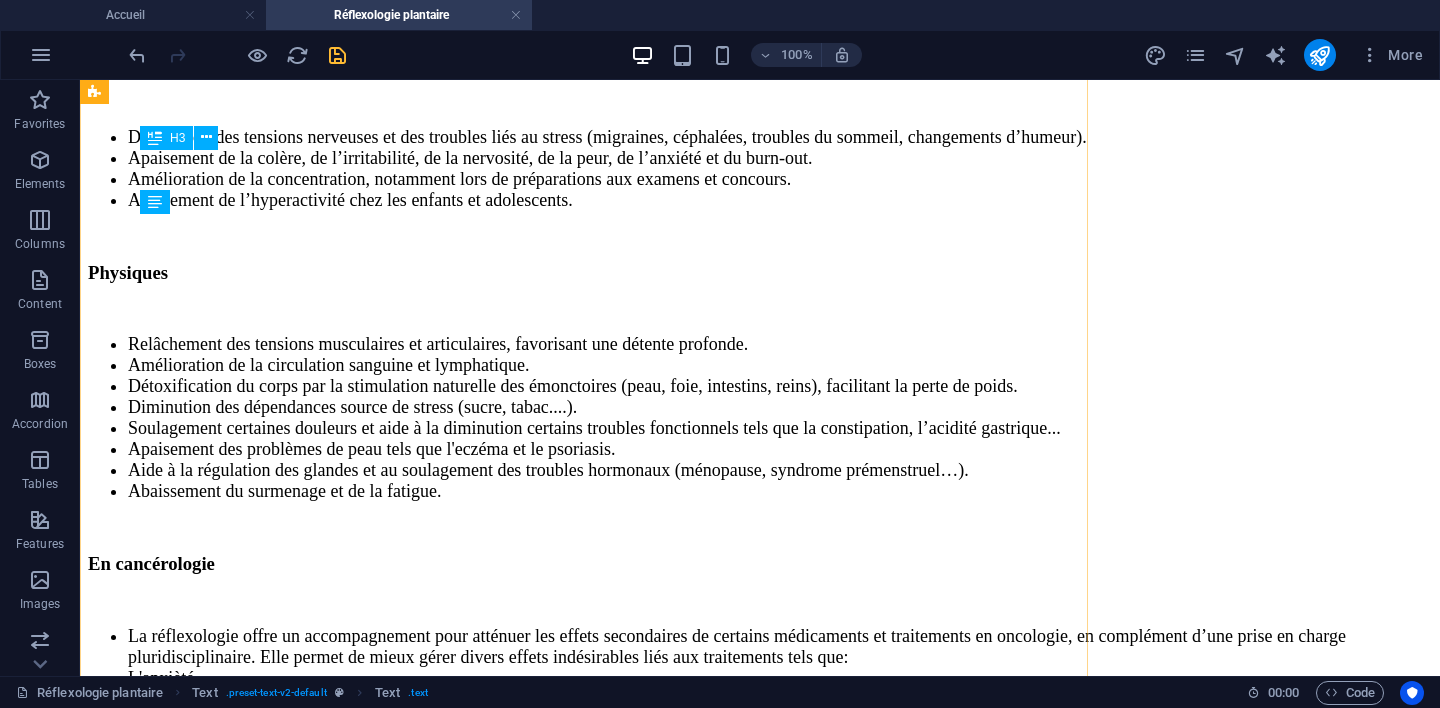 scroll, scrollTop: 3750, scrollLeft: 0, axis: vertical 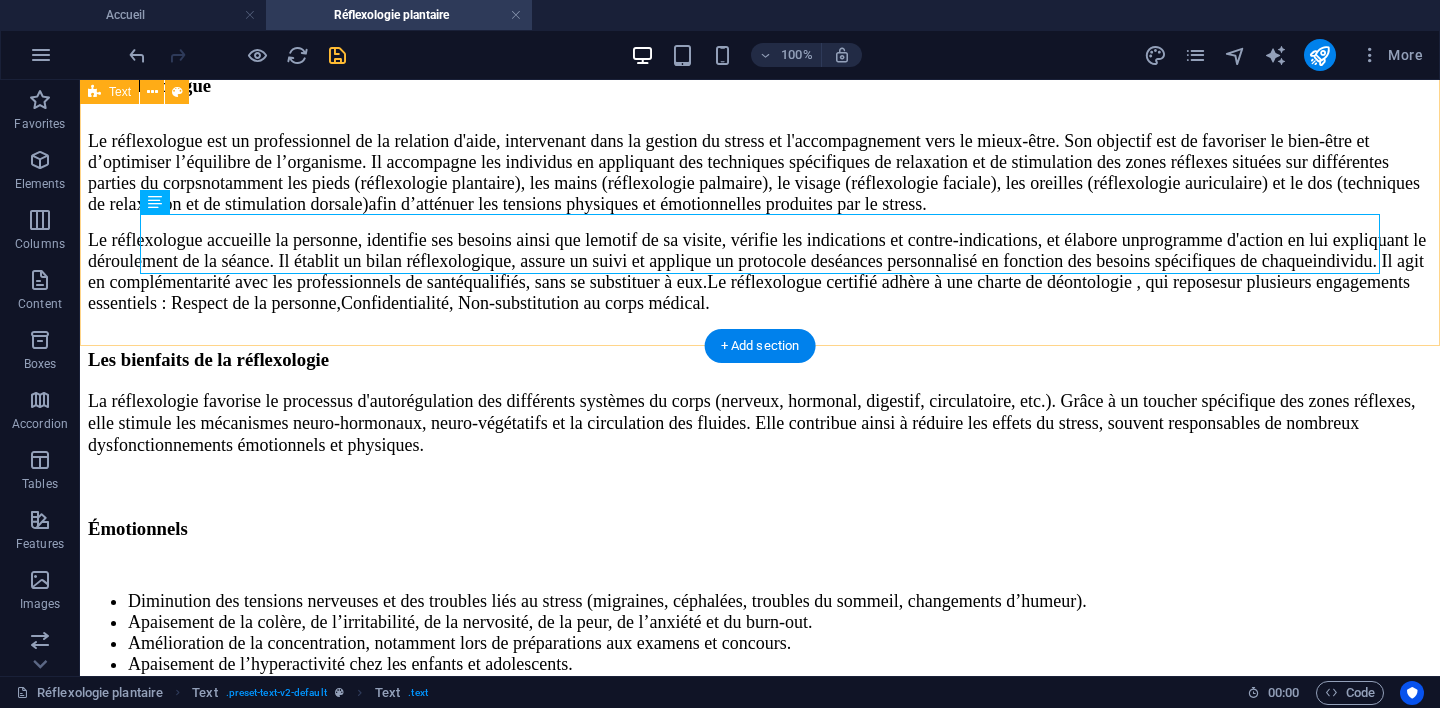 click on "Le réflexologue Le‬‭ réflexologue‬‭ est‬‭ un‬‭ professionnel‬‭ de‬‭ la‬‭ relation‬‭ d'aide,‬‭ intervenant‬‭ dans‬ la‬‭ gestion‬‭ du‬‭ stress‬‭ et‬‭ l'accompagnement‬‭ vers‬‭ le‬‭ mieux-être.‬‭ Son‬‭ objectif‬ est‬‭ de‬‭ favoriser‬‭ le‬‭ bien-être‬‭ et‬‭ d’optimiser‬‭ l’équilibre‬‭ de‬‭ l’organisme.‬‭ Il‬ accompagne‬‭ les‬‭ individus‬‭ en‬‭ appliquant‬‭ des‬‭ techniques‬‭ spécifiques‬‭ de‬ relaxation‬‭ et‬‭ de‬‭ stimulation‬‭ des‬‭ zones‬‭ réflexes‬‭ situées‬‭ sur‬‭ différentes‬ parties‬‭ du‬‭ corps‬‭  afin‬‭ d’atténuer‬‭ les‬‭ tensions‬‭ physiques‬‭ et‬ émotionnelles produites par le stress. Le‬‭ réflexologue‬‭ accueille‬‭ la‬‭ personne,‬‭ identifie‬‭ ses‬‭ besoins‬‭ ainsi‬‭ que‬‭ le‬  Émotionnels Physiques" at bounding box center (760, 809) 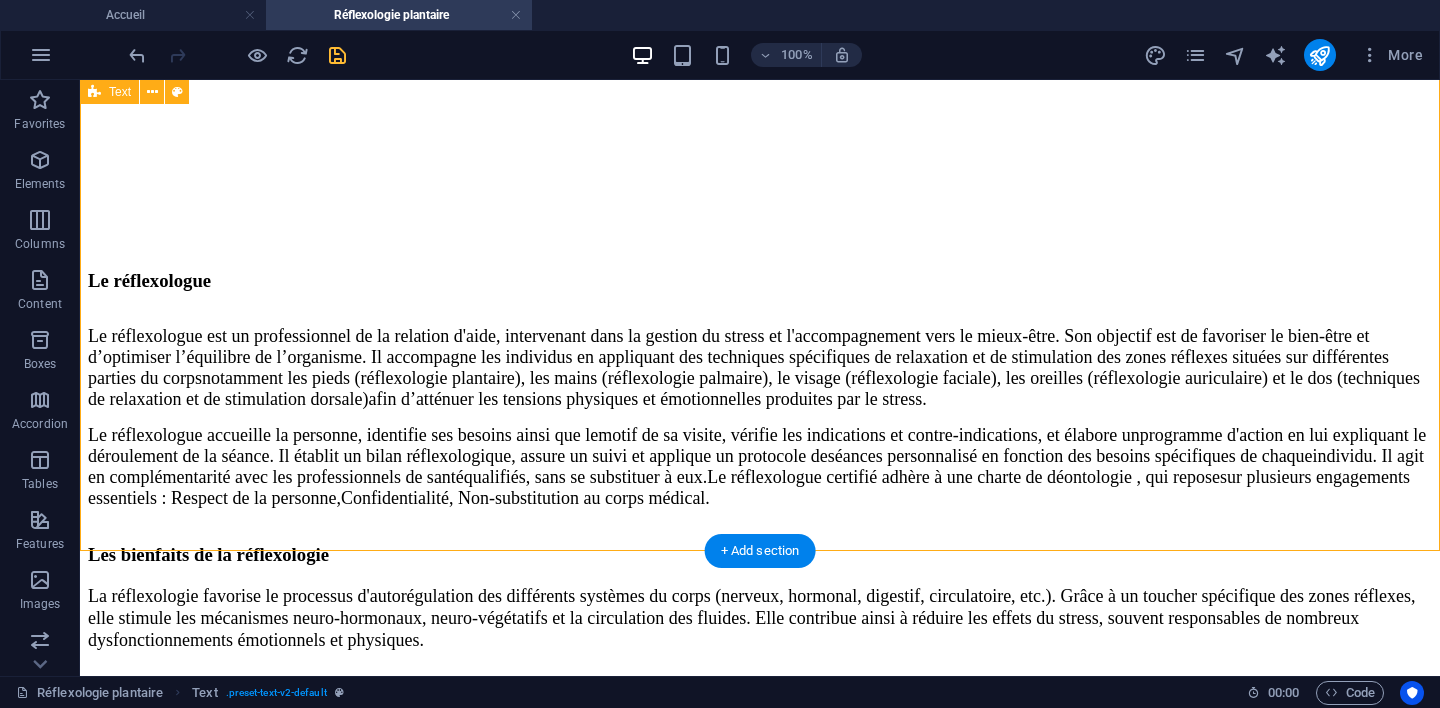 scroll, scrollTop: 3543, scrollLeft: 0, axis: vertical 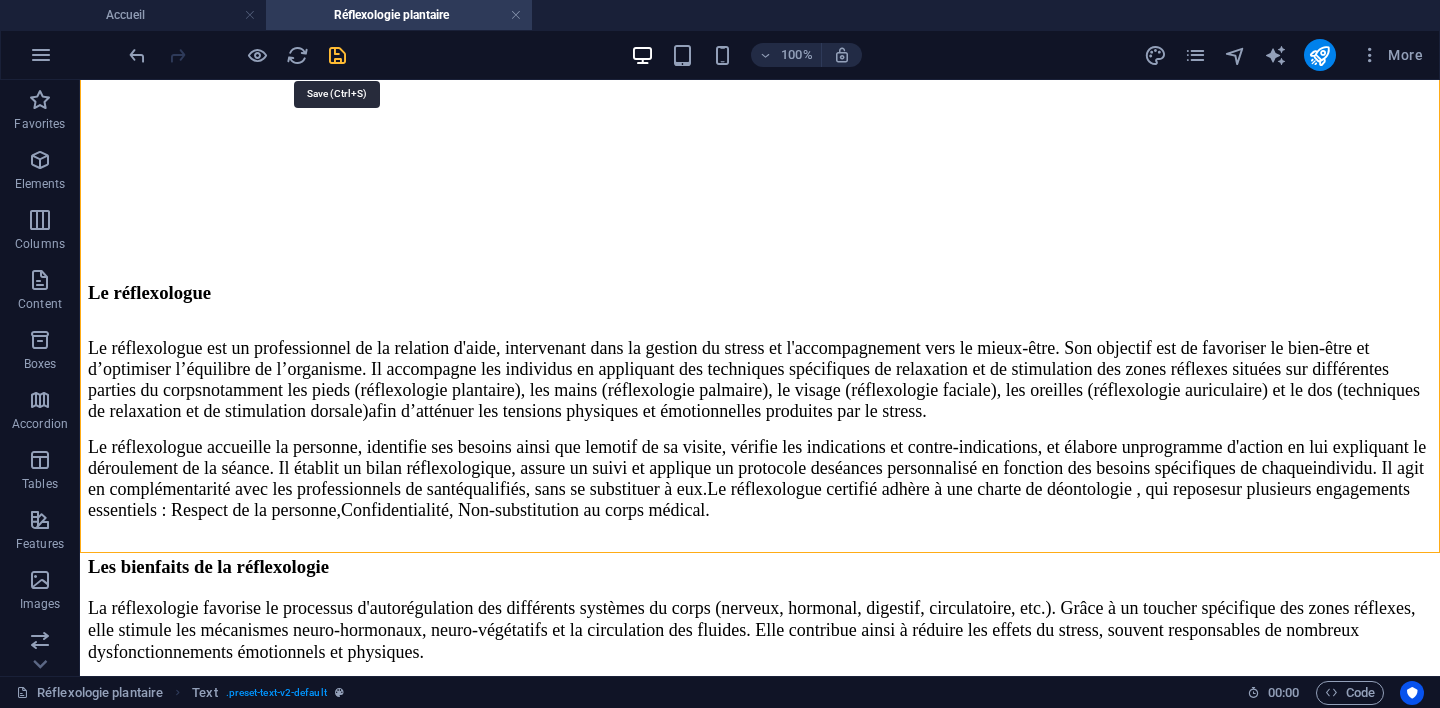 click at bounding box center [337, 55] 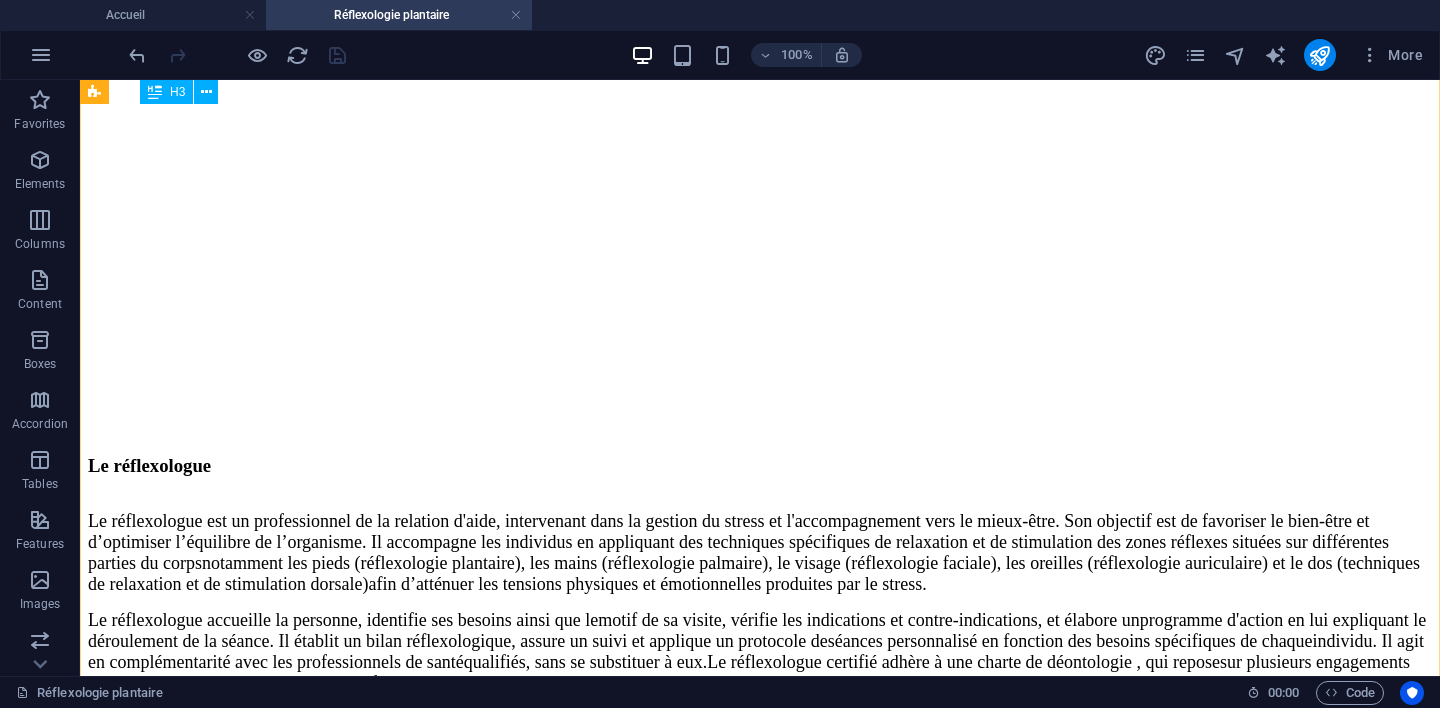 scroll, scrollTop: 3270, scrollLeft: 0, axis: vertical 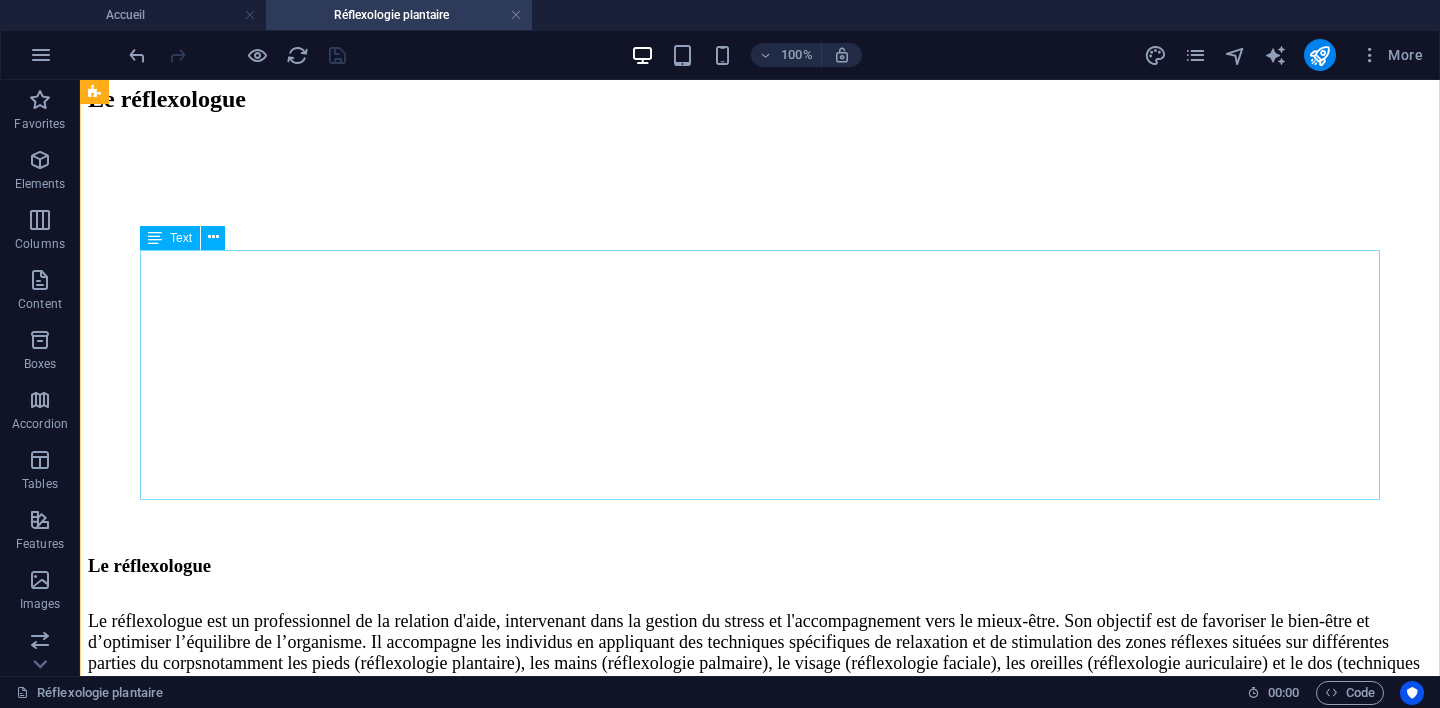 click on "La réflexologie offre un accompagnement pour atténuer les effets secondaires de certains médicaments et traitements en oncologie, en complément d’une prise en charge pluridisciplinaire. Elle permet de mieux gérer divers effets indésirables liés aux traitements tels que: L'anxièté Les troubles du transit Les nausées Les vomissements Les neuropathies et paresthésies Les troubles du sommeil Les bouffées de chaleur" at bounding box center (760, 1664) 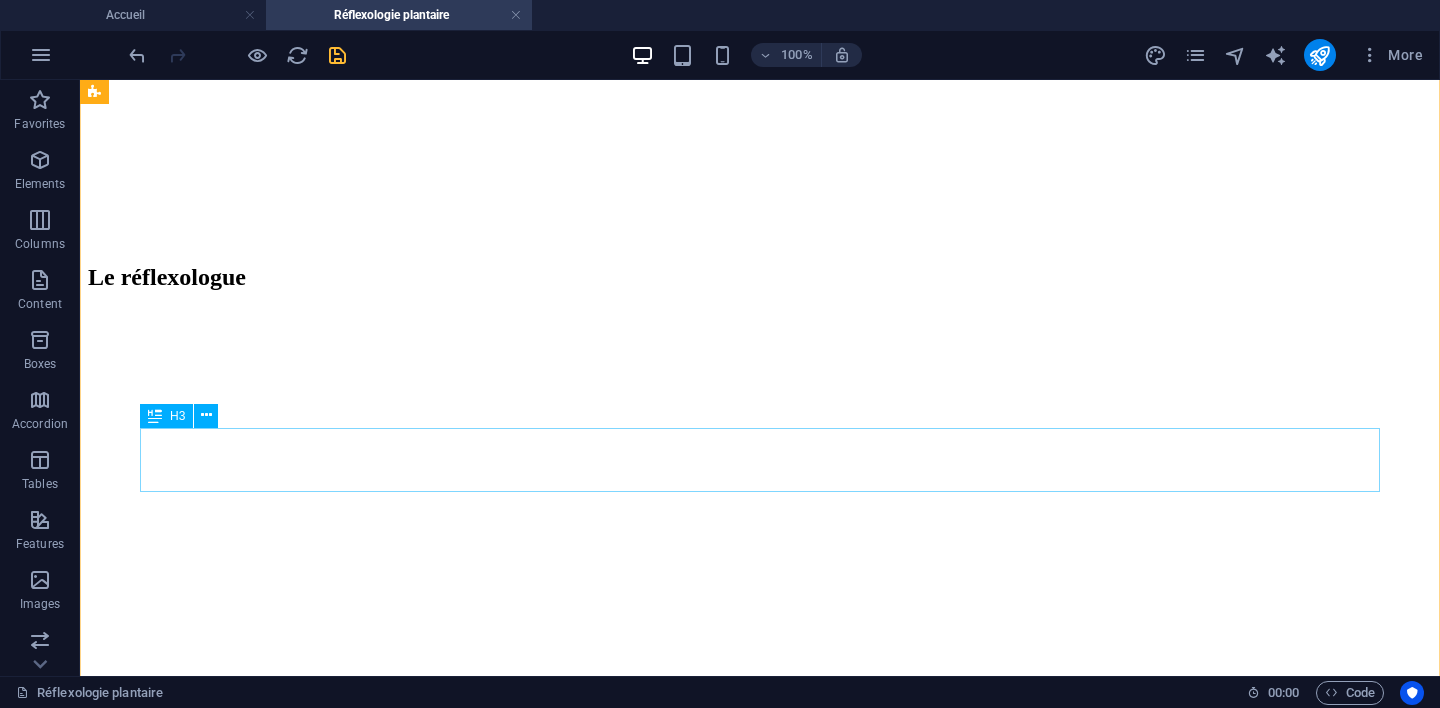 scroll, scrollTop: 3075, scrollLeft: 0, axis: vertical 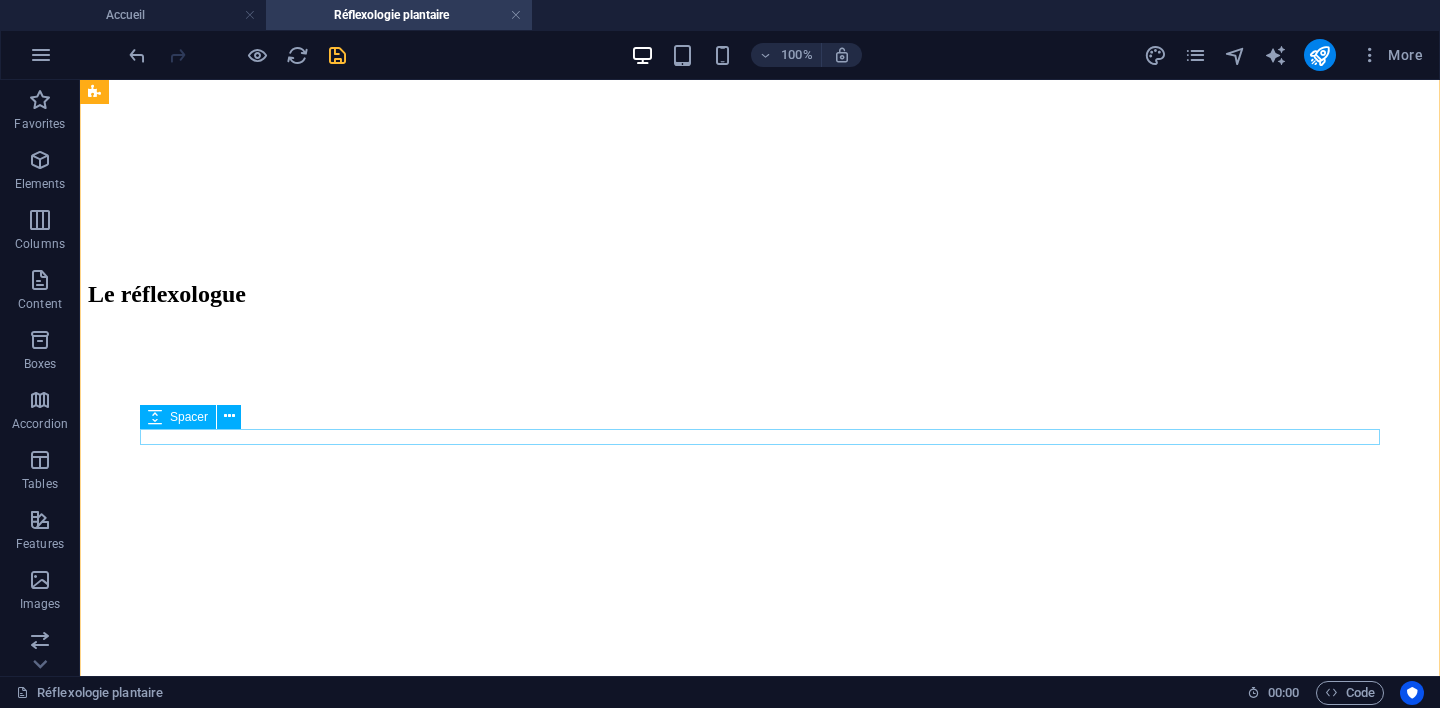 click at bounding box center (760, 1741) 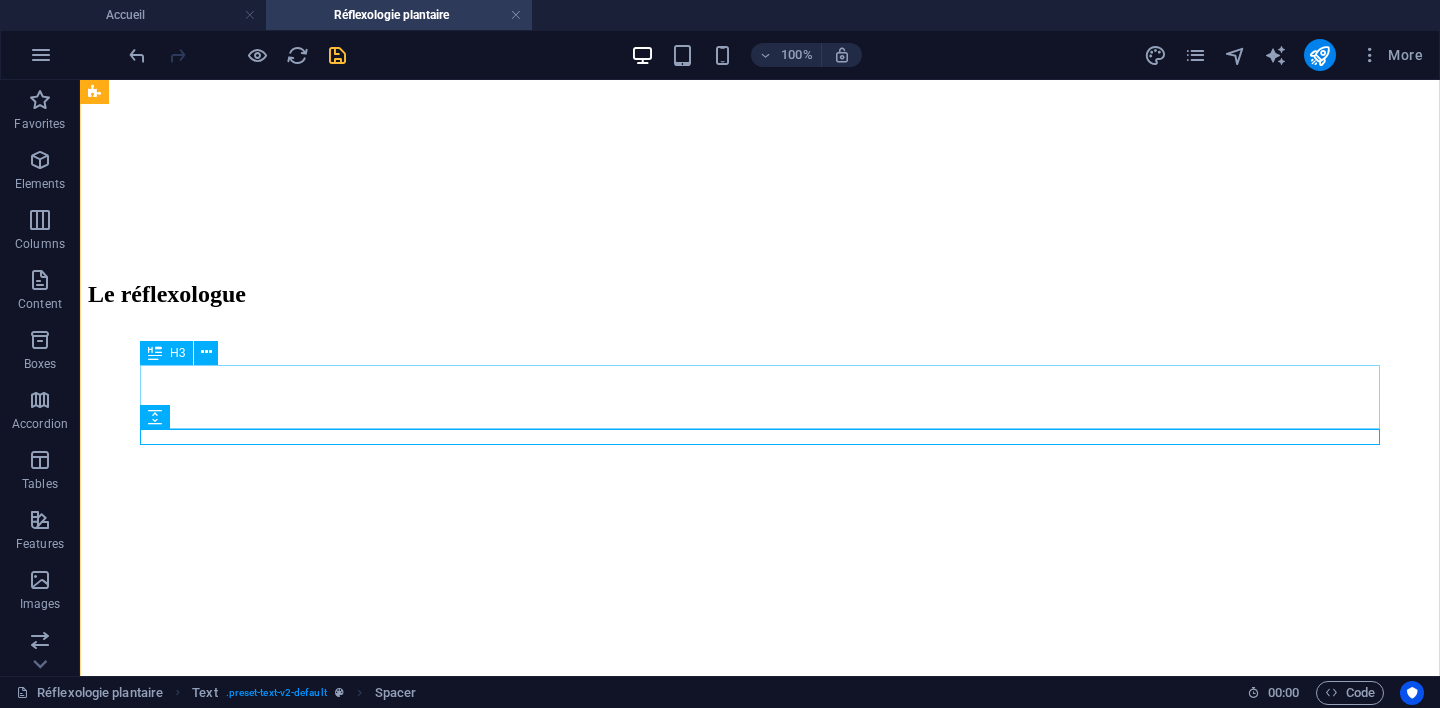 click on "En cancérologie" at bounding box center [760, 1703] 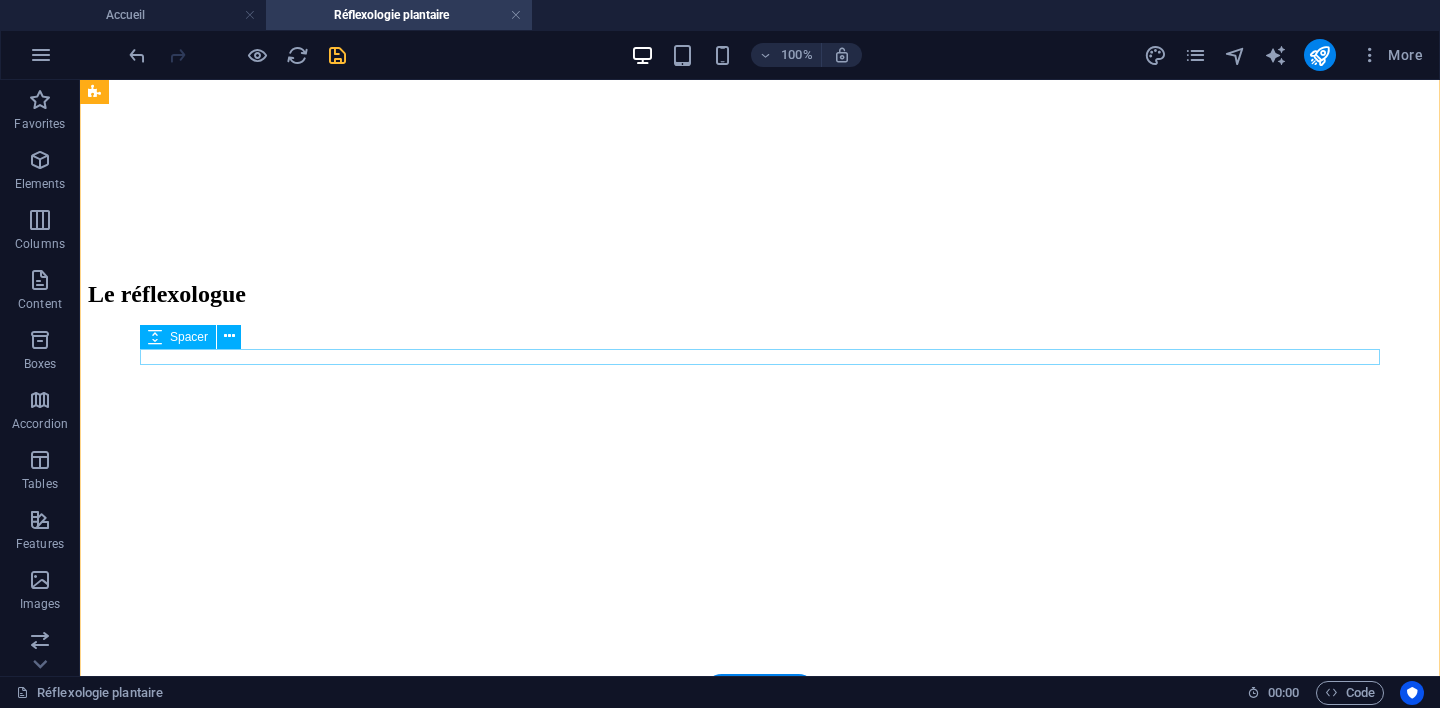 click at bounding box center [760, 1665] 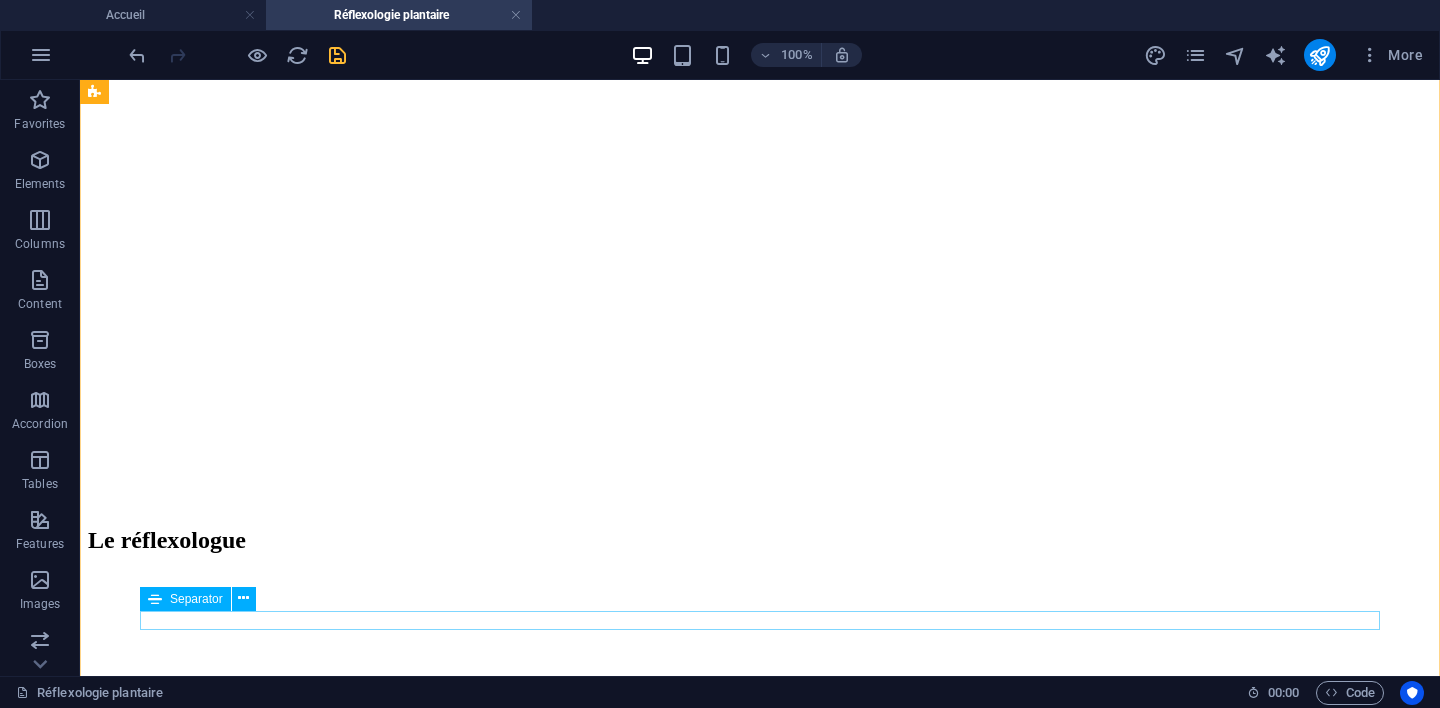 scroll, scrollTop: 2826, scrollLeft: 0, axis: vertical 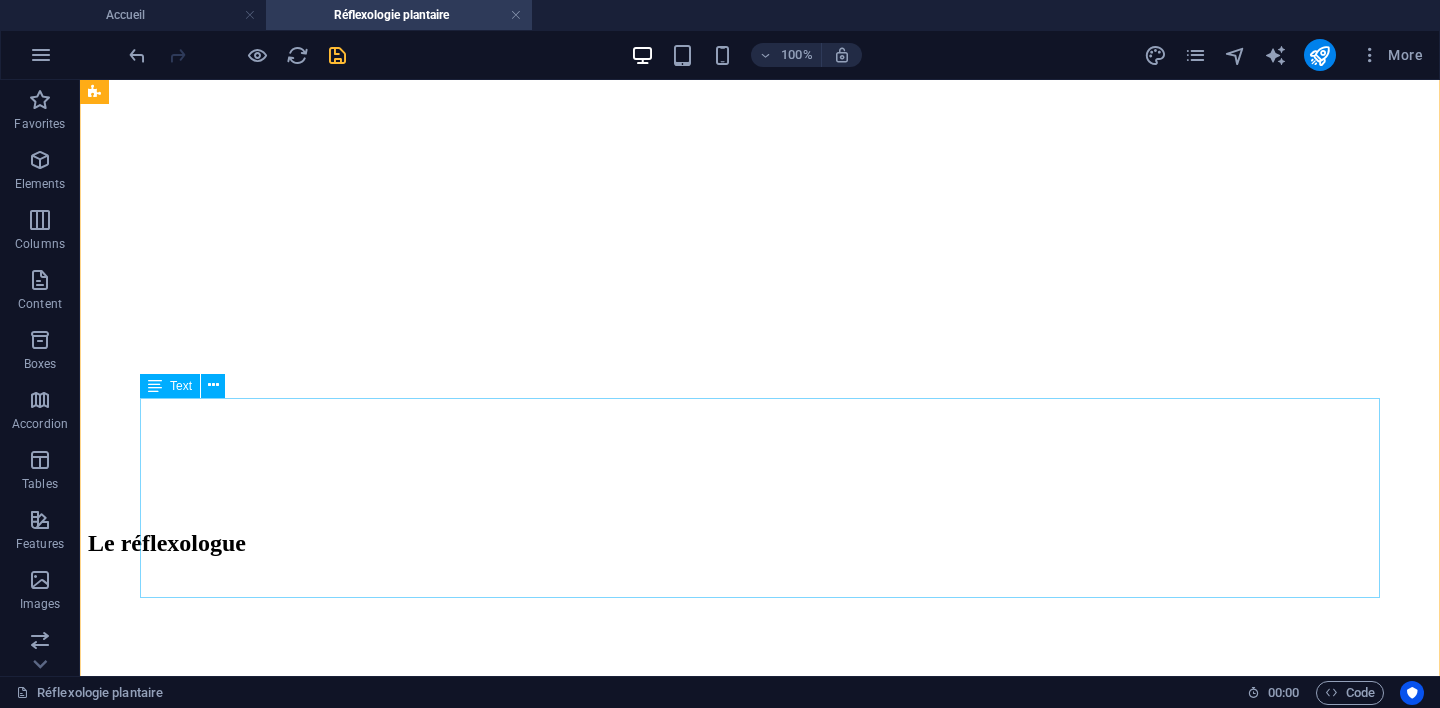 click on "Relâchement des tensions musculaires et articulaires, favorisant une détente profonde. Amélioration de la circulation sanguine et lymphatique. Détoxification du corps par la stimulation naturelle des émonctoires (peau, foie, intestins, reins), facilitant la perte de poids. Diminution des dépendances source de stress (sucre, tabac....). Soulagement certaines douleurs et aide à la diminution certains troubles fonctionnels tels que la constipation, l’acidité gastrique... Apaisement des problèmes de peau tels que l'eczéma et le psoriasis. Aide à la régulation des glandes et au soulagement des troubles hormonaux (ménopause, syndrome prémenstruel…). Abaissement du surmenage et de la fatigue." at bounding box center (760, 1806) 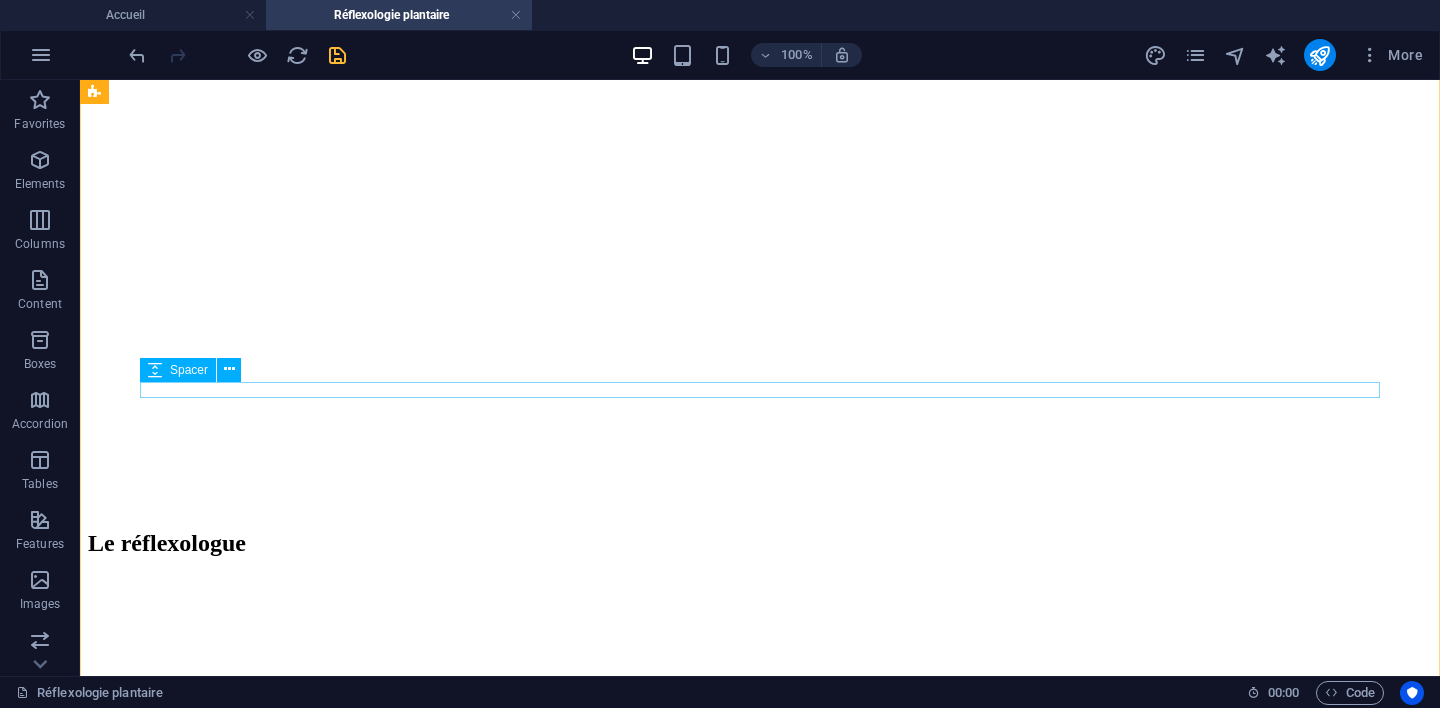 click at bounding box center (760, 1698) 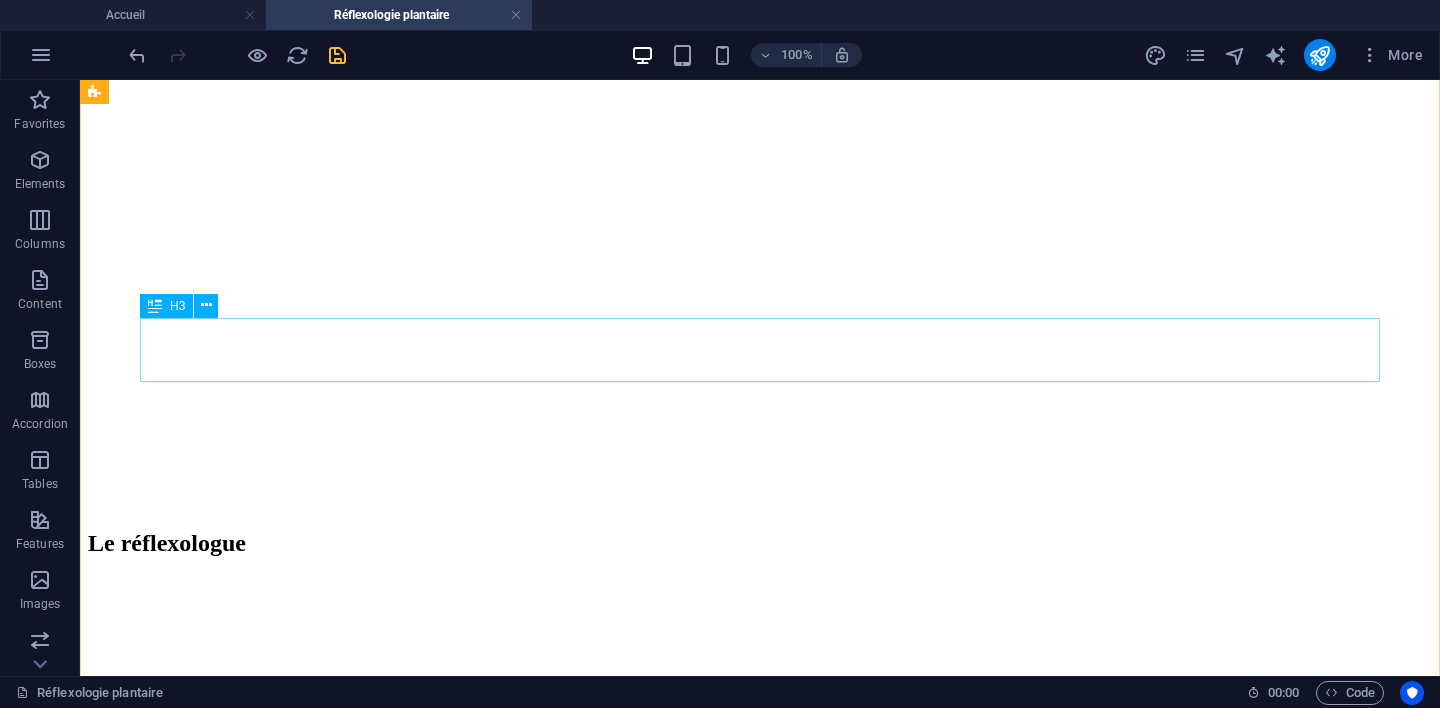click on "Physiques" at bounding box center [760, 1661] 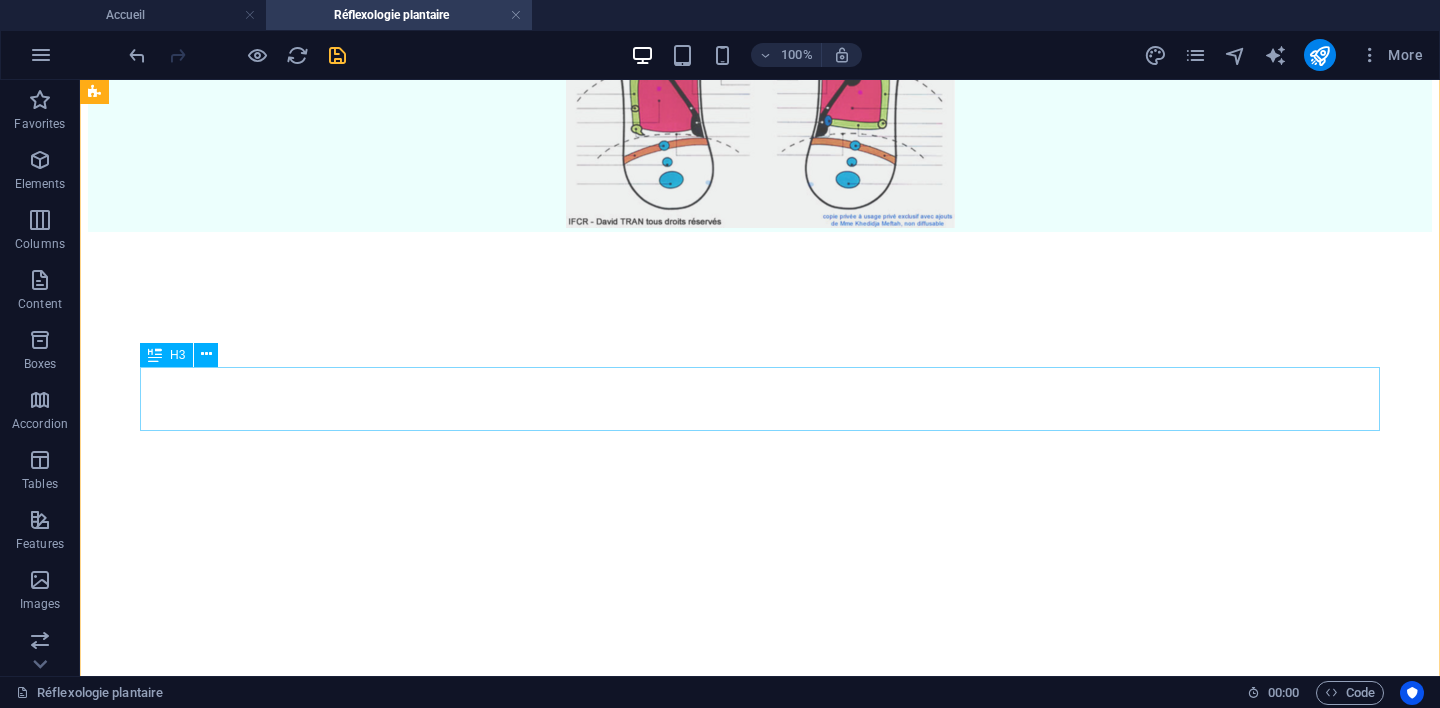 scroll, scrollTop: 2586, scrollLeft: 0, axis: vertical 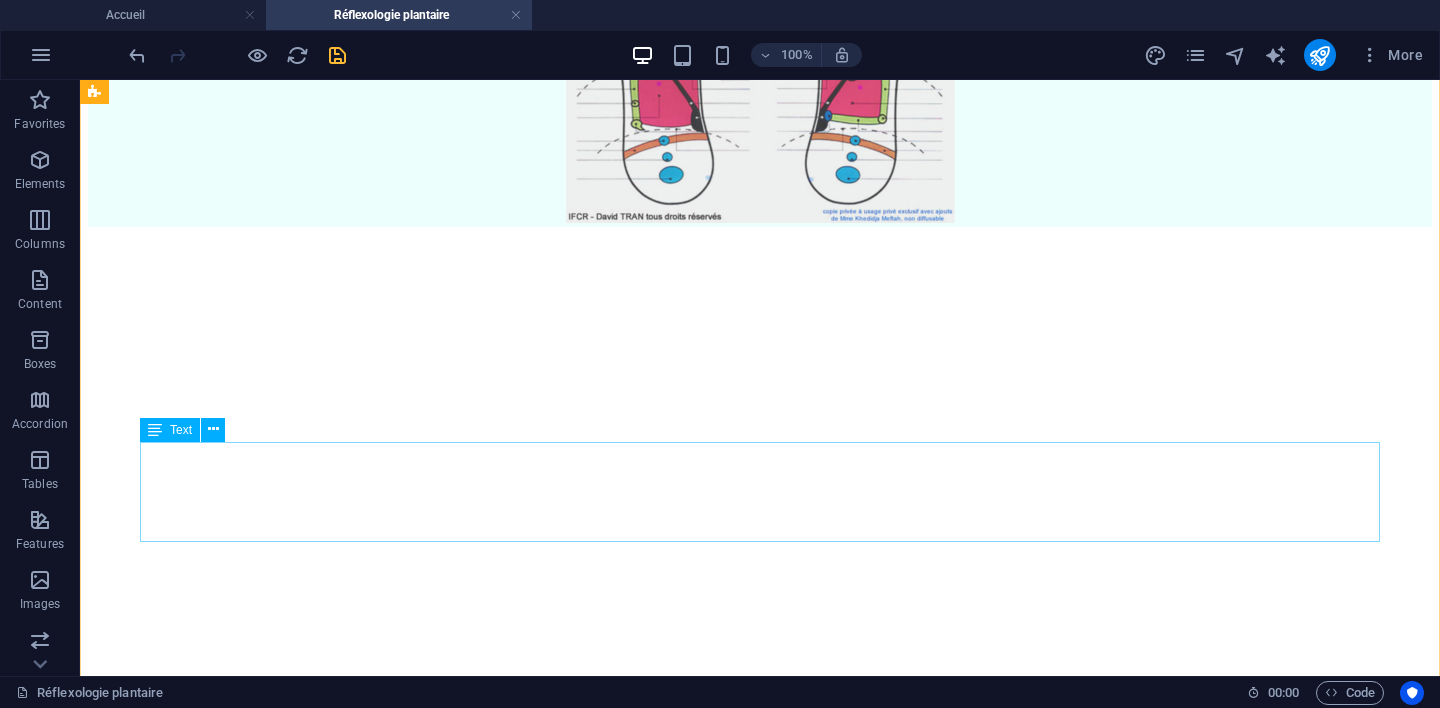 click on "Diminution des tensions nerveuses et des troubles liés au stress (migraines, céphalées, troubles du sommeil, changements d’humeur). Apaisement de la colère, de l’irritabilité, de la nervosité, de la peur, de l’anxiété et du burn-out. Amélioration de la concentration, notamment lors de préparations aux examens et concours. Apaisement de l’hyperactivité chez les enfants et adolescents." at bounding box center (760, 1797) 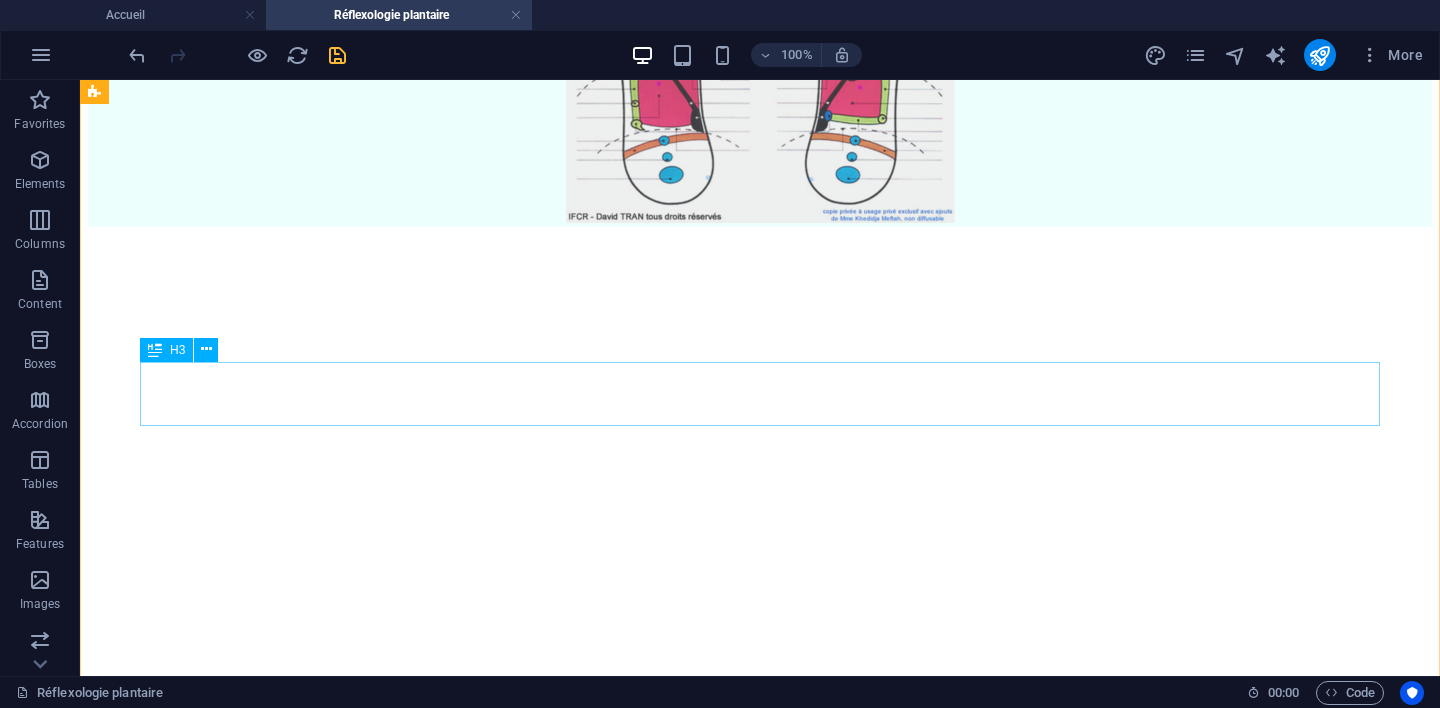 click on "Émotionnels" at bounding box center (760, 1693) 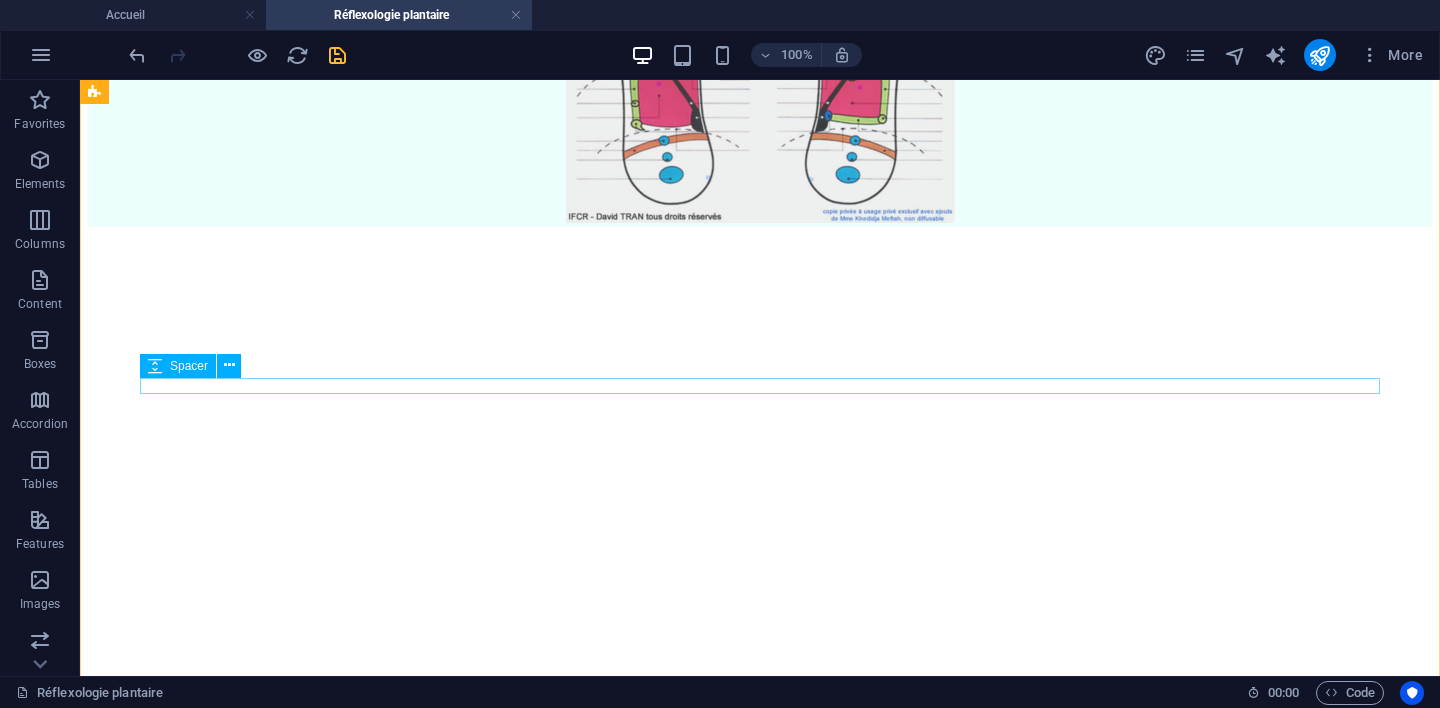 click at bounding box center (760, 1688) 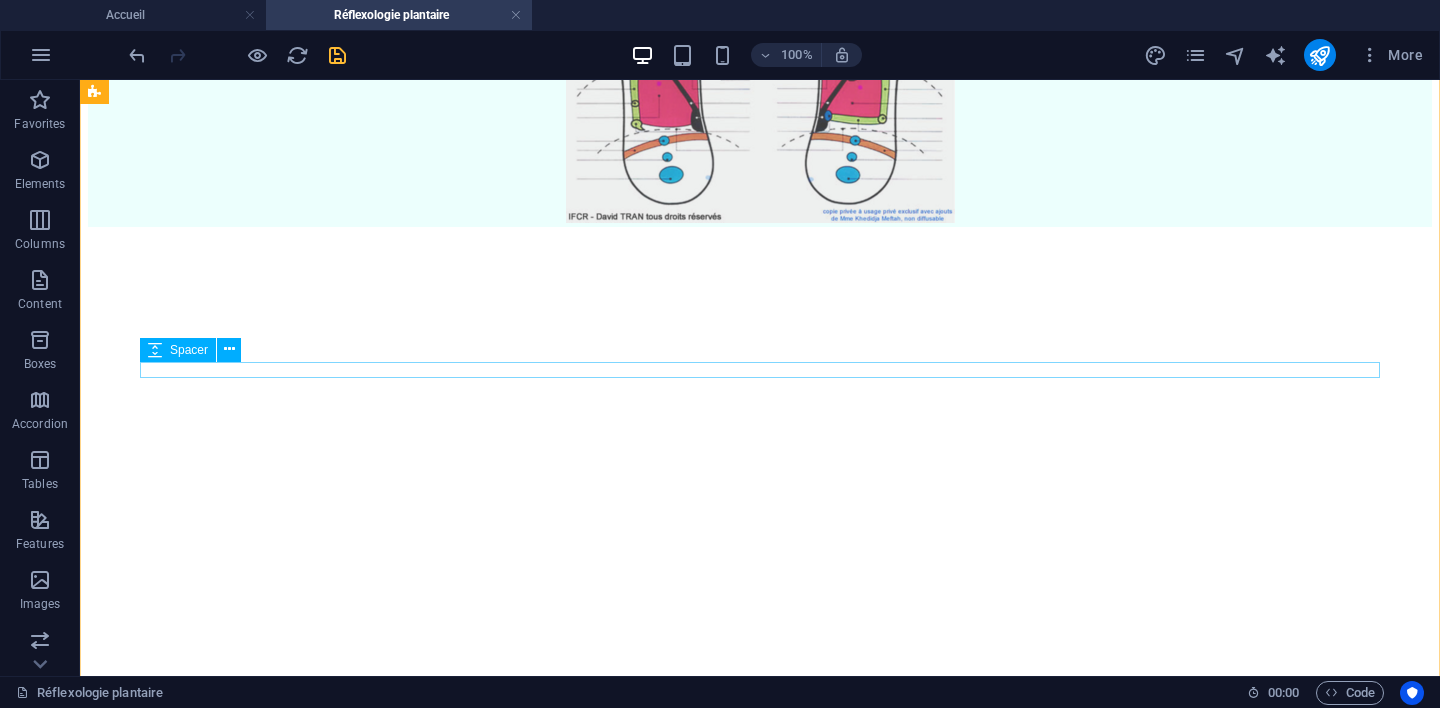 click at bounding box center [760, 1672] 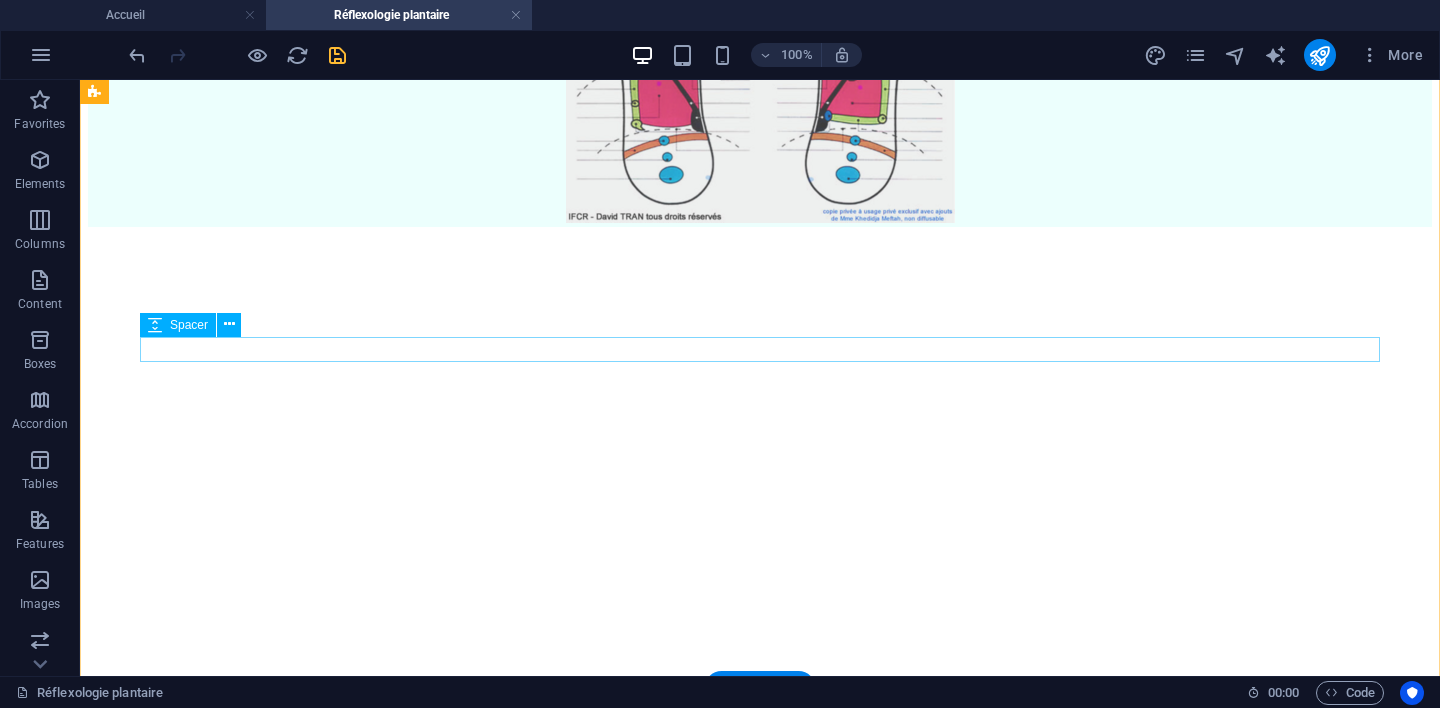 click at bounding box center [760, 1651] 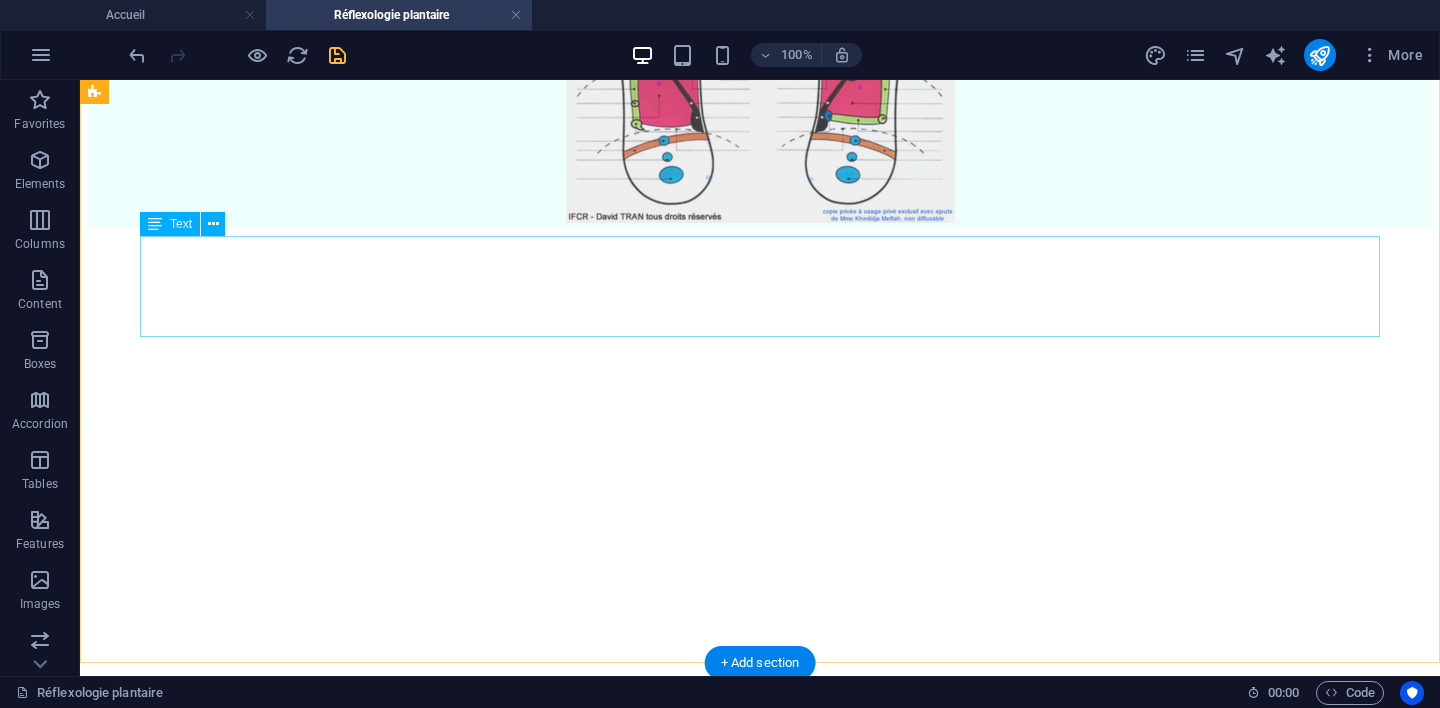 click on "La réflexologie favorise le processus d'autorégulation des différents systèmes du corps (nerveux, hormonal, digestif, circulatoire, etc.). Grâce à un toucher spécifique des zones réflexes, elle stimule les mécanismes neuro-hormonaux, neuro-végétatifs et la circulation des fluides. Elle contribue ainsi à réduire les effets du stress, souvent responsables de nombreux dysfonctionnements émotionnels et physiques." at bounding box center (760, 1587) 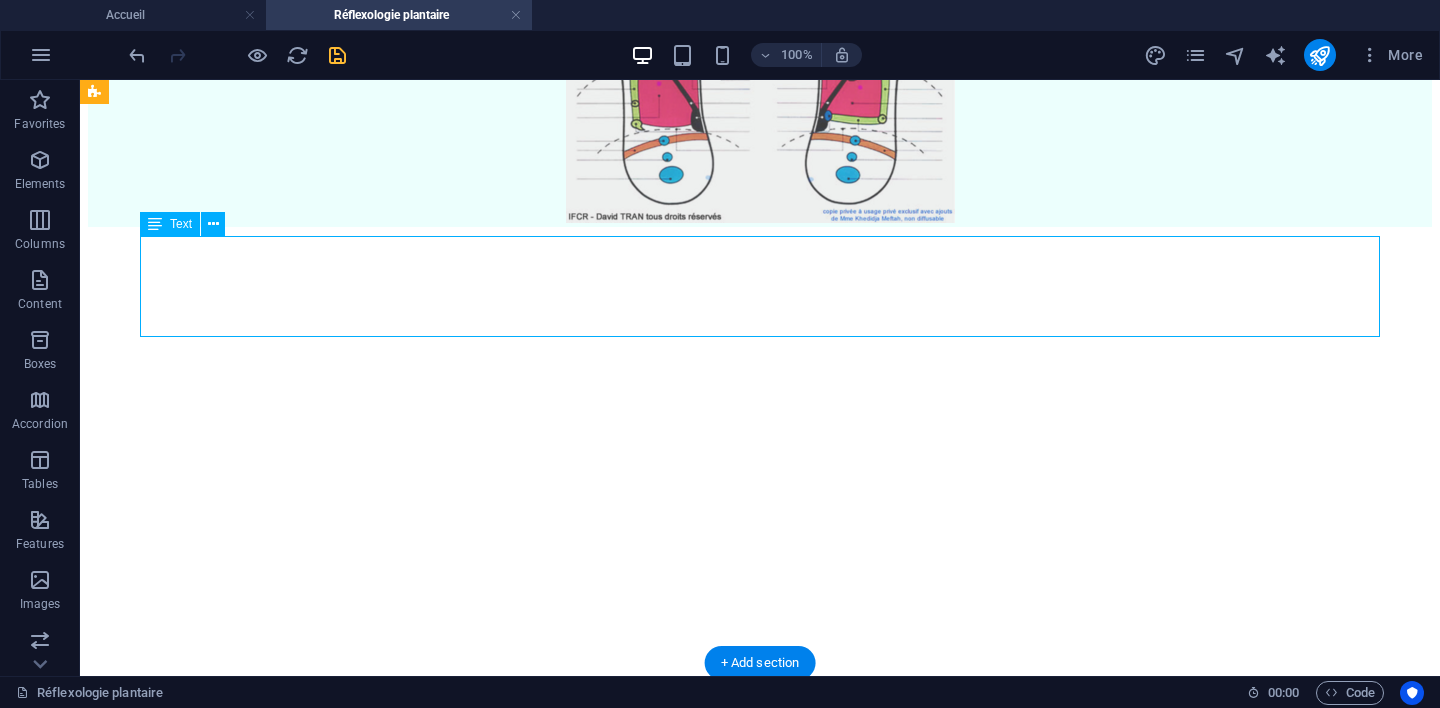 click on "La réflexologie favorise le processus d'autorégulation des différents systèmes du corps (nerveux, hormonal, digestif, circulatoire, etc.). Grâce à un toucher spécifique des zones réflexes, elle stimule les mécanismes neuro-hormonaux, neuro-végétatifs et la circulation des fluides. Elle contribue ainsi à réduire les effets du stress, souvent responsables de nombreux dysfonctionnements émotionnels et physiques." at bounding box center [760, 1587] 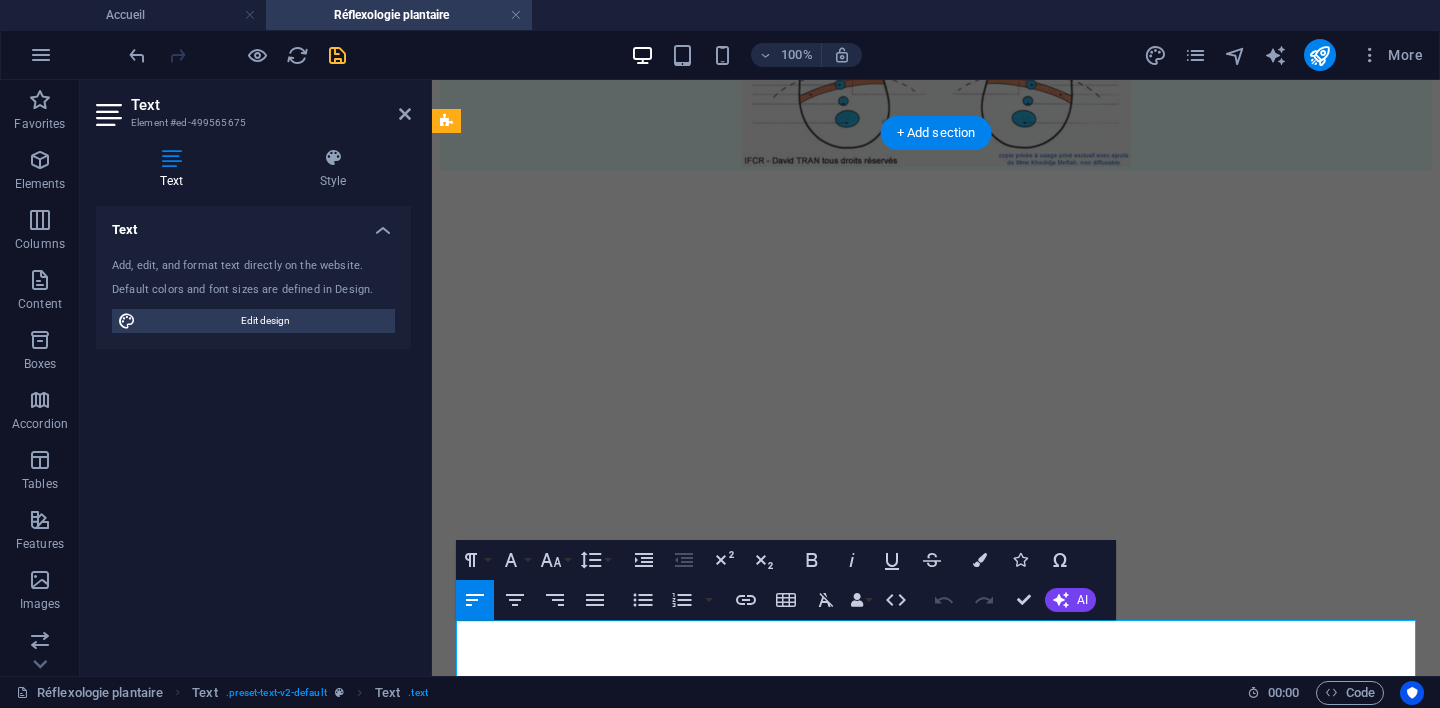 click on "Le‬‭ réflexologue‬‭ est‬‭ un‬‭ professionnel‬‭ de‬‭ la‬‭ relation‬‭ d'aide,‬‭ intervenant‬‭ dans‬ la‬‭ gestion‬‭ du‬‭ stress‬‭ et‬‭ l'accompagnement‬‭ vers‬‭ le‬‭ mieux-être.‬‭ Son‬‭ objectif‬ est‬‭ de‬‭ favoriser‬‭ le‬‭ bien-être‬‭ et‬‭ d’optimiser‬‭ l’équilibre‬‭ de‬‭ l’organisme.‬‭ Il‬ accompagne‬‭ les‬‭ individus‬‭ en‬‭ appliquant‬‭ des‬‭ techniques‬‭ spécifiques‬‭ de‬ relaxation‬‭ et‬‭ de‬‭ stimulation‬‭ des‬‭ zones‬‭ réflexes‬‭ situées‬‭ sur‬‭ différentes‬ parties‬‭ du‬‭ corps‬‭  afin‬‭ d’atténuer‬‭ les‬‭ tensions‬‭ physiques‬‭ et‬ émotionnelles produites par le stress. Le‬‭ réflexologue‬‭ accueille‬‭ la‬‭ personne,‬‭ identifie‬‭ ses‬‭ besoins‬‭ ainsi‬‭ que‬‭ le‬  qualifiés, sans se substituer à eux.‬" at bounding box center [936, 1352] 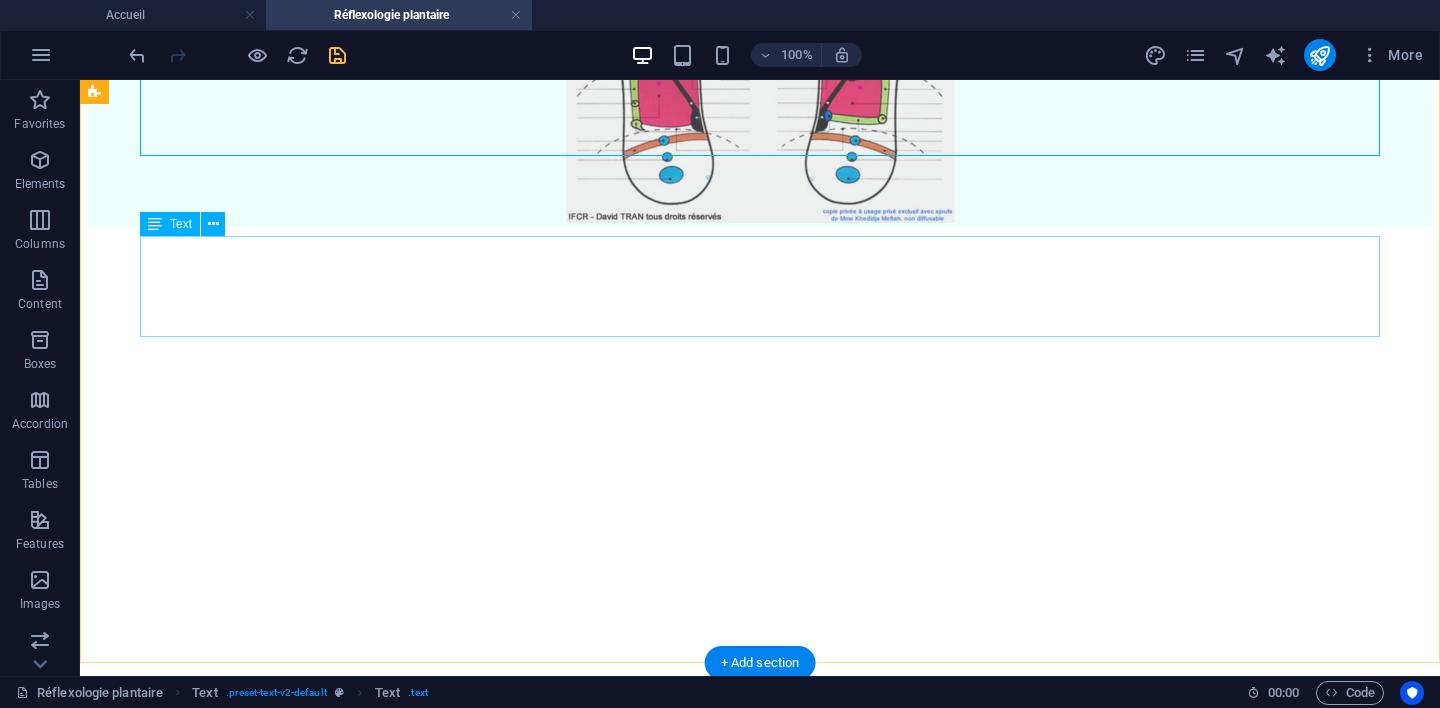 click on "La réflexologie favorise le processus d'autorégulation des différents systèmes du corps (nerveux, hormonal, digestif, circulatoire, etc.). Grâce à un toucher spécifique des zones réflexes, elle stimule les mécanismes neuro-hormonaux, neuro-végétatifs et la circulation des fluides. Elle contribue ainsi à réduire les effets du stress, souvent responsables de nombreux dysfonctionnements émotionnels et physiques." at bounding box center [760, 1587] 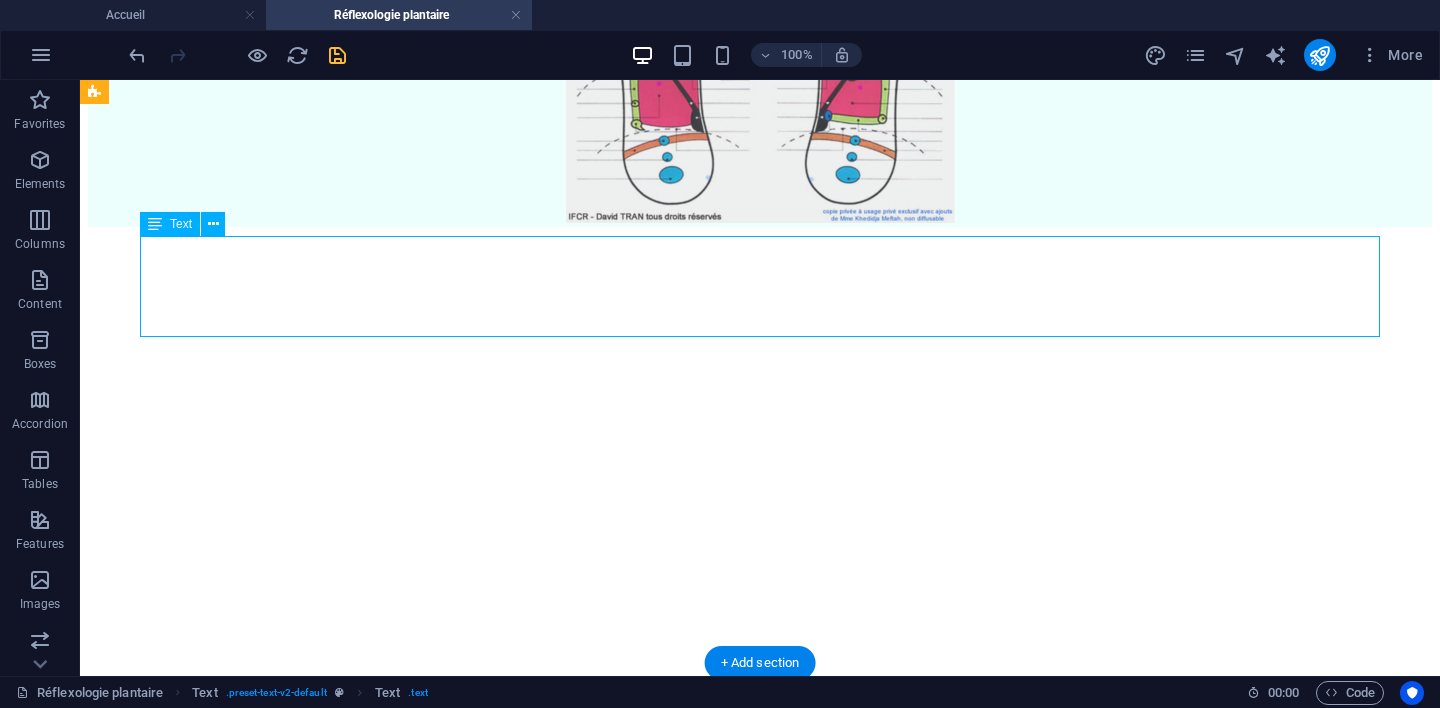 click on "La réflexologie favorise le processus d'autorégulation des différents systèmes du corps (nerveux, hormonal, digestif, circulatoire, etc.). Grâce à un toucher spécifique des zones réflexes, elle stimule les mécanismes neuro-hormonaux, neuro-végétatifs et la circulation des fluides. Elle contribue ainsi à réduire les effets du stress, souvent responsables de nombreux dysfonctionnements émotionnels et physiques." at bounding box center (760, 1587) 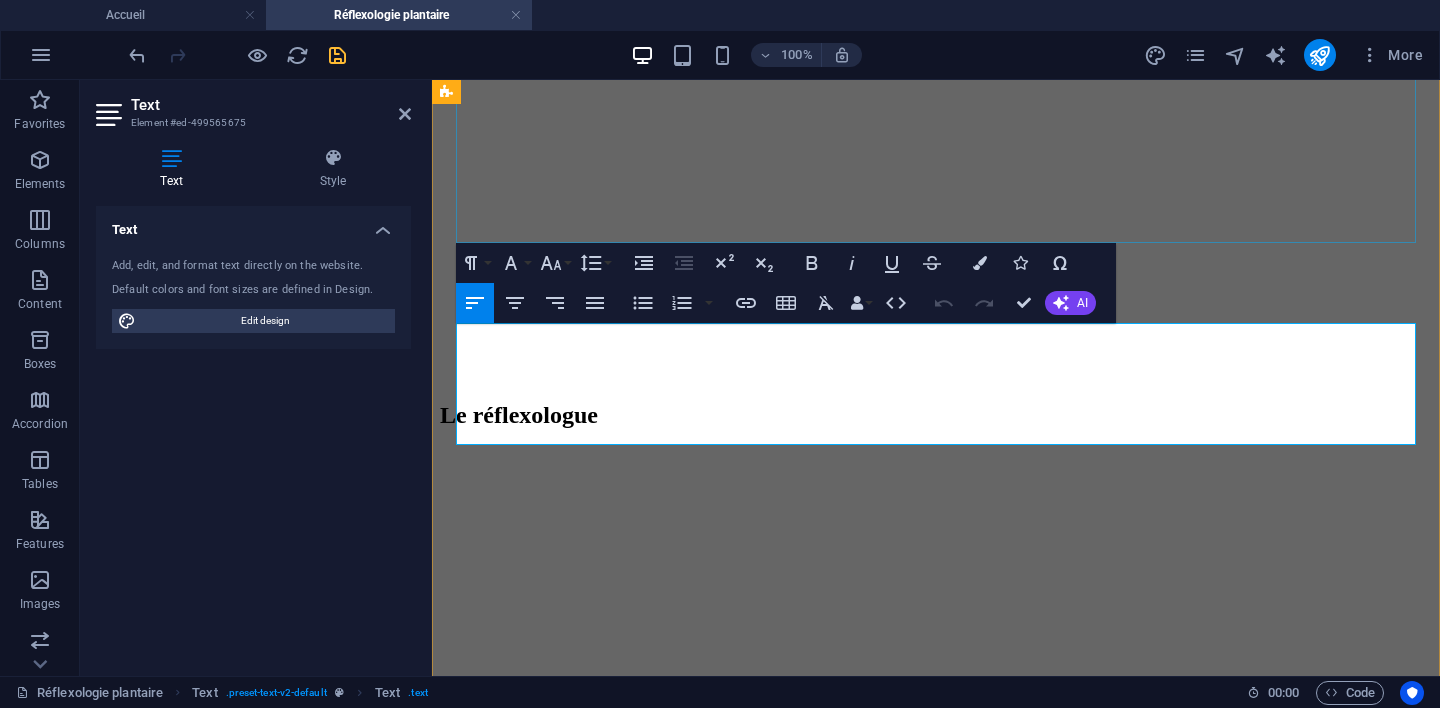 scroll, scrollTop: 2908, scrollLeft: 0, axis: vertical 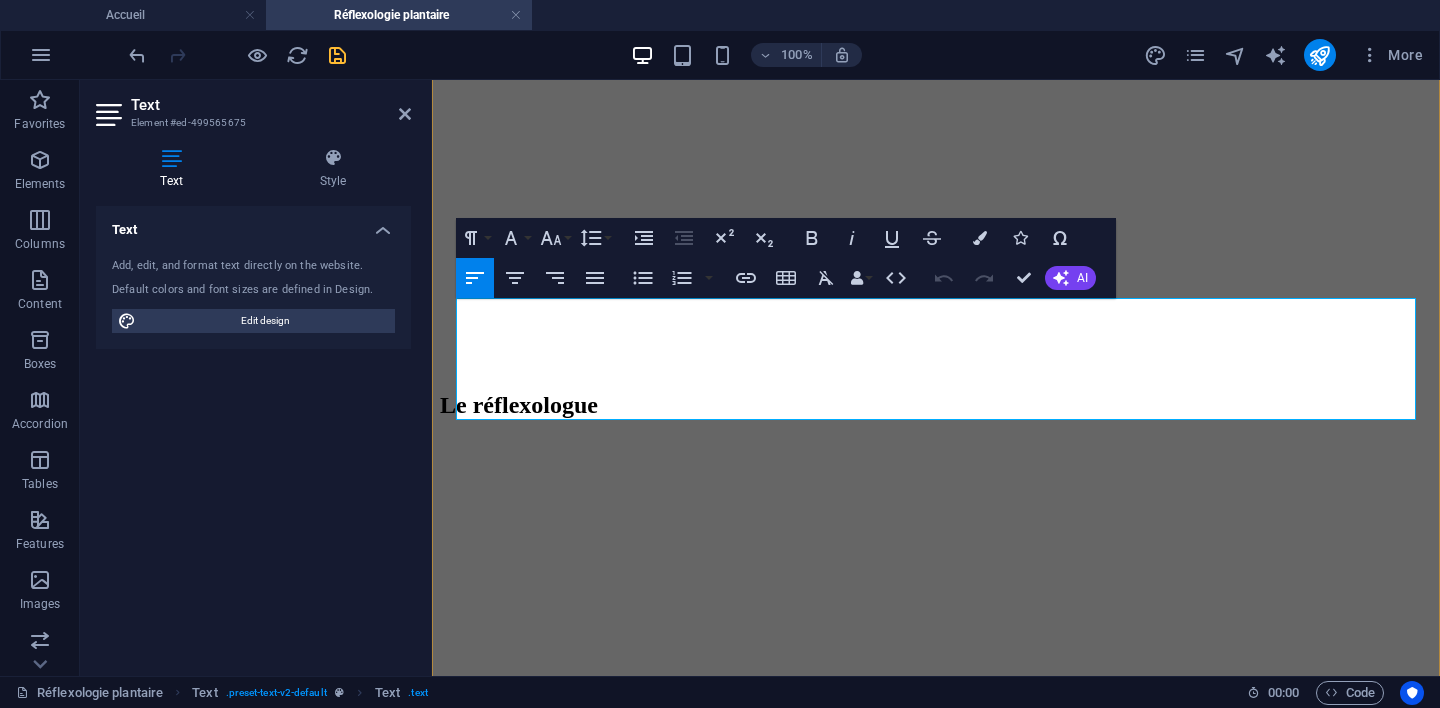 click on "La réflexologie favorise le processus d'autorégulation des différents systèmes du corps (nerveux, hormonal, digestif, circulatoire, etc.). Grâce à un toucher spécifique des zones réflexes, elle stimule les mécanismes neuro-hormonaux, neuro-végétatifs et la circulation des fluides. Elle contribue ainsi à réduire les effets du stress, souvent responsables de nombreux dysfonctionnements émotionnels et physiques." at bounding box center [924, 1262] 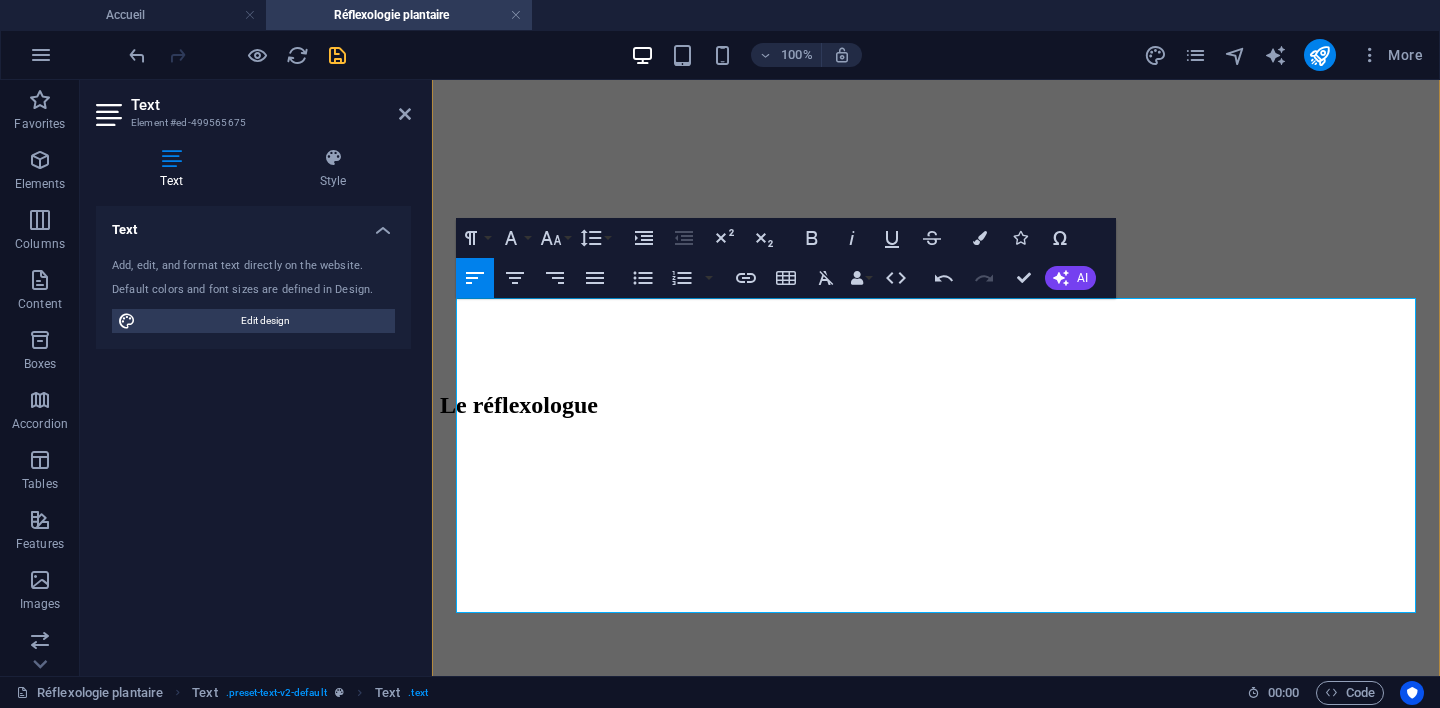 click on "‬‭ Détendre, relaxer, le stress étant à l’origine de nombreux‬" at bounding box center [936, 1240] 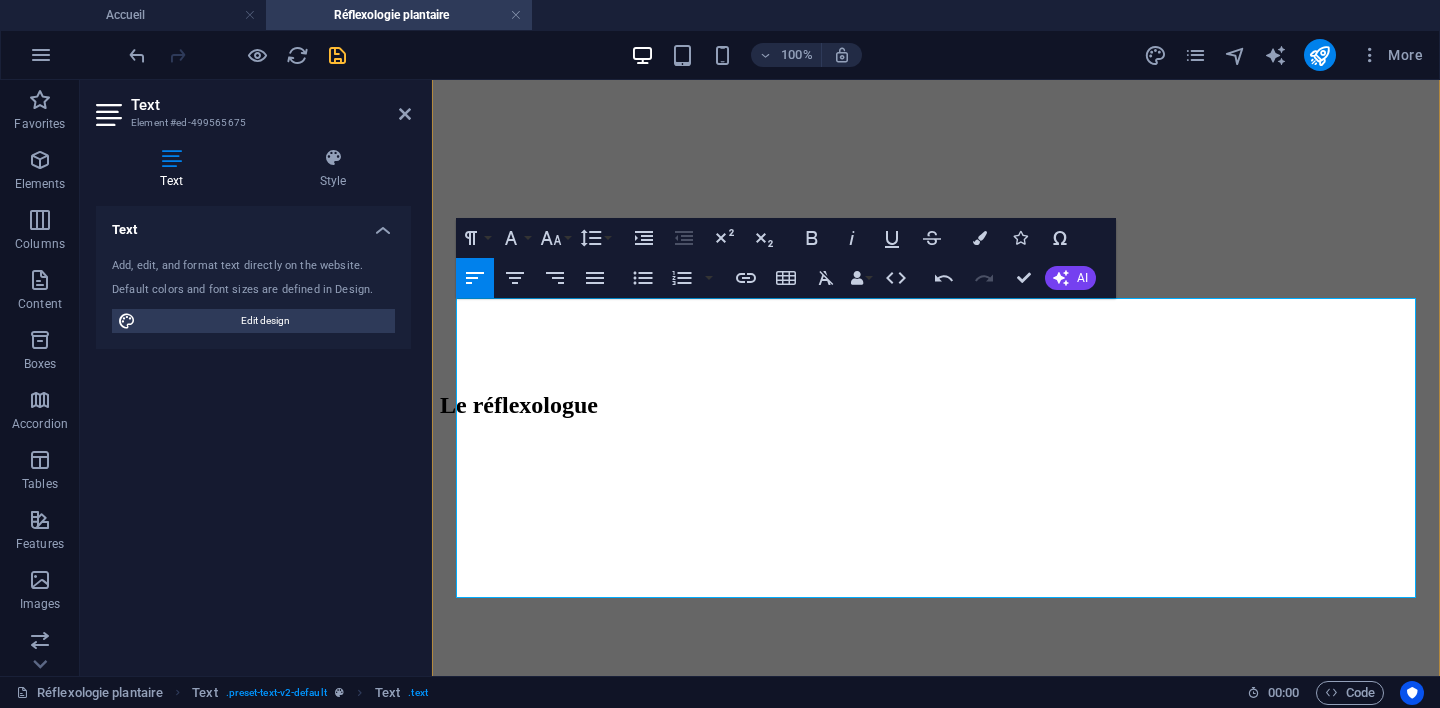 type 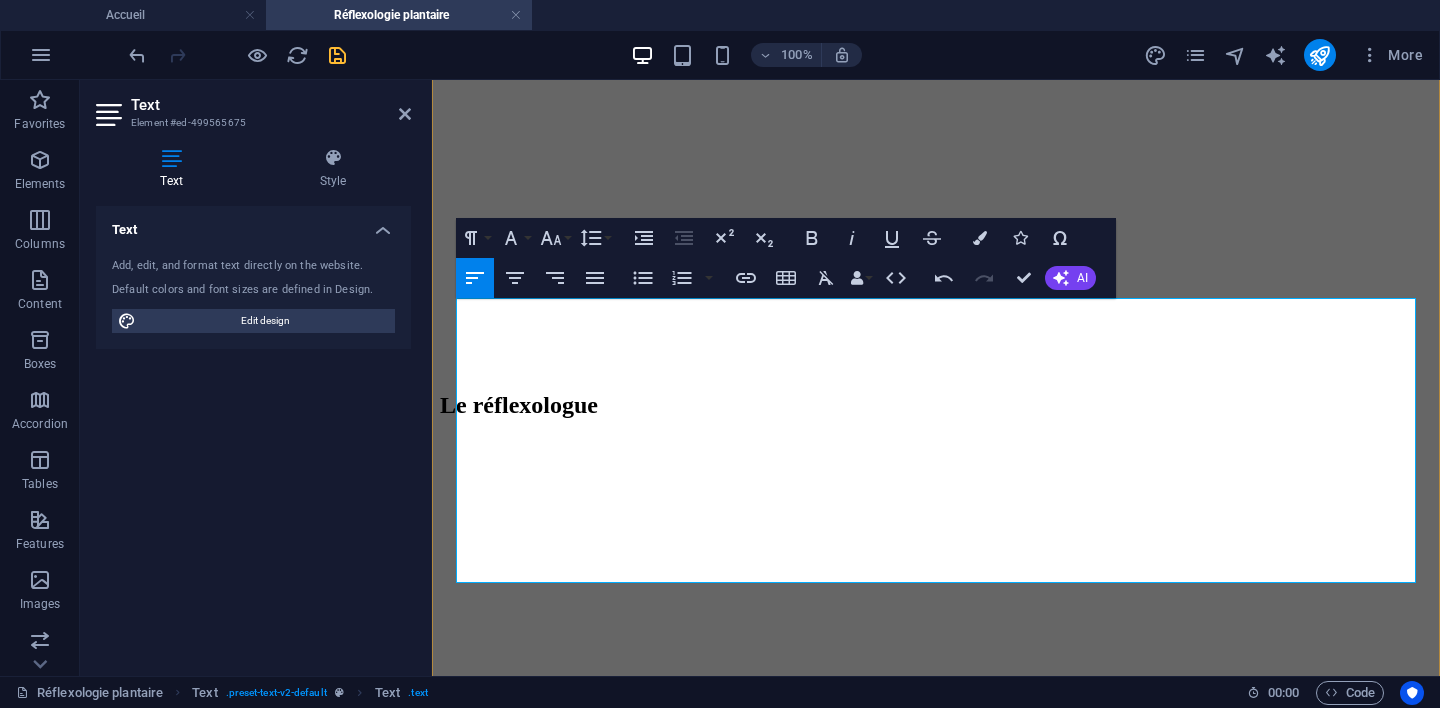click on "‬‭ Réduire l’état d’anxiété‬" at bounding box center (936, 1255) 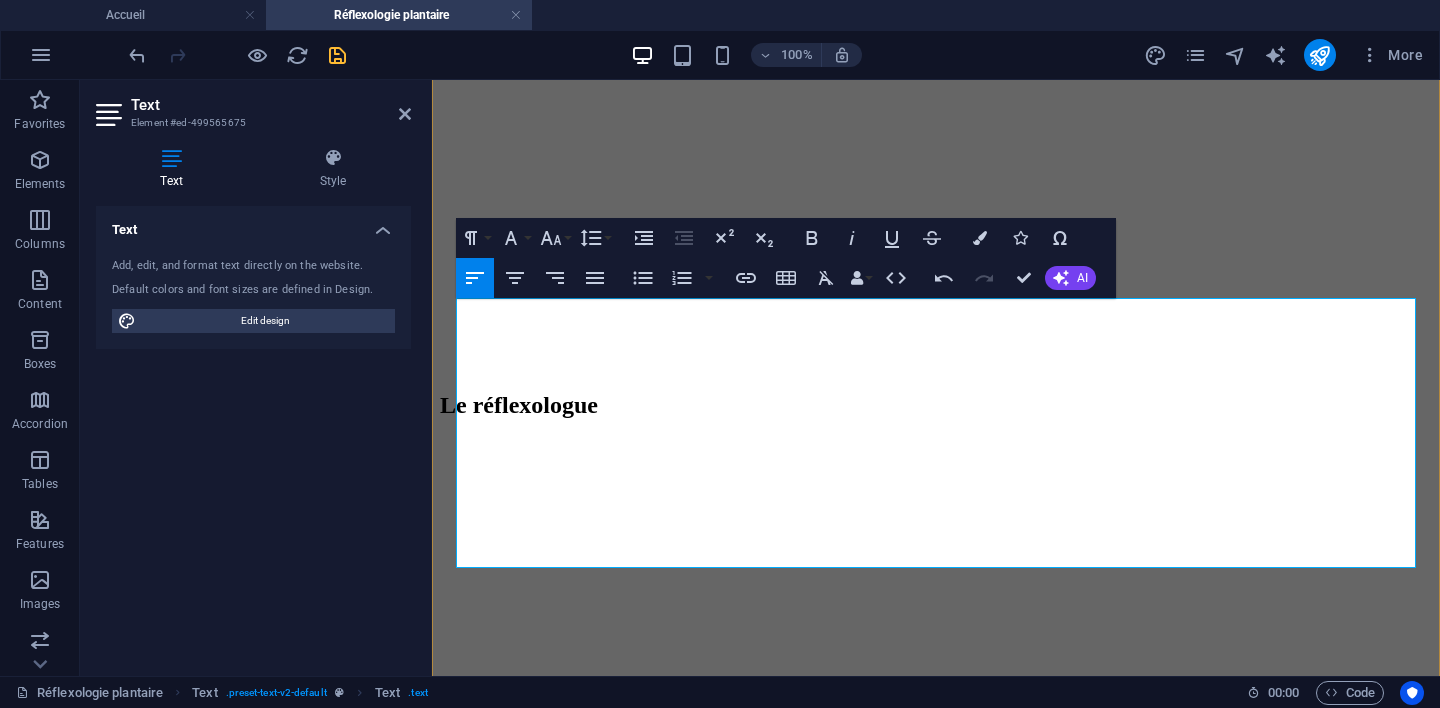 click on "‬‭ Favoriser une détente profonde afin d’apaiser les tensions physiques‬" at bounding box center [936, 1270] 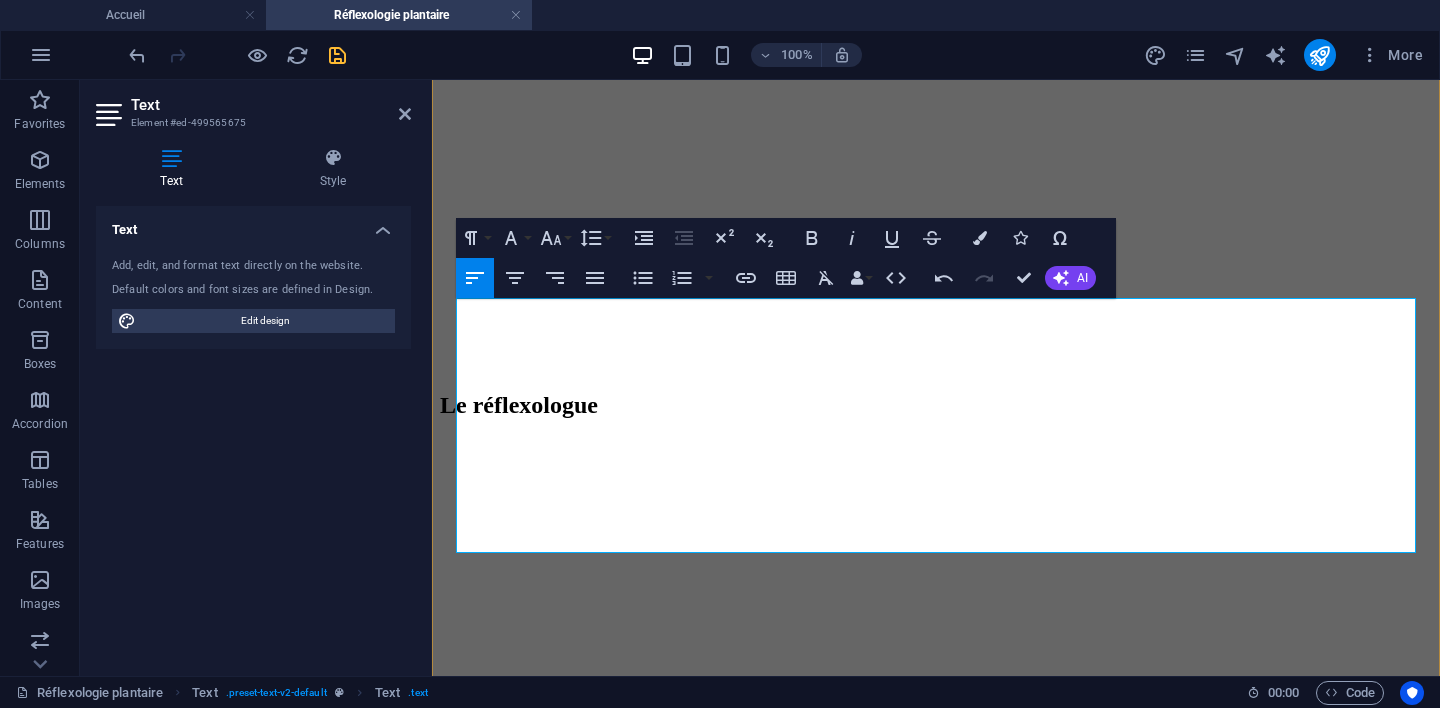 click on "‬‭ Diminuer un grand nombre de tensions et inconforts corporelles‬" at bounding box center [936, 1285] 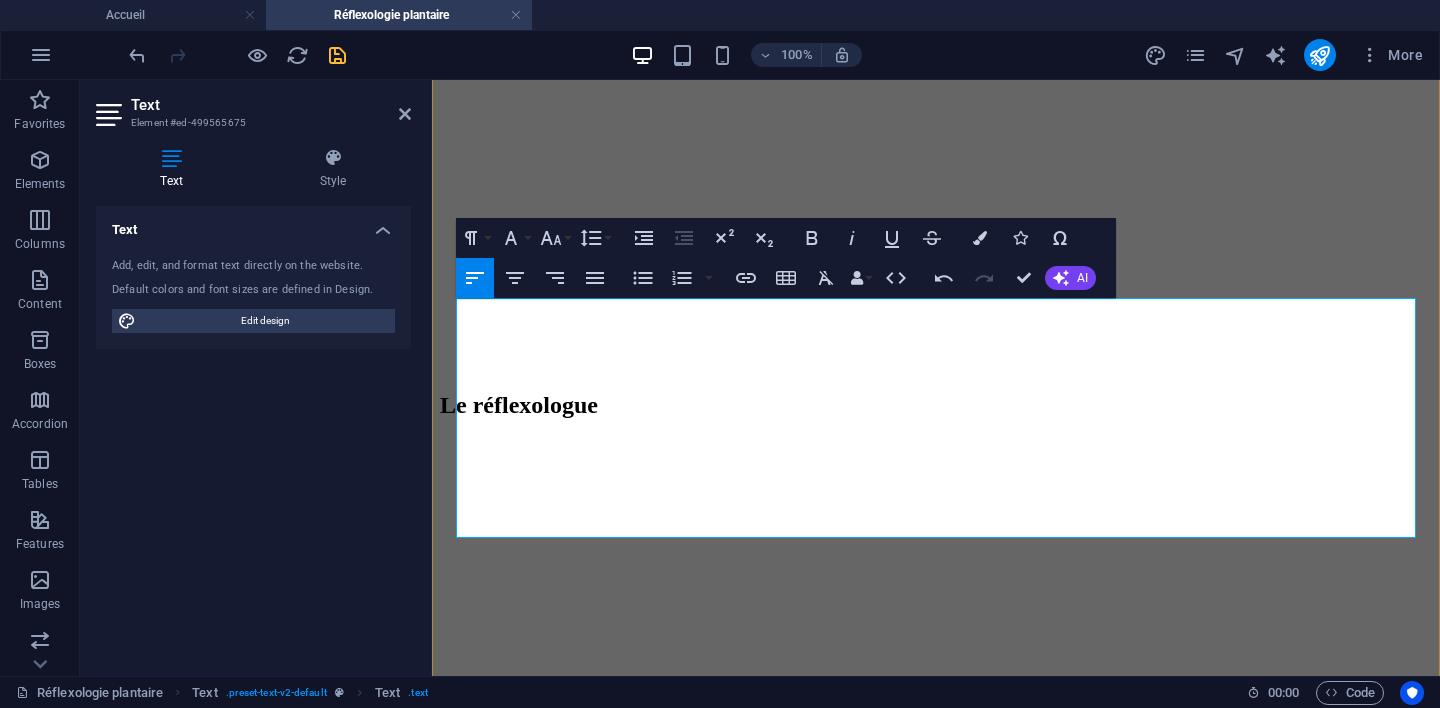 click on "‬‭ Améliorer les différentes fonctions de l’organisme‬" at bounding box center [936, 1300] 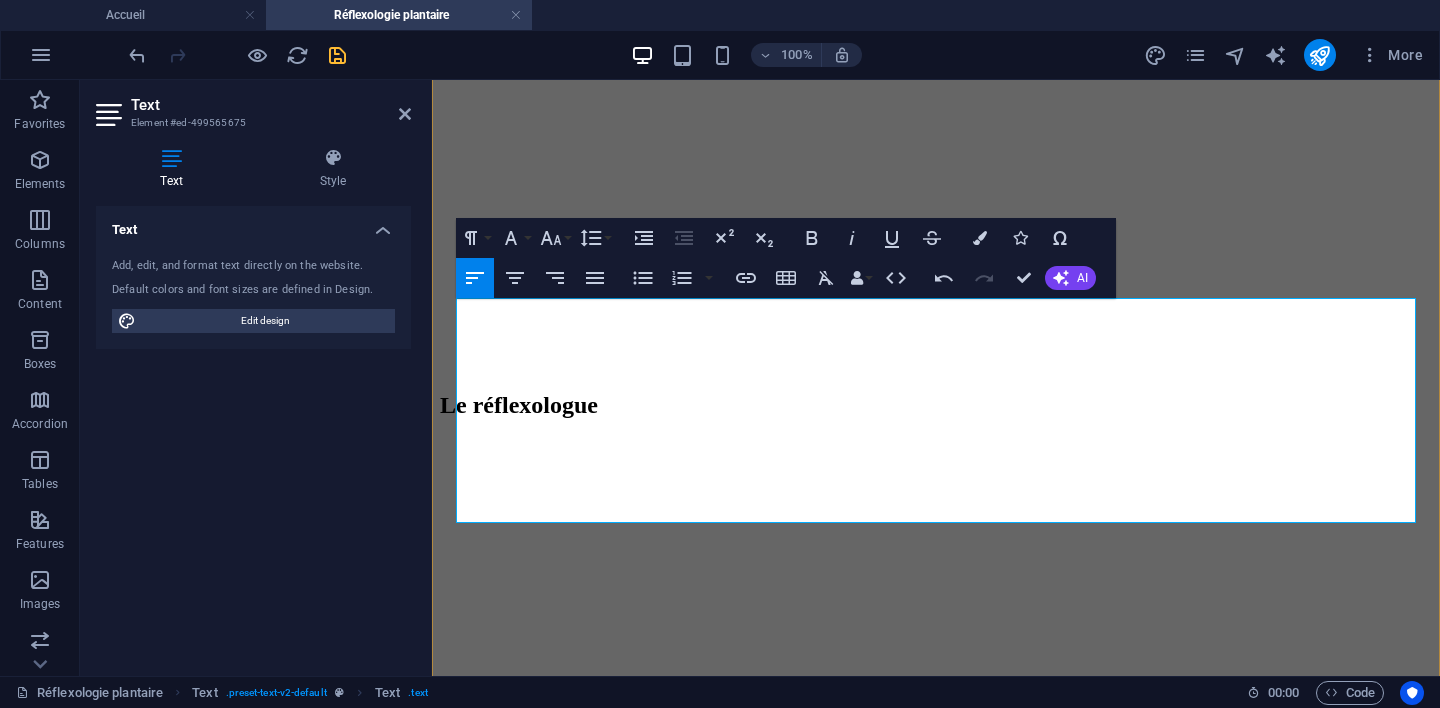 click on "‬‭ Déceler, localiser et éliminer les dépôts formés par des cristaux‬" at bounding box center [936, 1315] 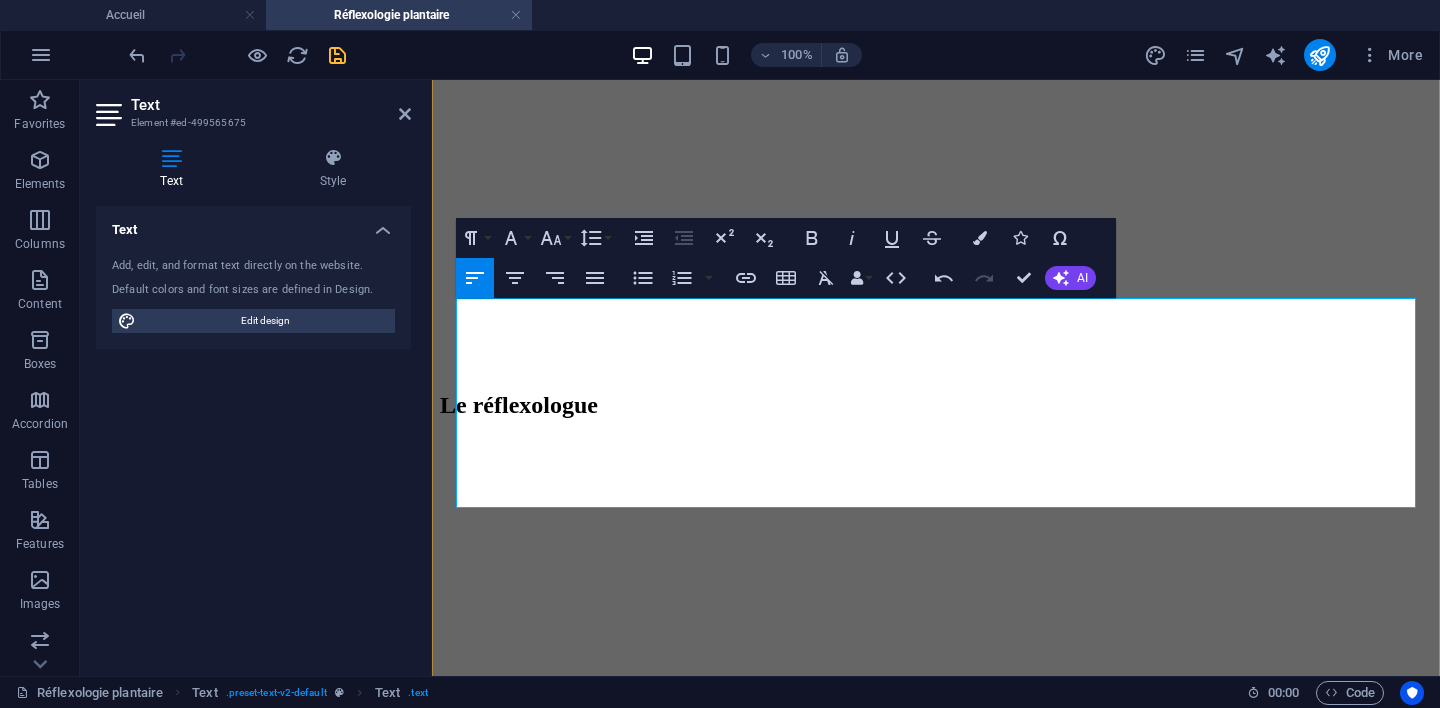 click on "‭ d’acide urique ou d’autres toxines.‬" at bounding box center [936, 1315] 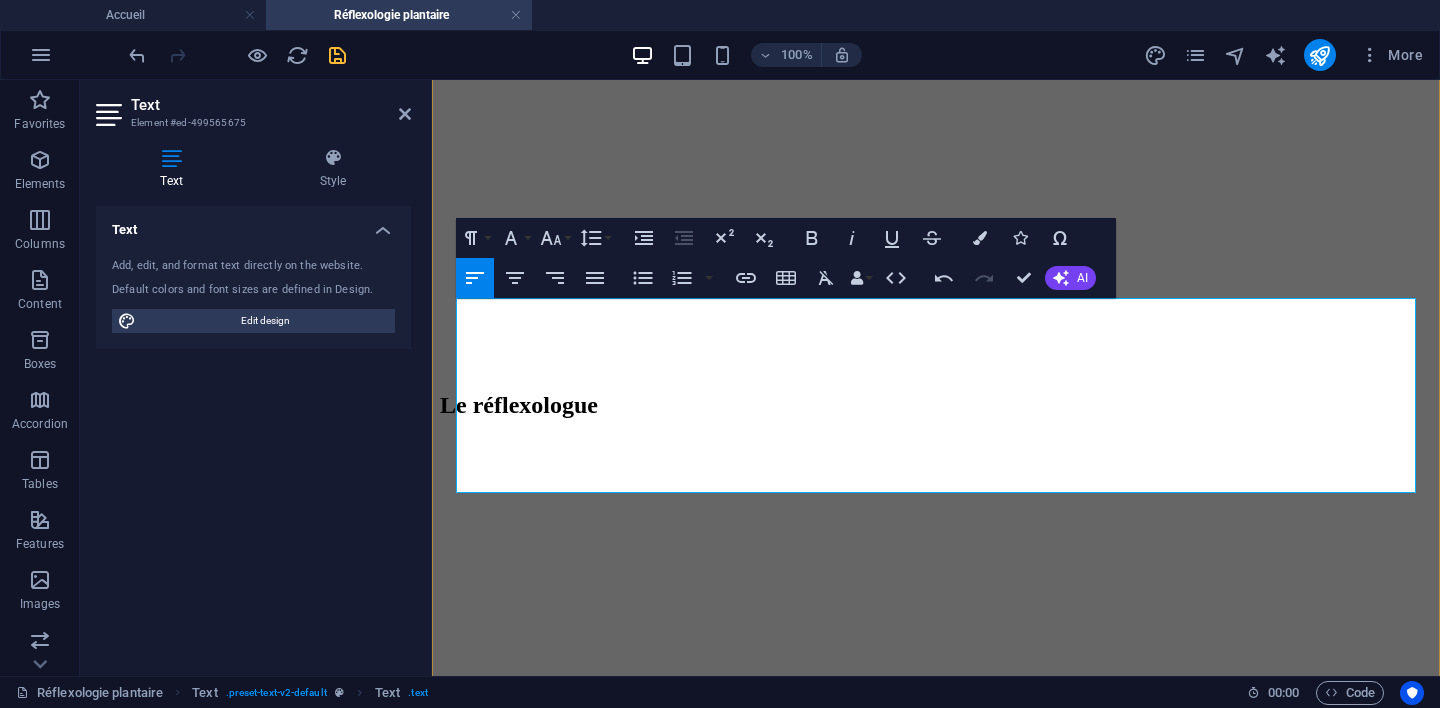 click on "‬‭ Activer la circulation sanguine et lymphatique‬" at bounding box center (936, 1330) 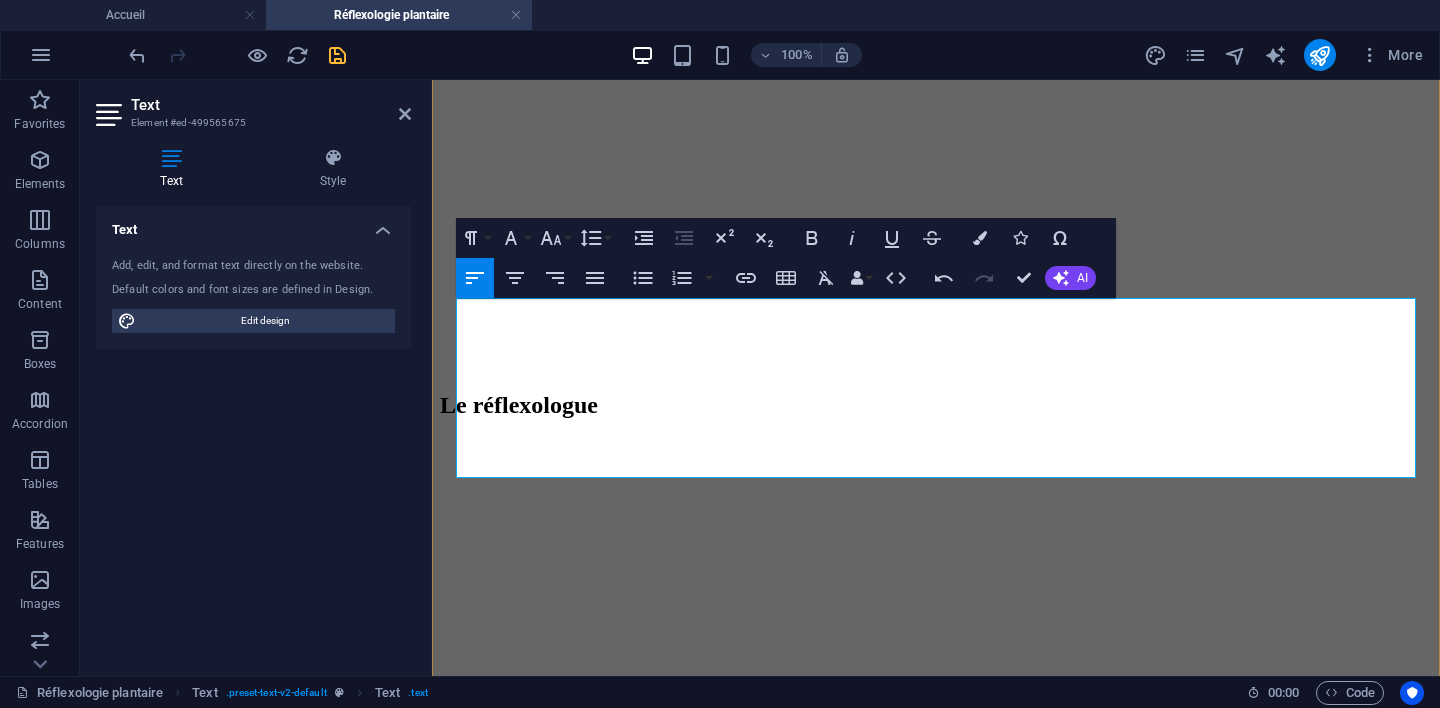 click on "‬‭ Aider à rétablir l’équilibre interne du corps‬" at bounding box center (936, 1345) 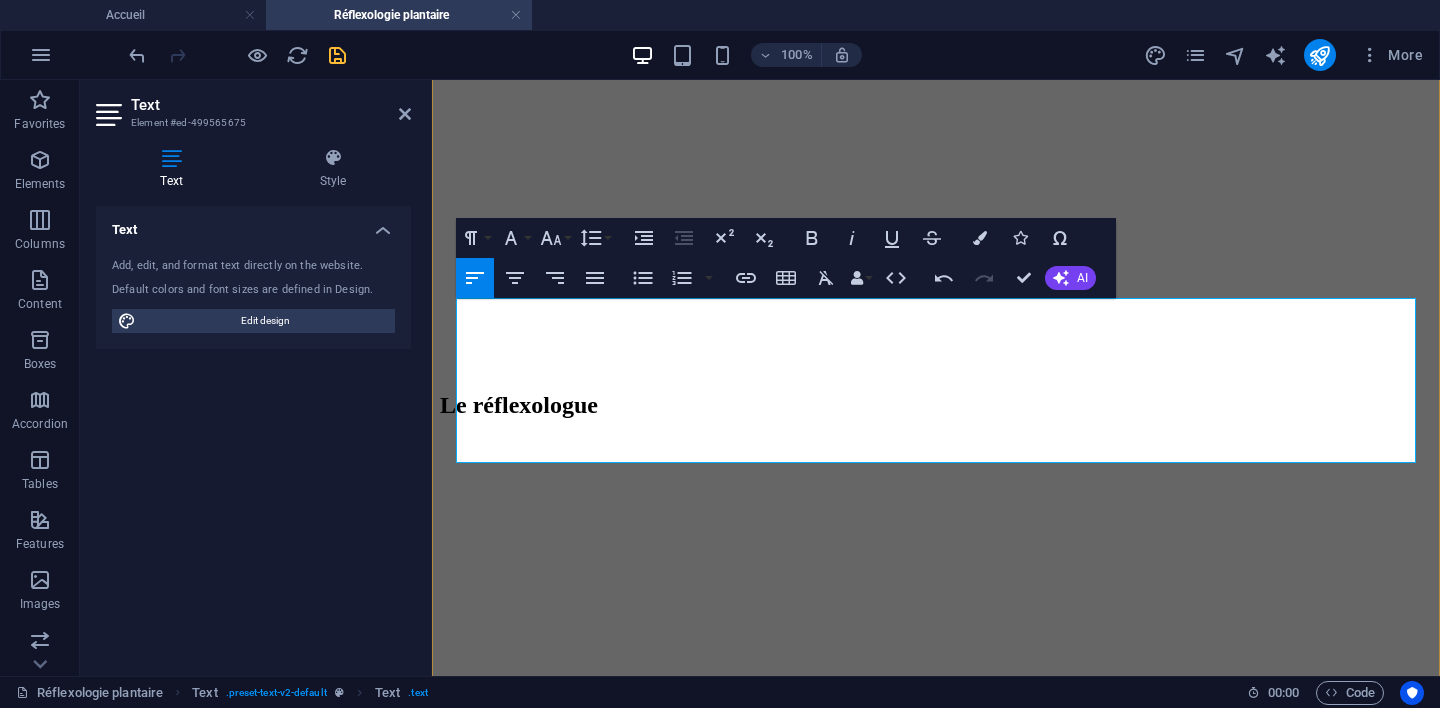click on "‬‭ Améliorer la qualité de vie de l’individu‬" at bounding box center [936, 1360] 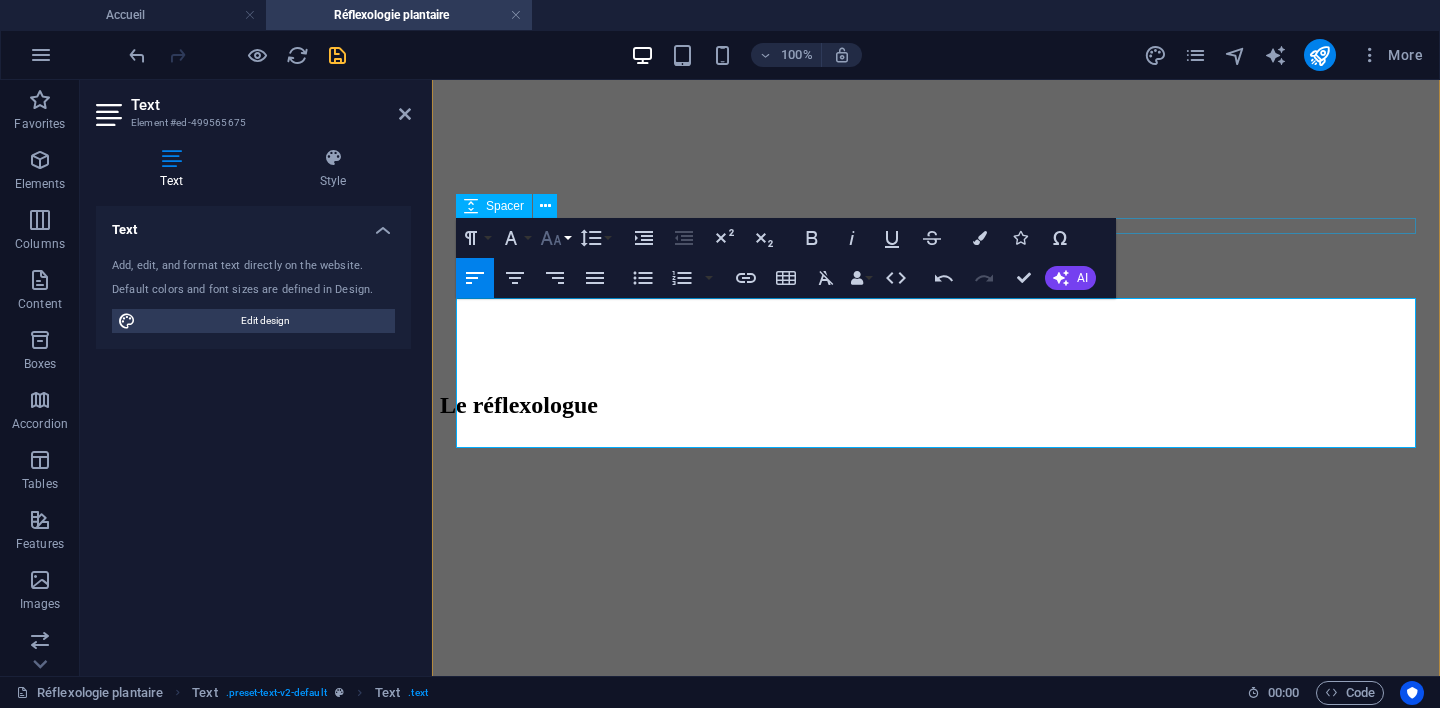 click 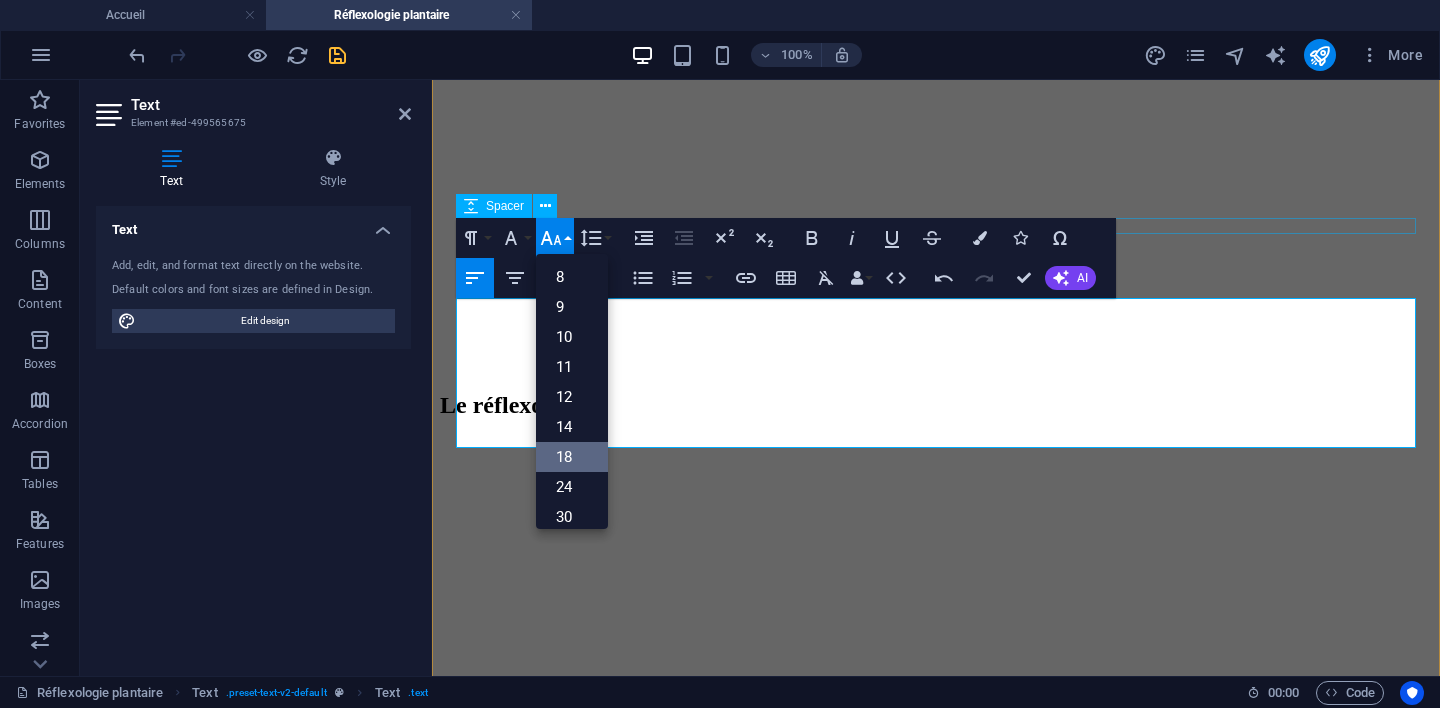 click on "18" at bounding box center (572, 457) 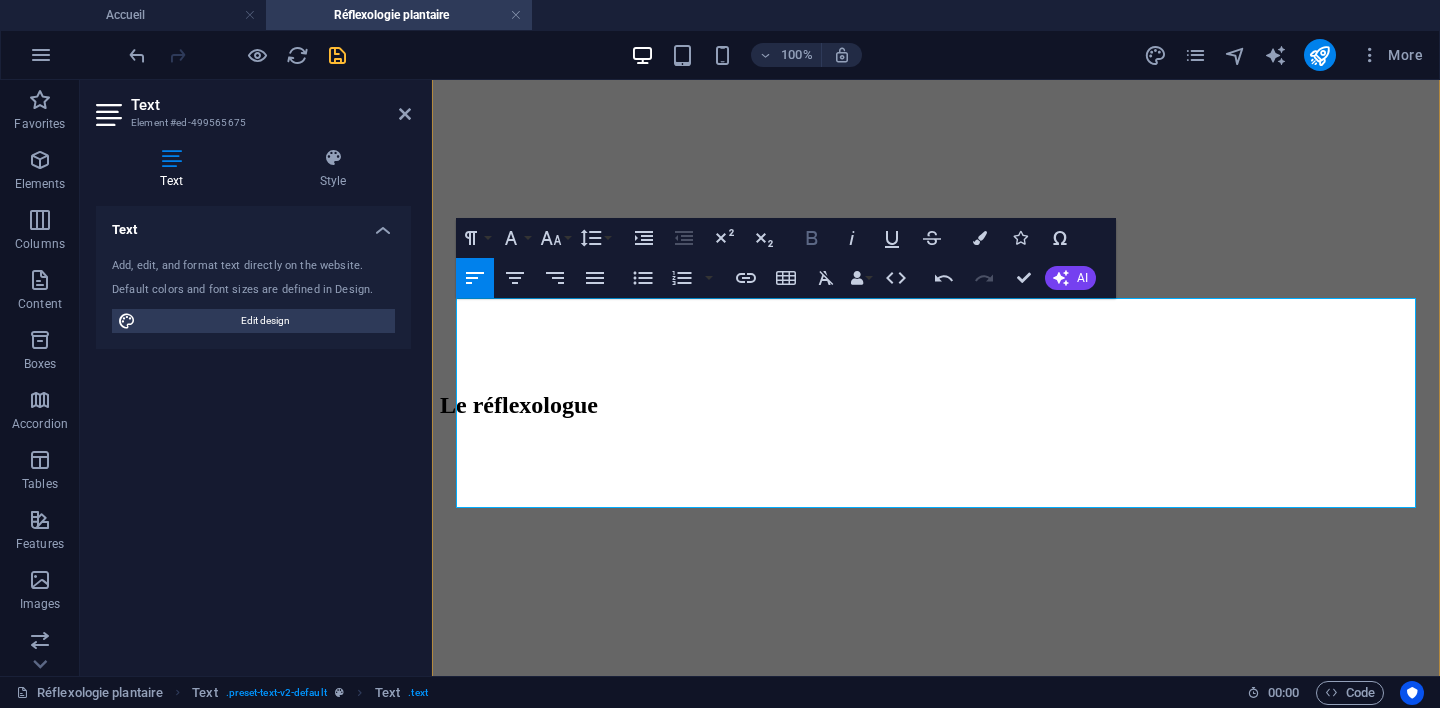 click 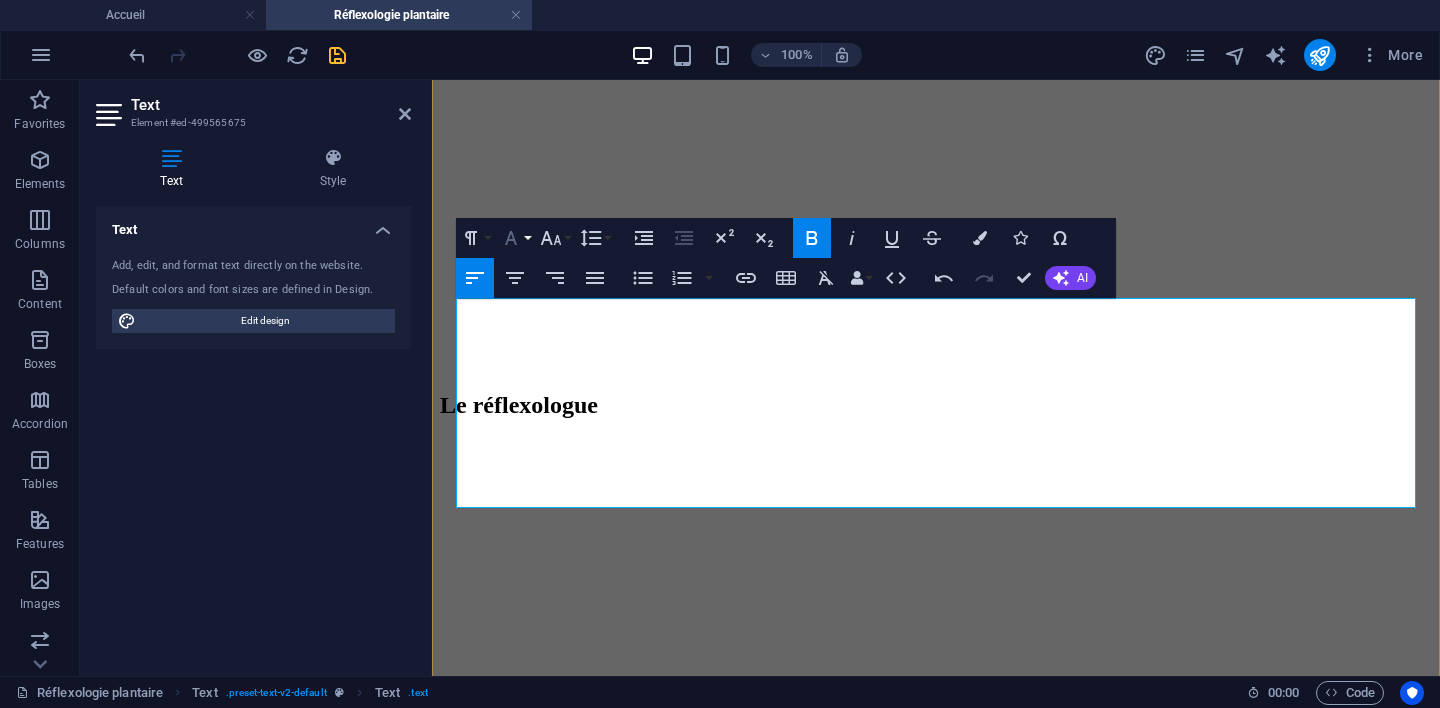 click on "Font Family" at bounding box center [515, 238] 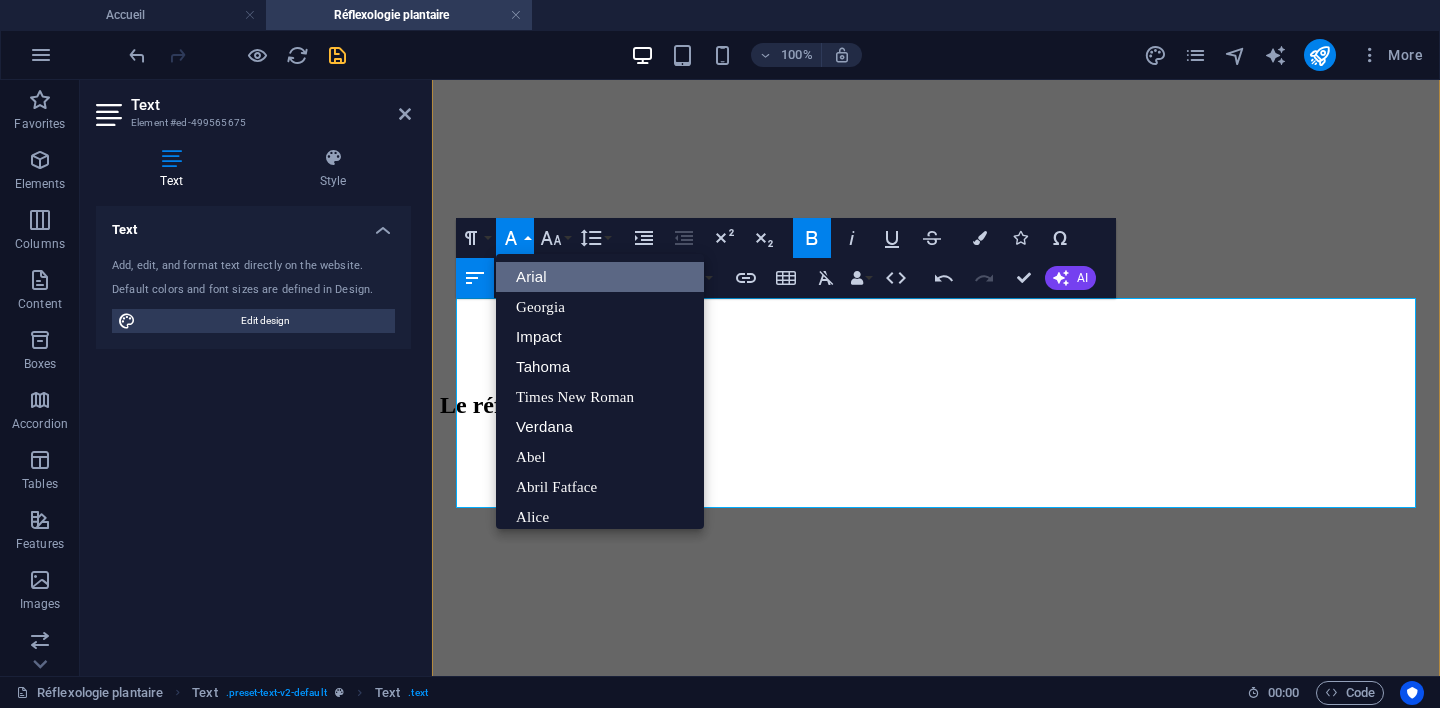 scroll, scrollTop: 23, scrollLeft: 0, axis: vertical 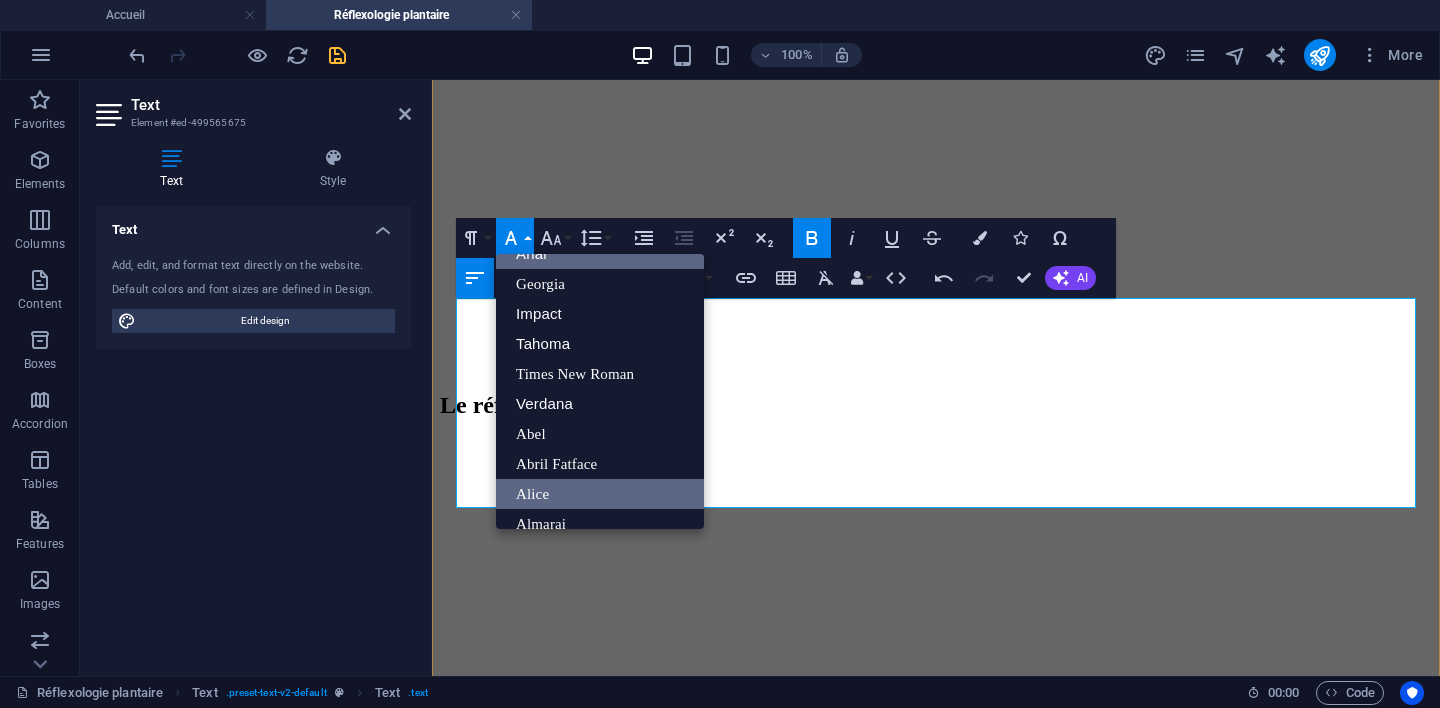 click on "Alice" at bounding box center [600, 494] 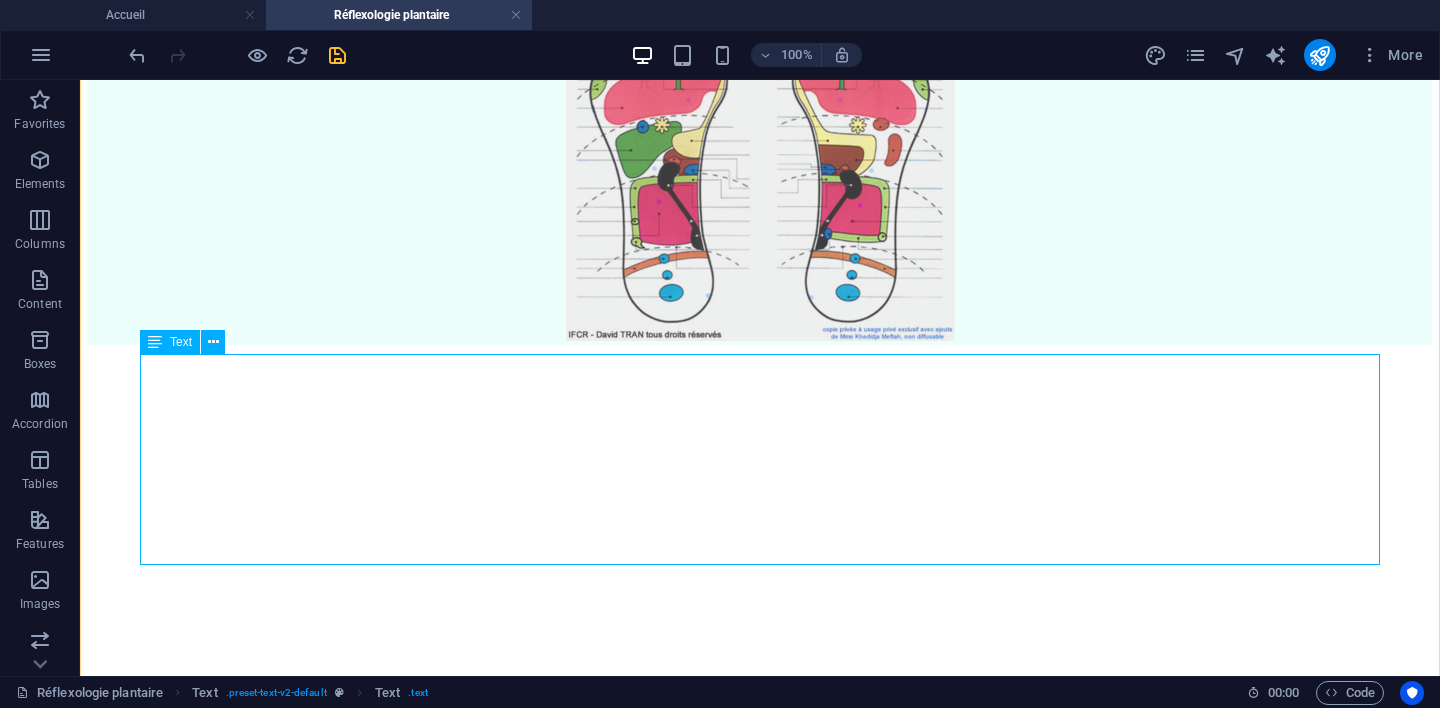 scroll, scrollTop: 2470, scrollLeft: 0, axis: vertical 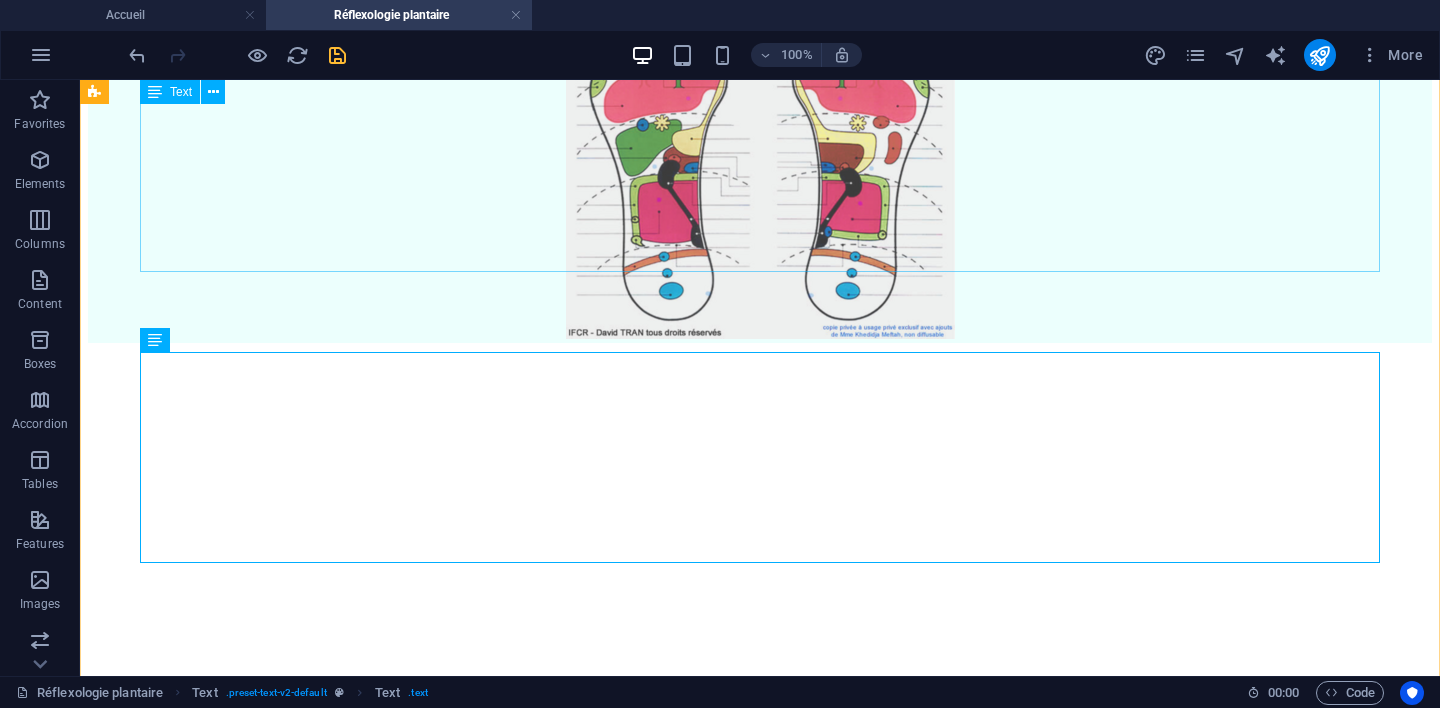 click on "Le‬‭ réflexologue‬‭ est‬‭ un‬‭ professionnel‬‭ de‬‭ la‬‭ relation‬‭ d'aide,‬‭ intervenant‬‭ dans‬ la‬‭ gestion‬‭ du‬‭ stress‬‭ et‬‭ l'accompagnement‬‭ vers‬‭ le‬‭ mieux-être.‬‭ Son‬‭ objectif‬ est‬‭ de‬‭ favoriser‬‭ le‬‭ bien-être‬‭ et‬‭ d’optimiser‬‭ l’équilibre‬‭ de‬‭ l’organisme.‬‭ Il‬ accompagne‬‭ les‬‭ individus‬‭ en‬‭ appliquant‬‭ des‬‭ techniques‬‭ spécifiques‬‭ de‬ relaxation‬‭ et‬‭ de‬‭ stimulation‬‭ des‬‭ zones‬‭ réflexes‬‭ situées‬‭ sur‬‭ différentes‬ parties‬‭ du‬‭ corps‬‭  afin‬‭ d’atténuer‬‭ les‬‭ tensions‬‭ physiques‬‭ et‬ émotionnelles produites par le stress. Le‬‭ réflexologue‬‭ accueille‬‭ la‬‭ personne,‬‭ identifie‬‭ ses‬‭ besoins‬‭ ainsi‬‭ que‬‭ le‬  qualifiés, sans se substituer à eux.‬" at bounding box center (760, 1502) 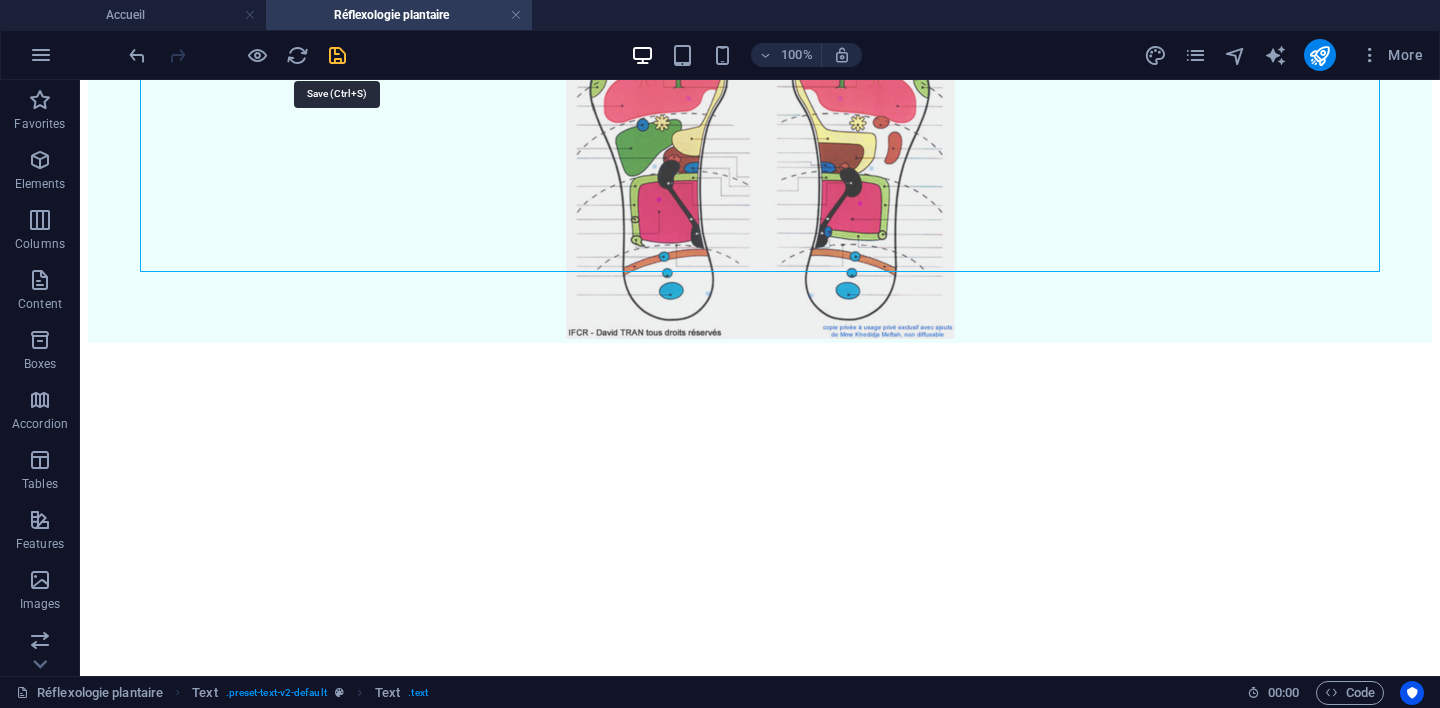 click at bounding box center [337, 55] 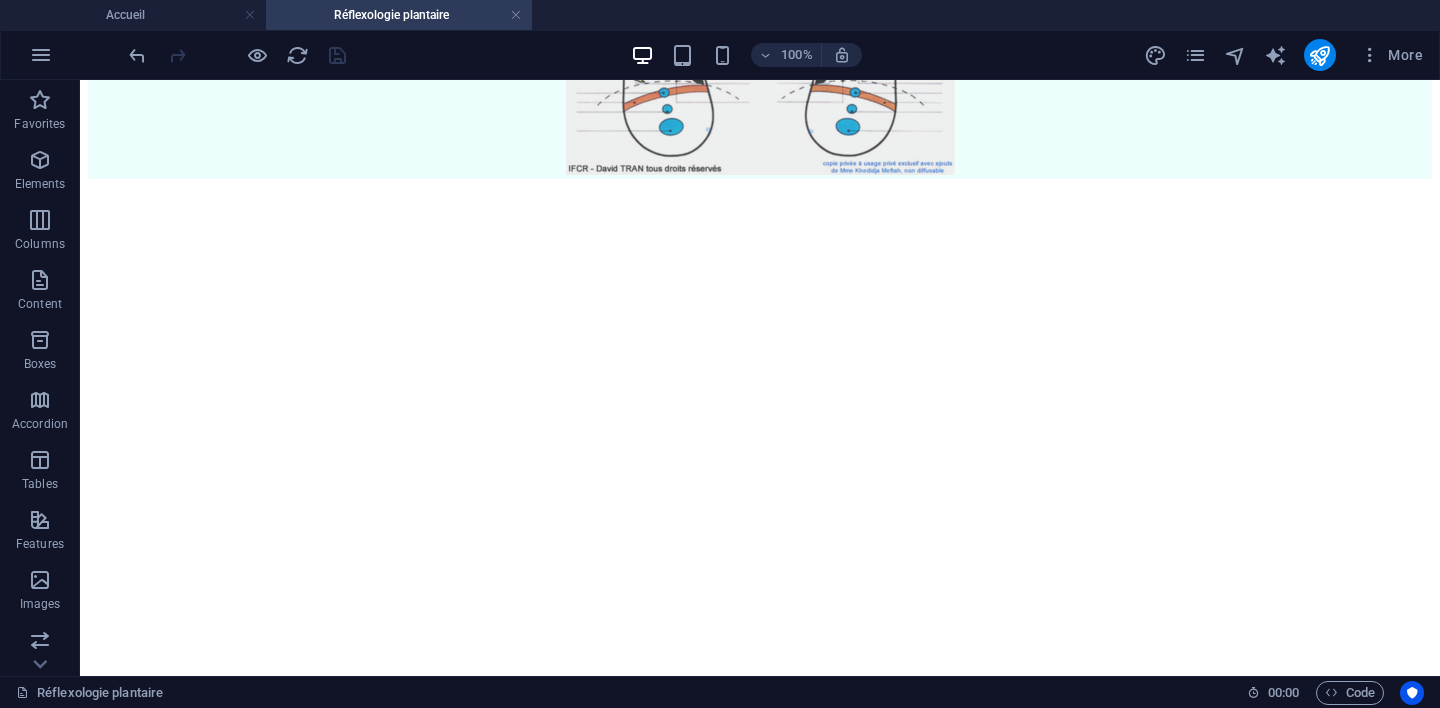 scroll, scrollTop: 2635, scrollLeft: 0, axis: vertical 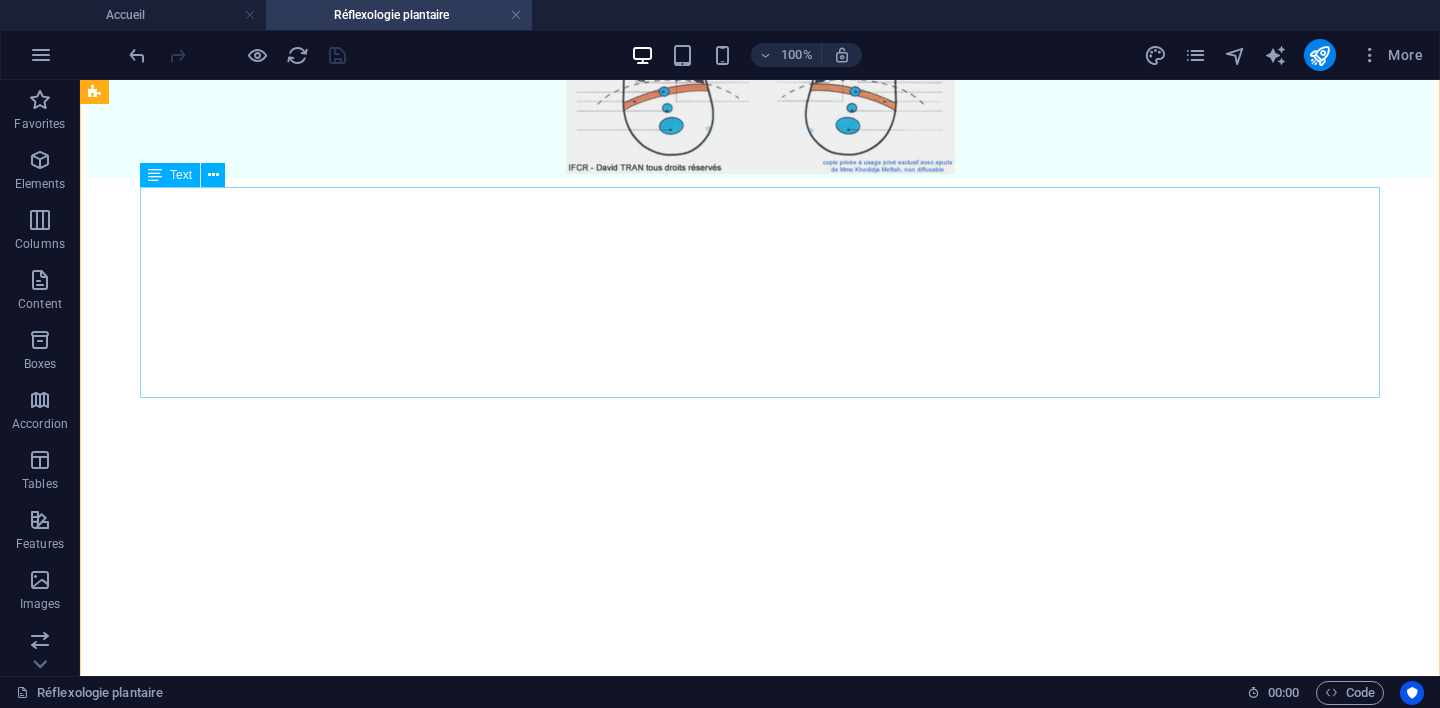 click on "● Détendre, relaxer, le stress étant à l’origine de nombreux dysfonctionnements physiques, psychiques et émotionnels ● Réduire l’état d’anxiété ● Favoriser une détente profonde afin d’apaiser les tensions physiques ● Diminuer un grand nombre de tensions et inconforts corporelles ● Améliorer les différentes fonctions de l’organisme ● Déceler, localiser et éliminer les dépôts formés par des cristaux d’acide urique ou d’autres toxines. ● Activer la circulation sanguine et lymphatique ● Aider à rétablir l’équilibre interne du corps ● Améliorer la qualité de vie de l’individu" at bounding box center [760, 1610] 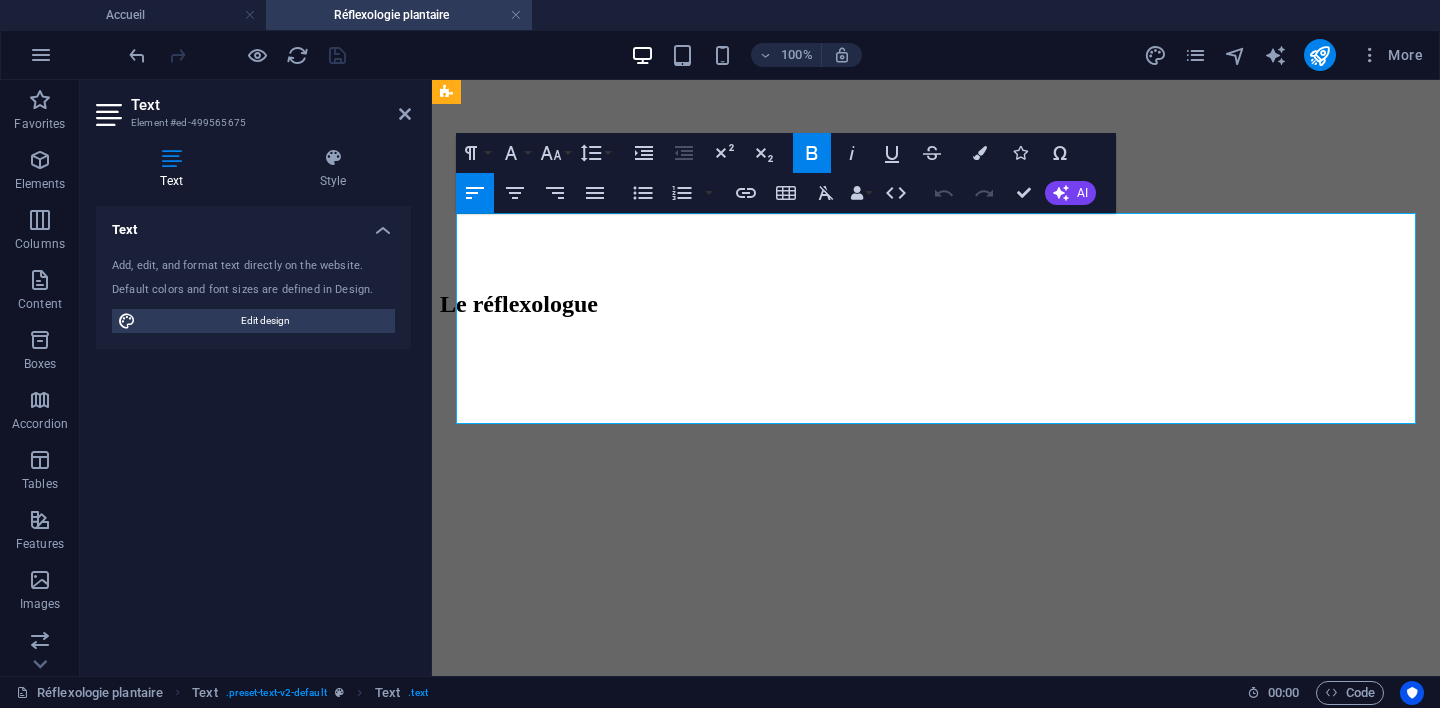 scroll, scrollTop: 3030, scrollLeft: 0, axis: vertical 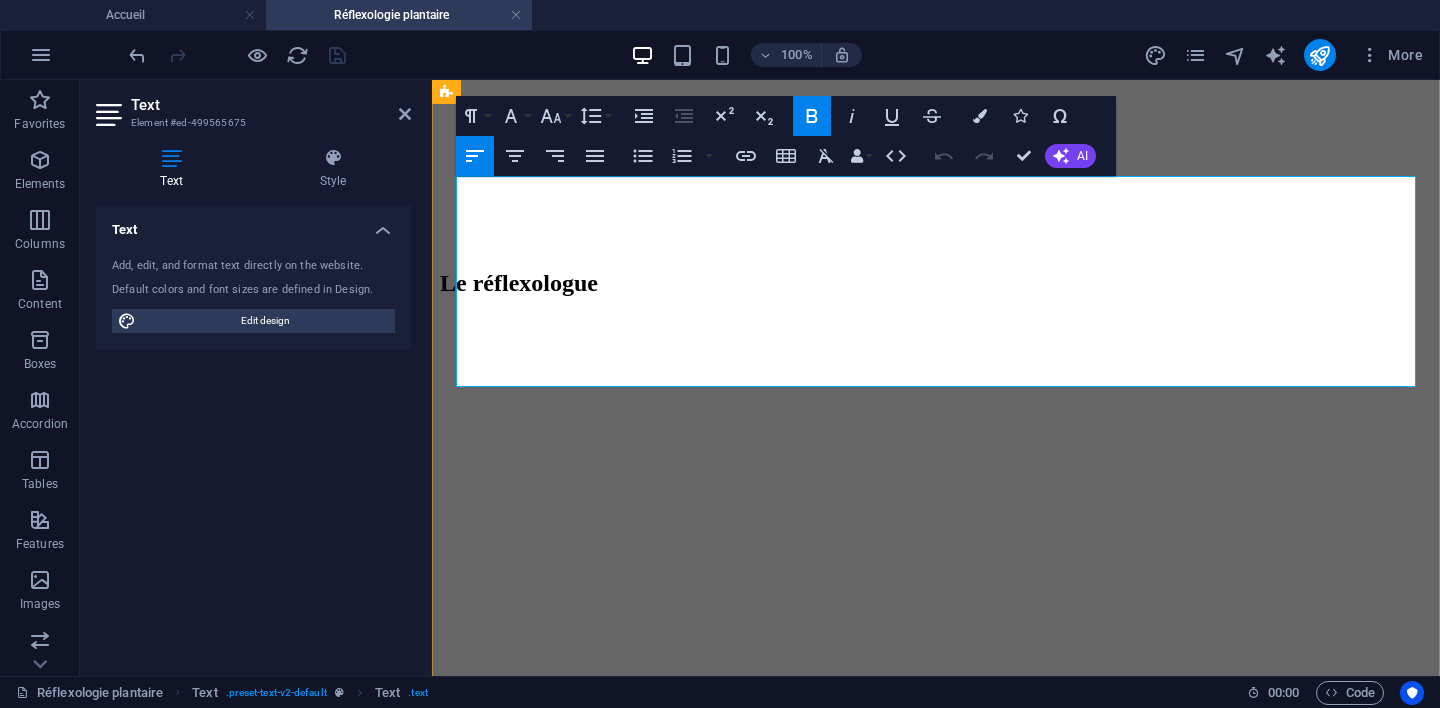click on "‭" at bounding box center (936, 1295) 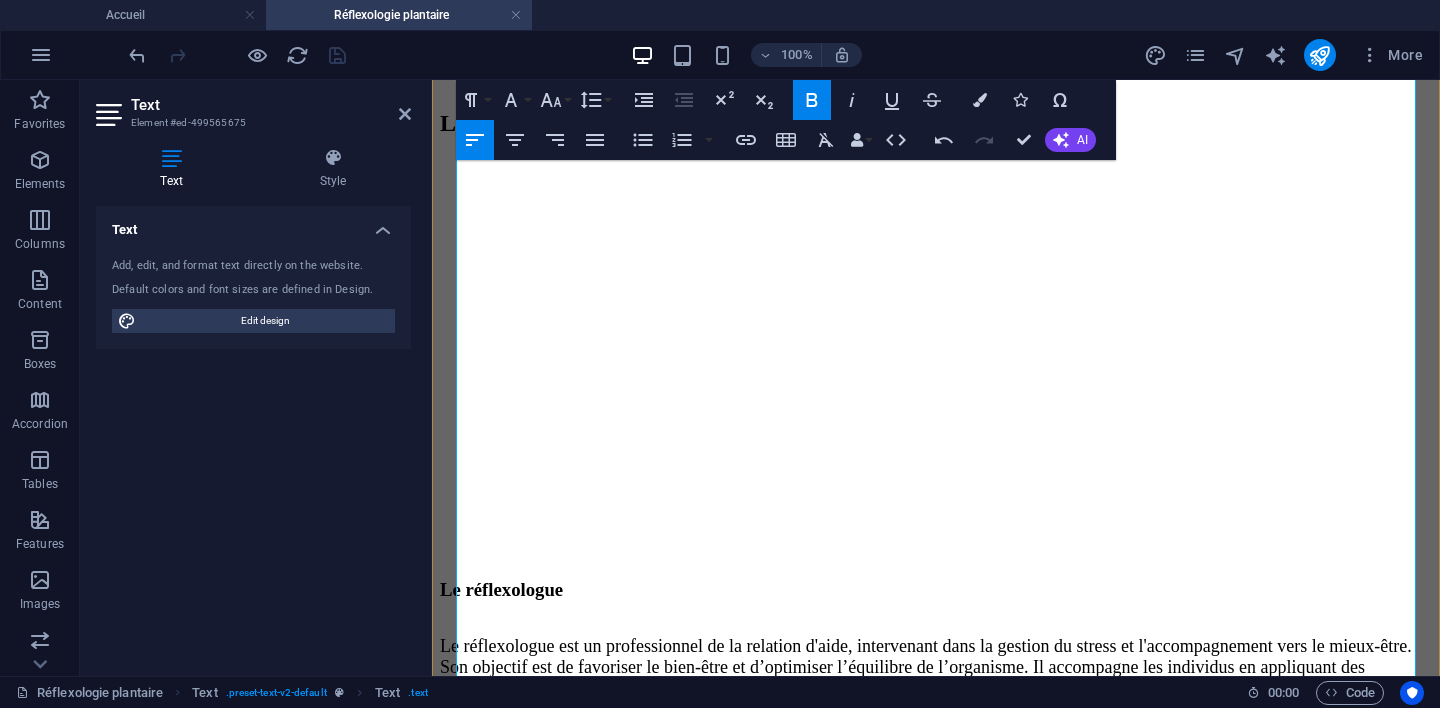 scroll, scrollTop: 3186, scrollLeft: 0, axis: vertical 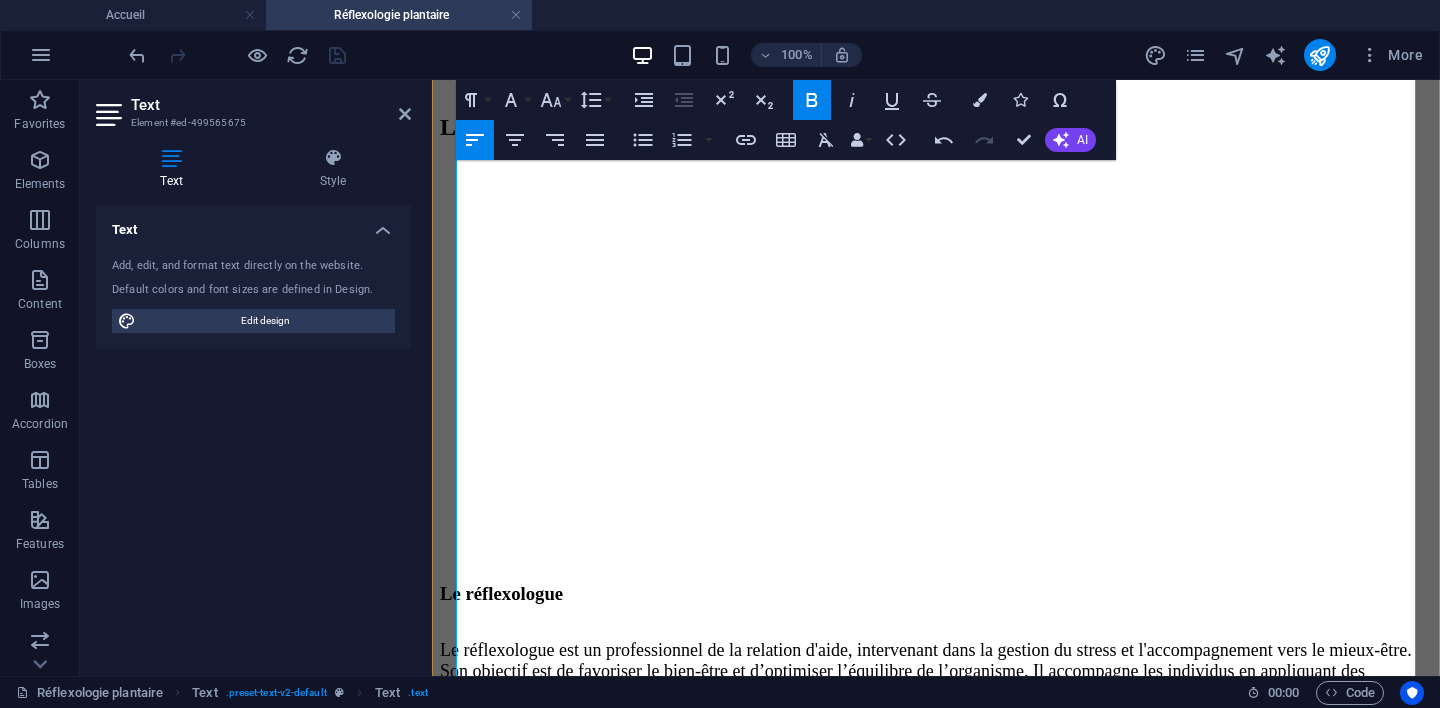 click on "‭" at bounding box center (936, 1397) 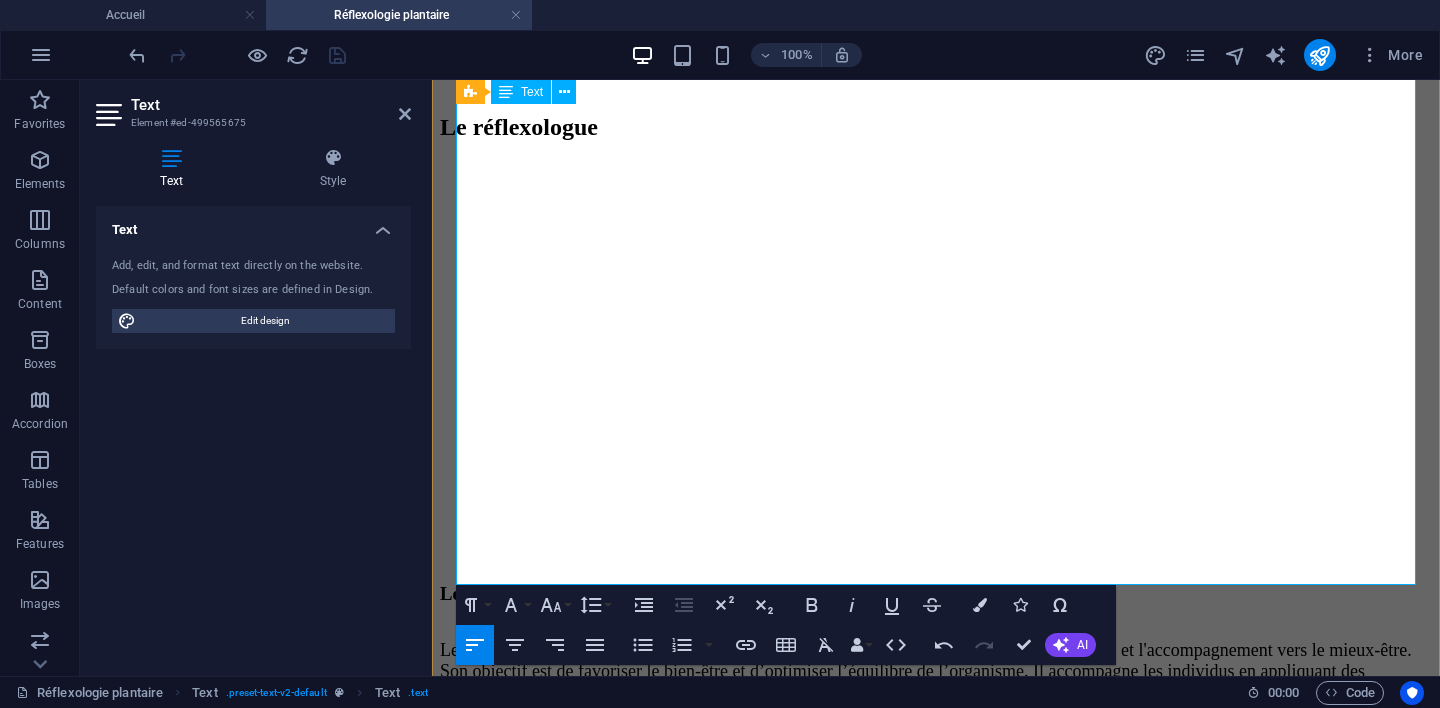 click on "‭" at bounding box center (936, 1337) 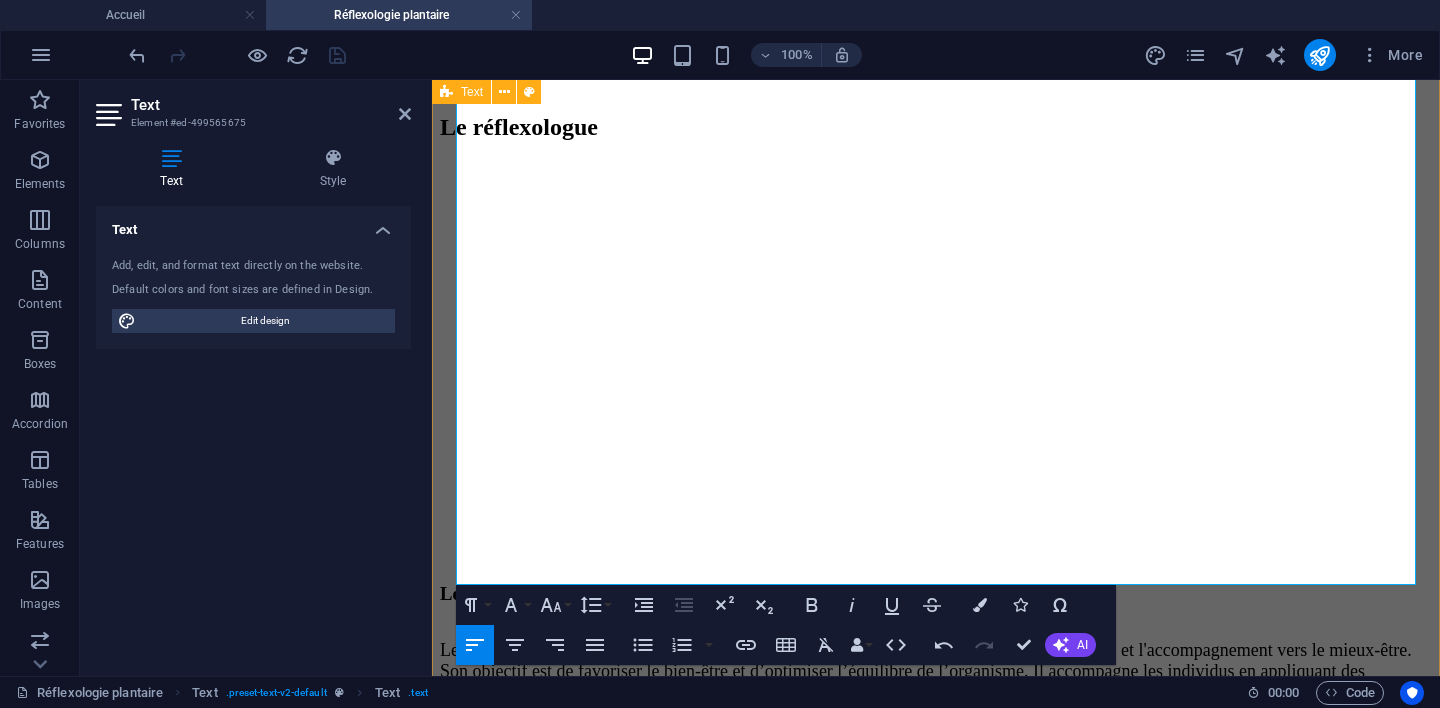 drag, startPoint x: 691, startPoint y: 559, endPoint x: 438, endPoint y: 233, distance: 412.65604 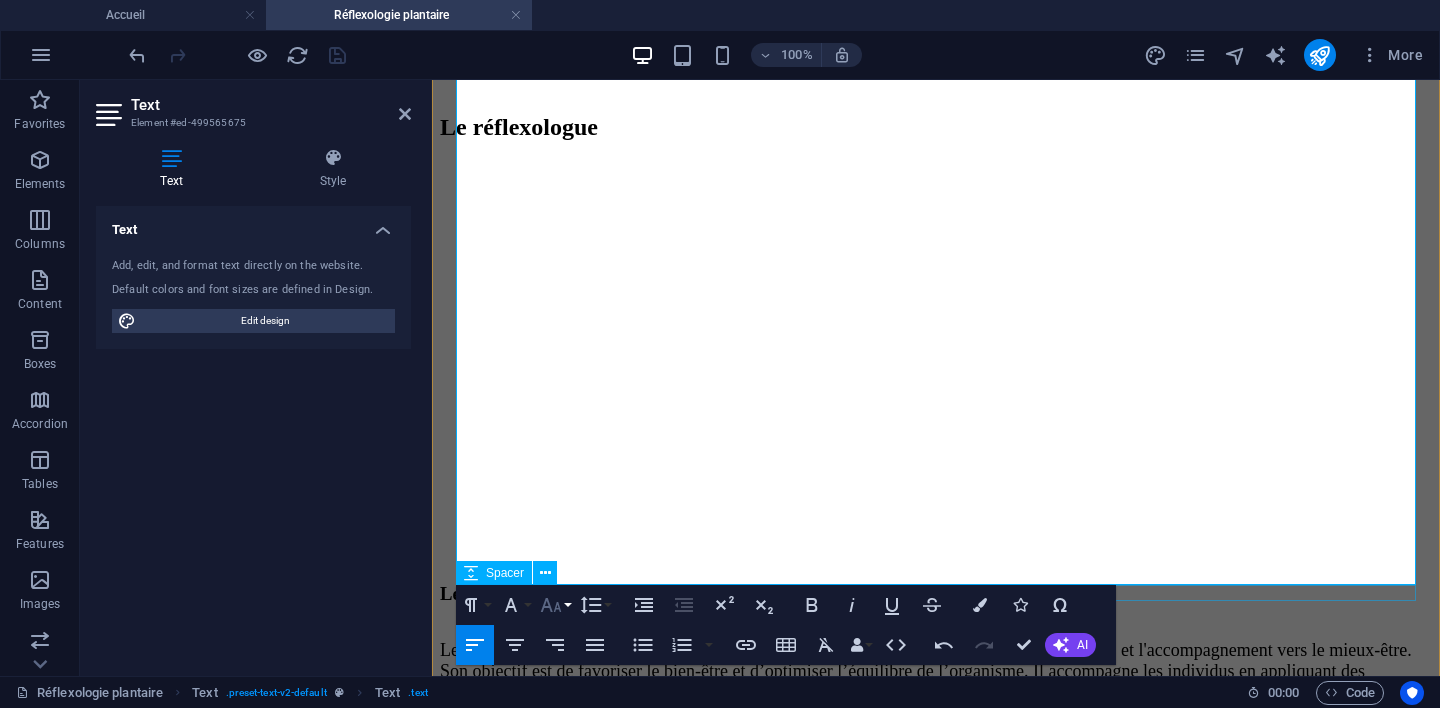 click 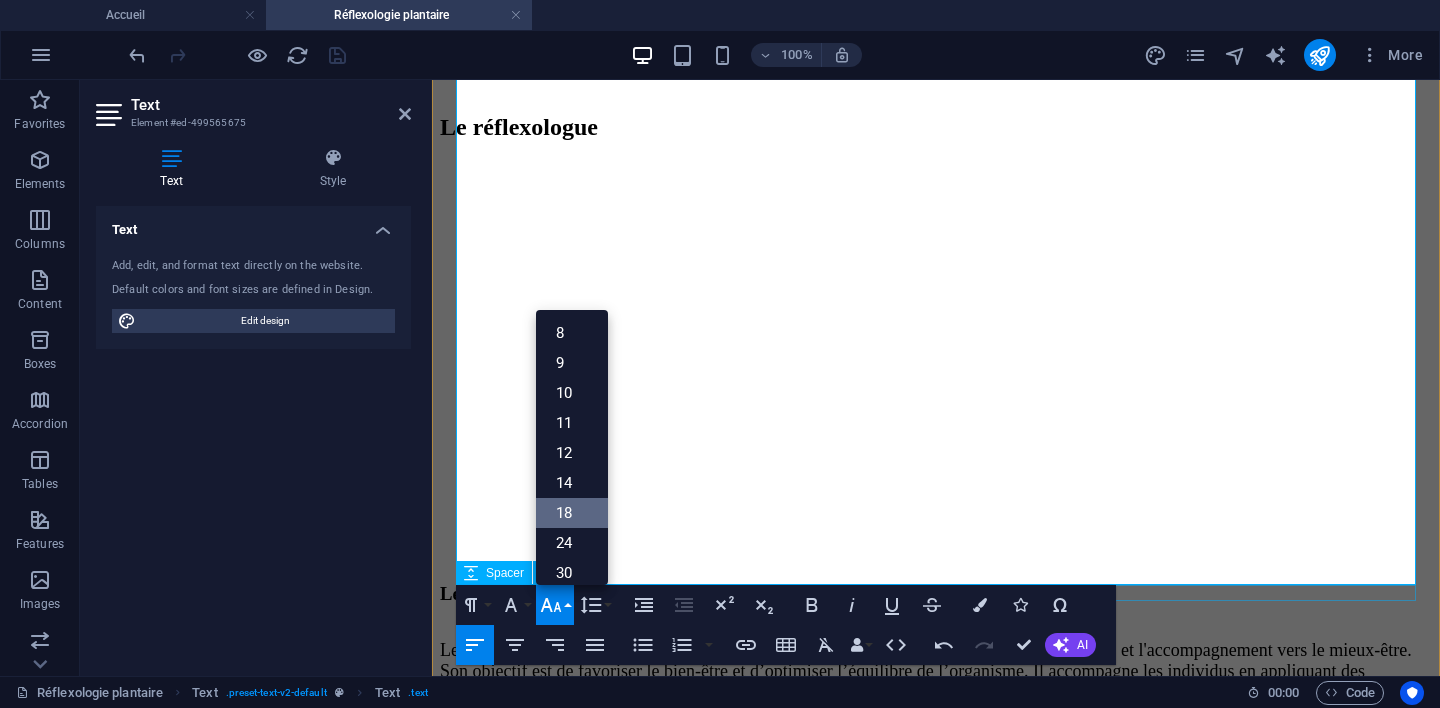 click on "18" at bounding box center [572, 513] 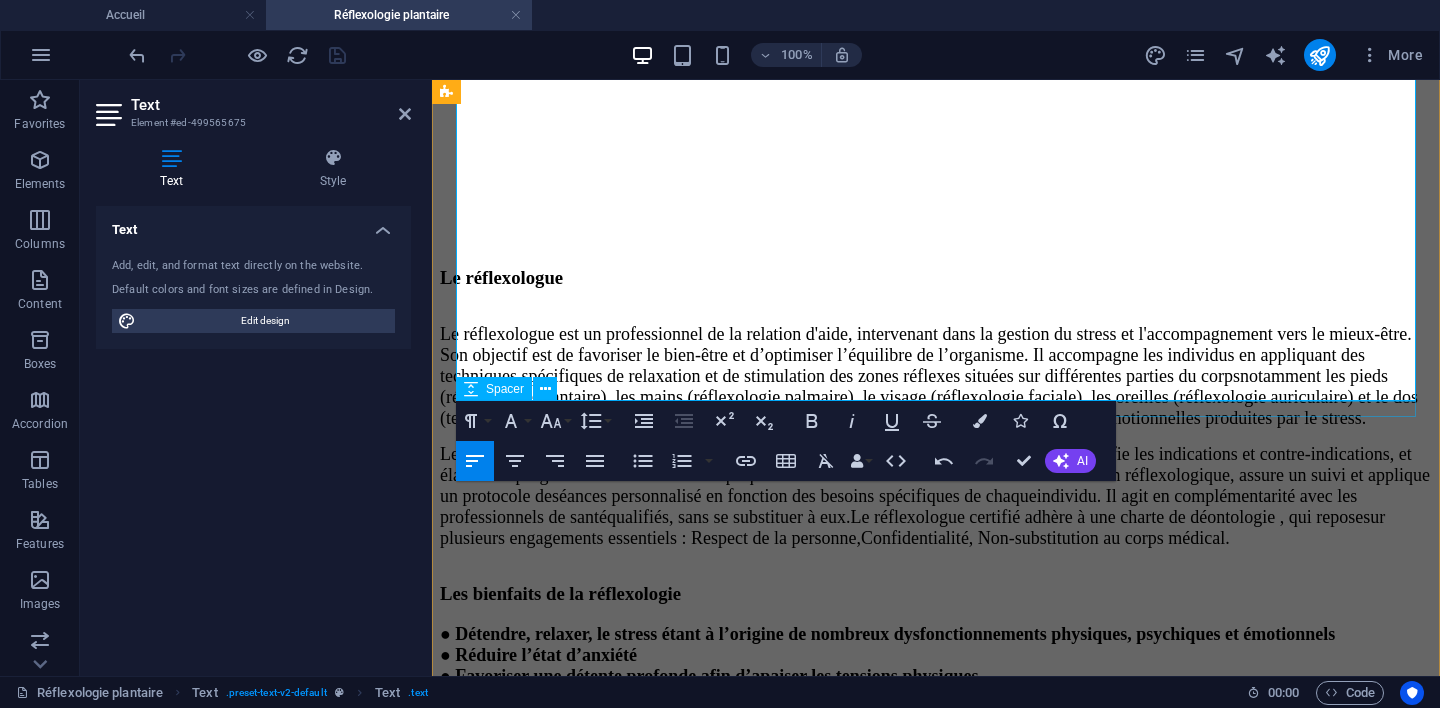 scroll, scrollTop: 3491, scrollLeft: 0, axis: vertical 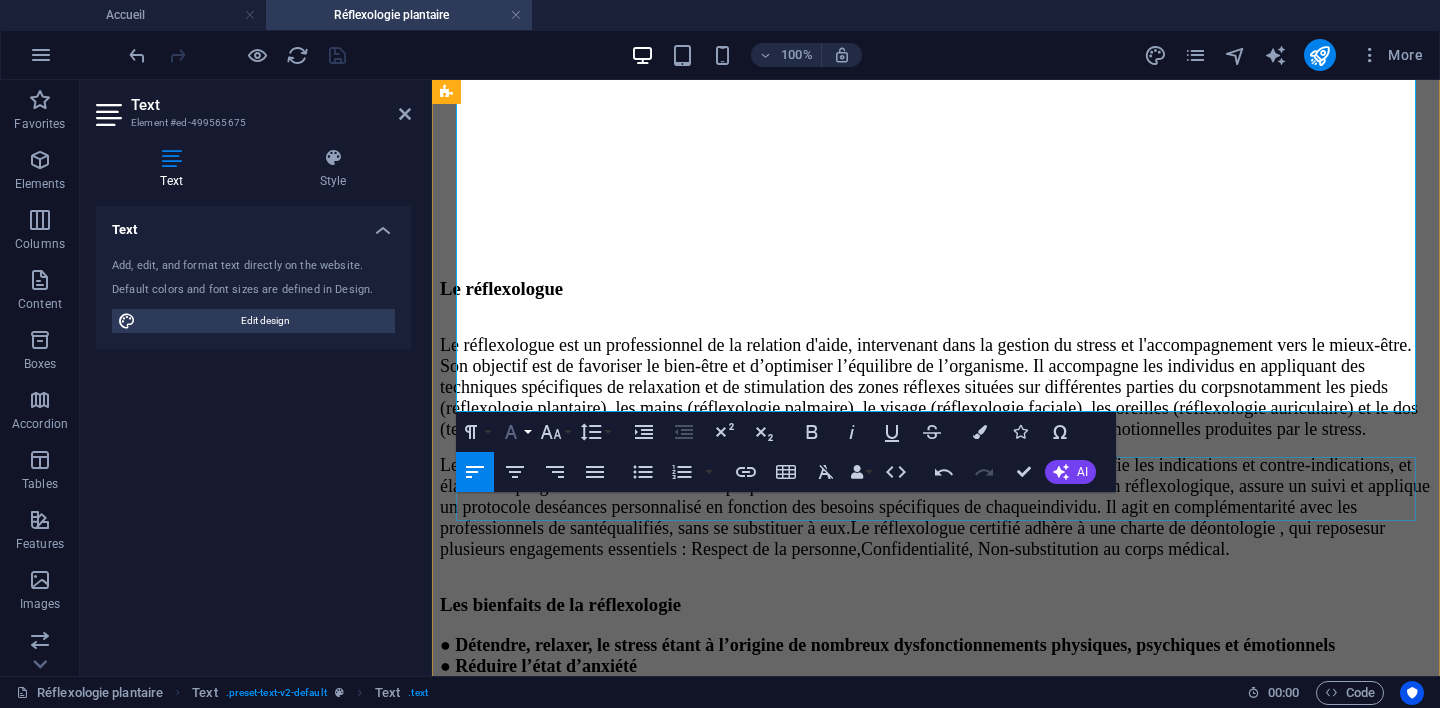 click 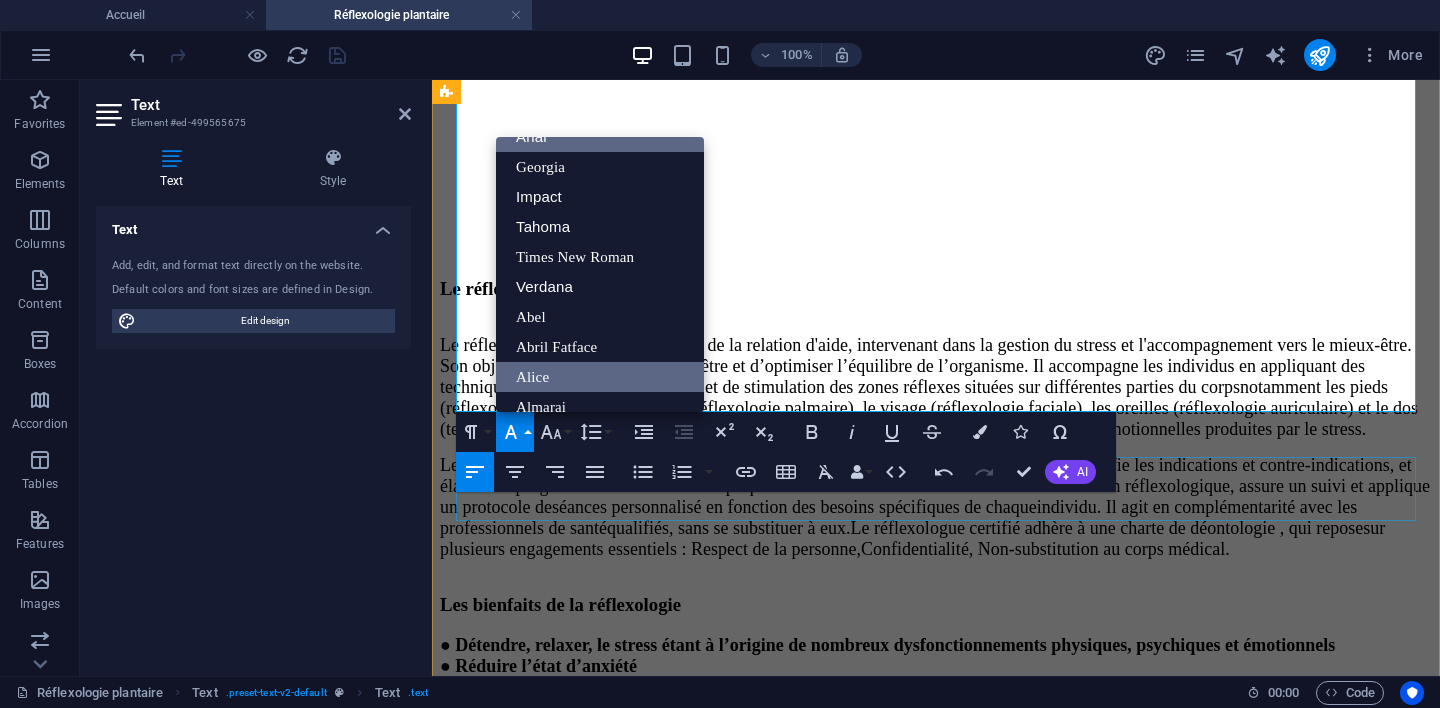 click on "Alice" at bounding box center (600, 377) 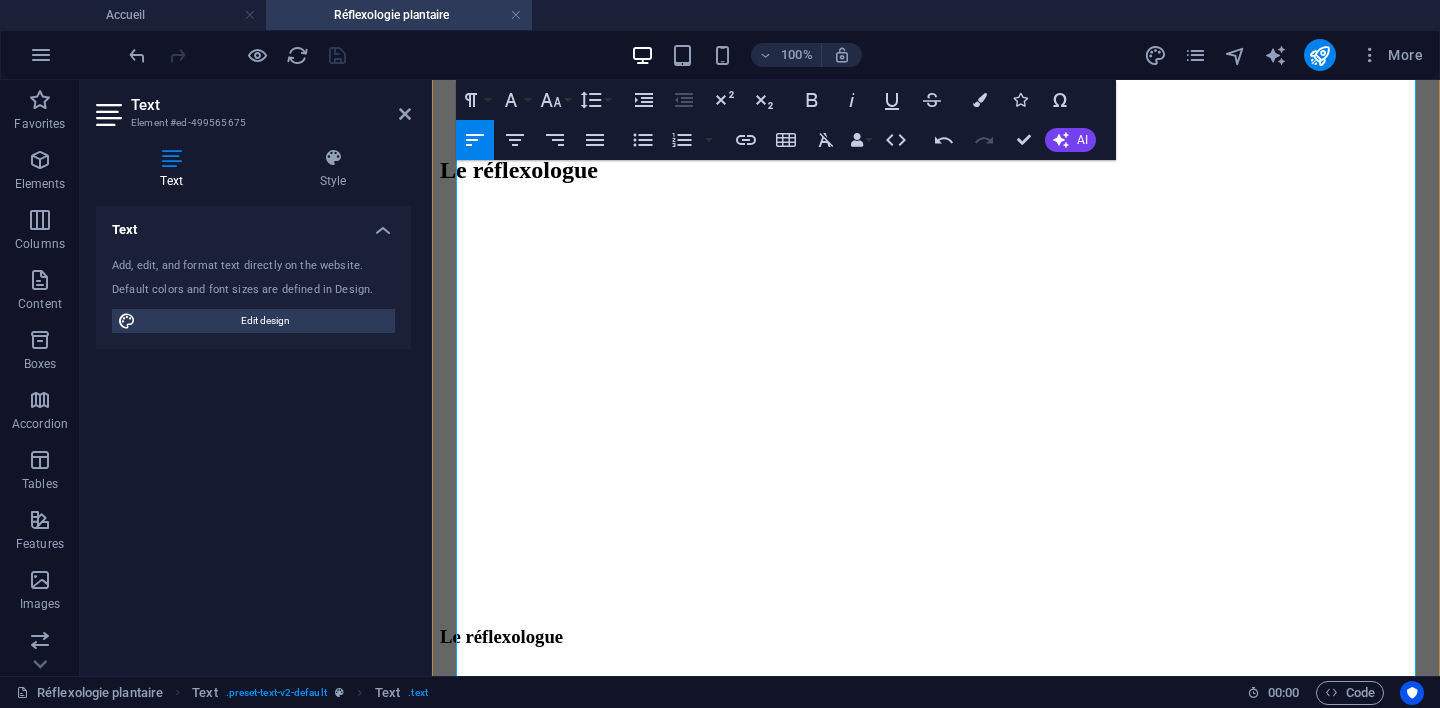 scroll, scrollTop: 3132, scrollLeft: 0, axis: vertical 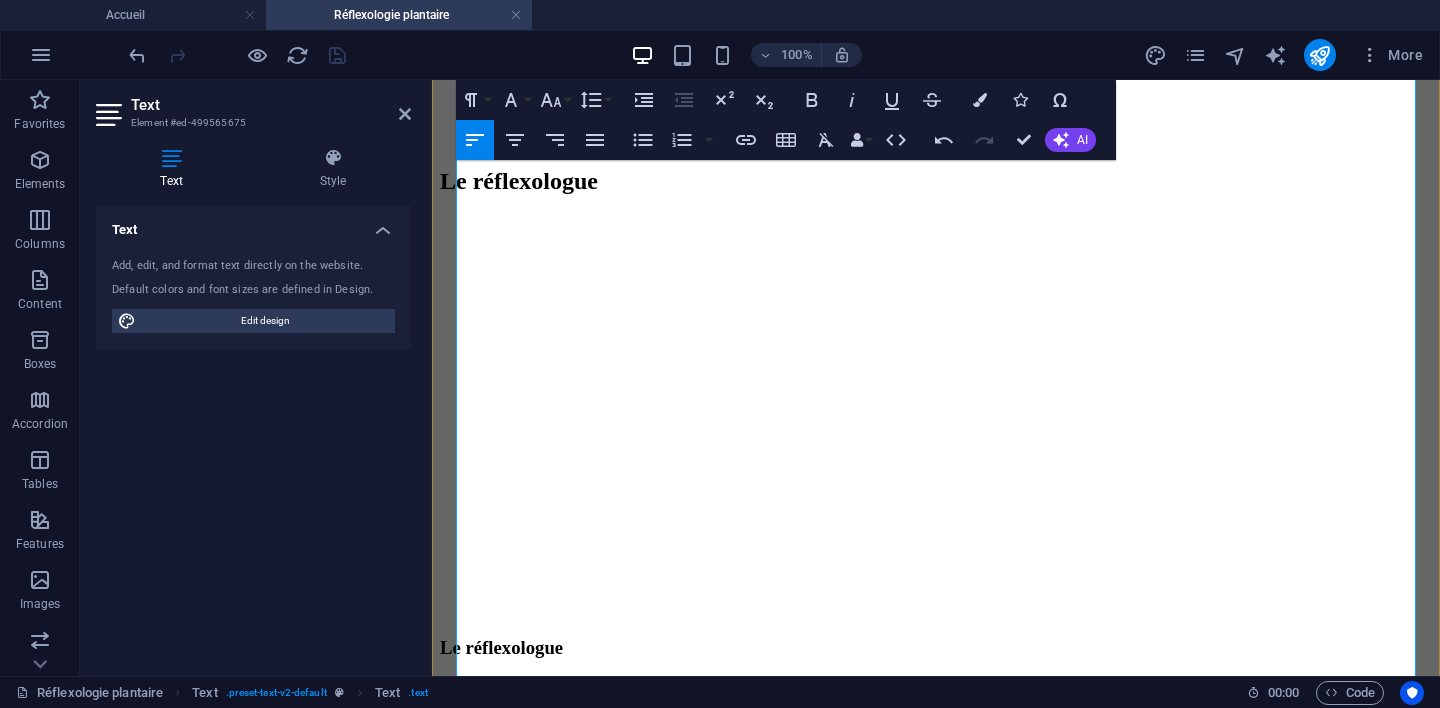 click on "‭ qu’une‬‭ amélioration‬‭ de‬‭ l’élimination,‬‭ une‬‭ détente‬‭ digestive‬‭ et‬‭ musculaire,‬" at bounding box center (707, 1235) 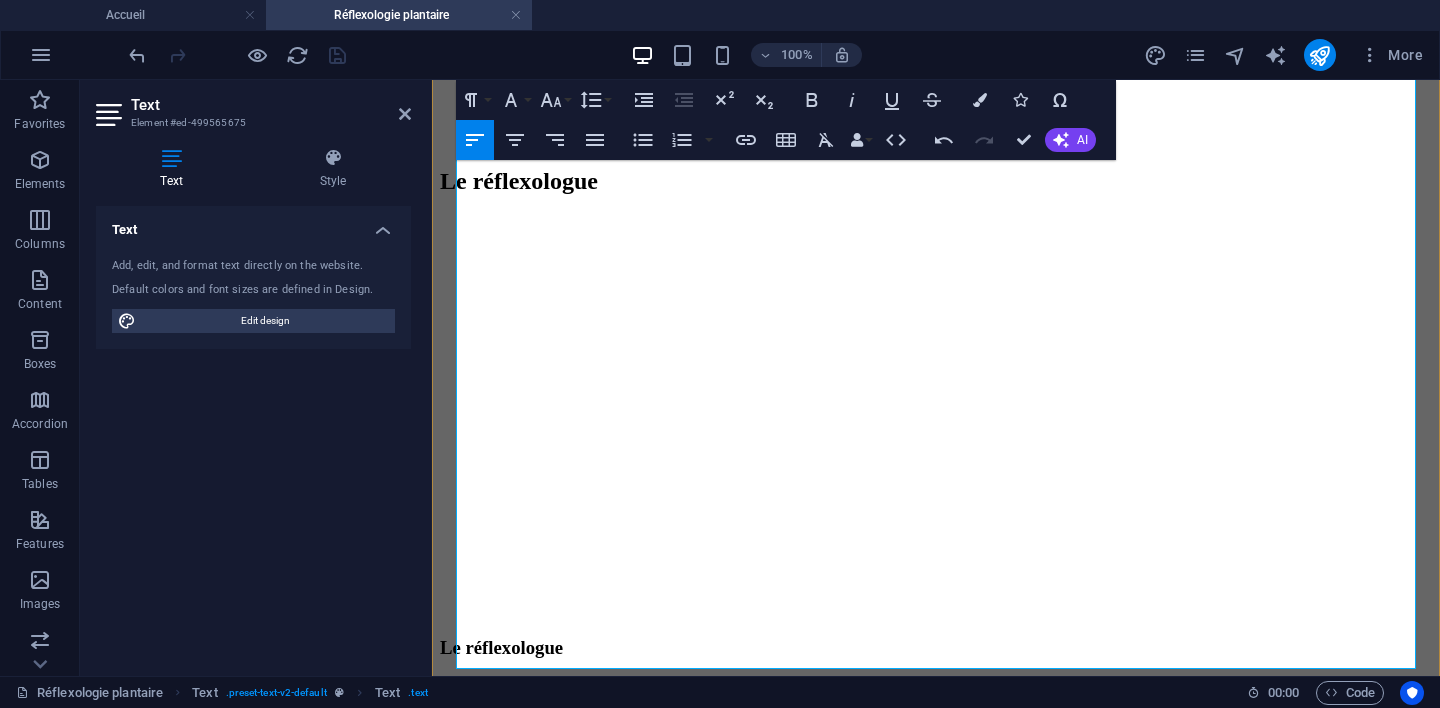 click on "‭ sur le sujet sont en cours.‬" at bounding box center (533, 1340) 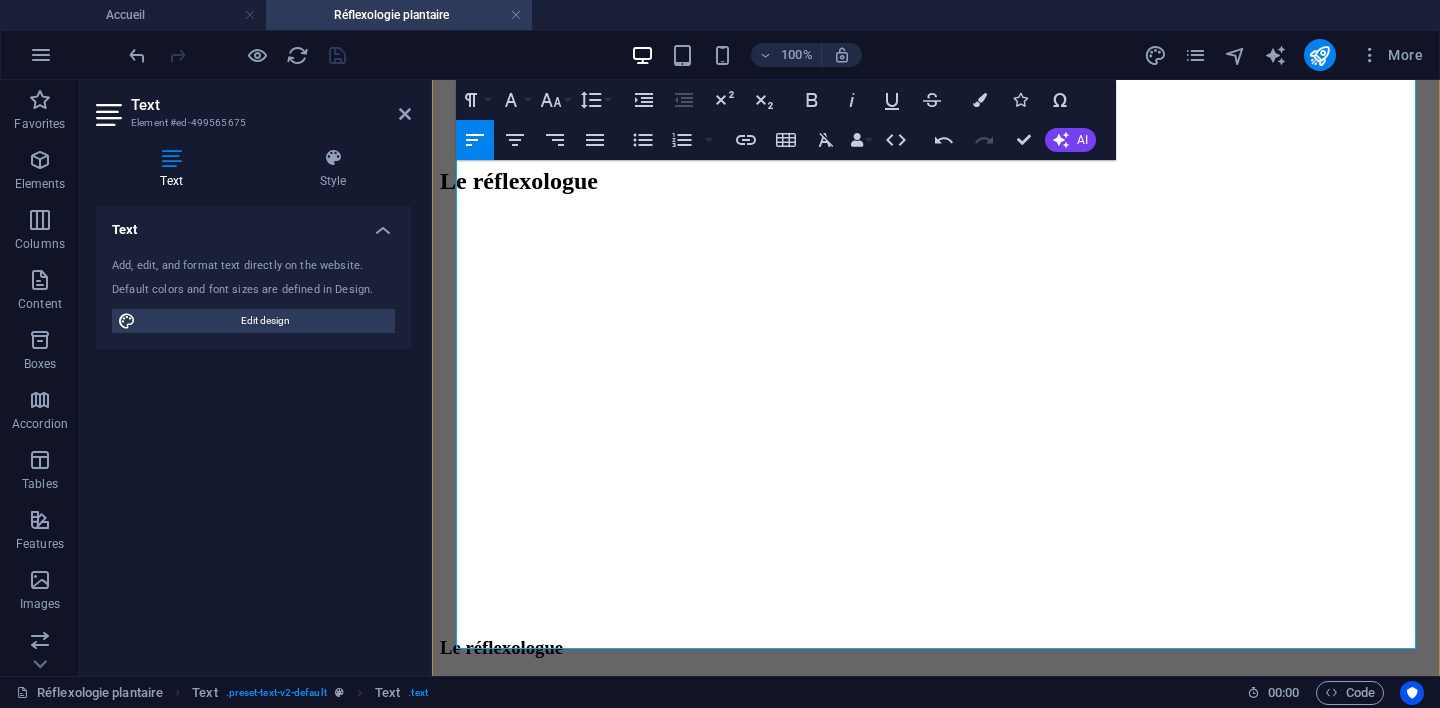 click on "‭‭ La‬‭ réflexologie‬‭ est‬‭ une‬‭ pratique‬‭ complémentaire‬‭ qui‬‭ s'inscrit‬‭ dans‬" at bounding box center [679, 1361] 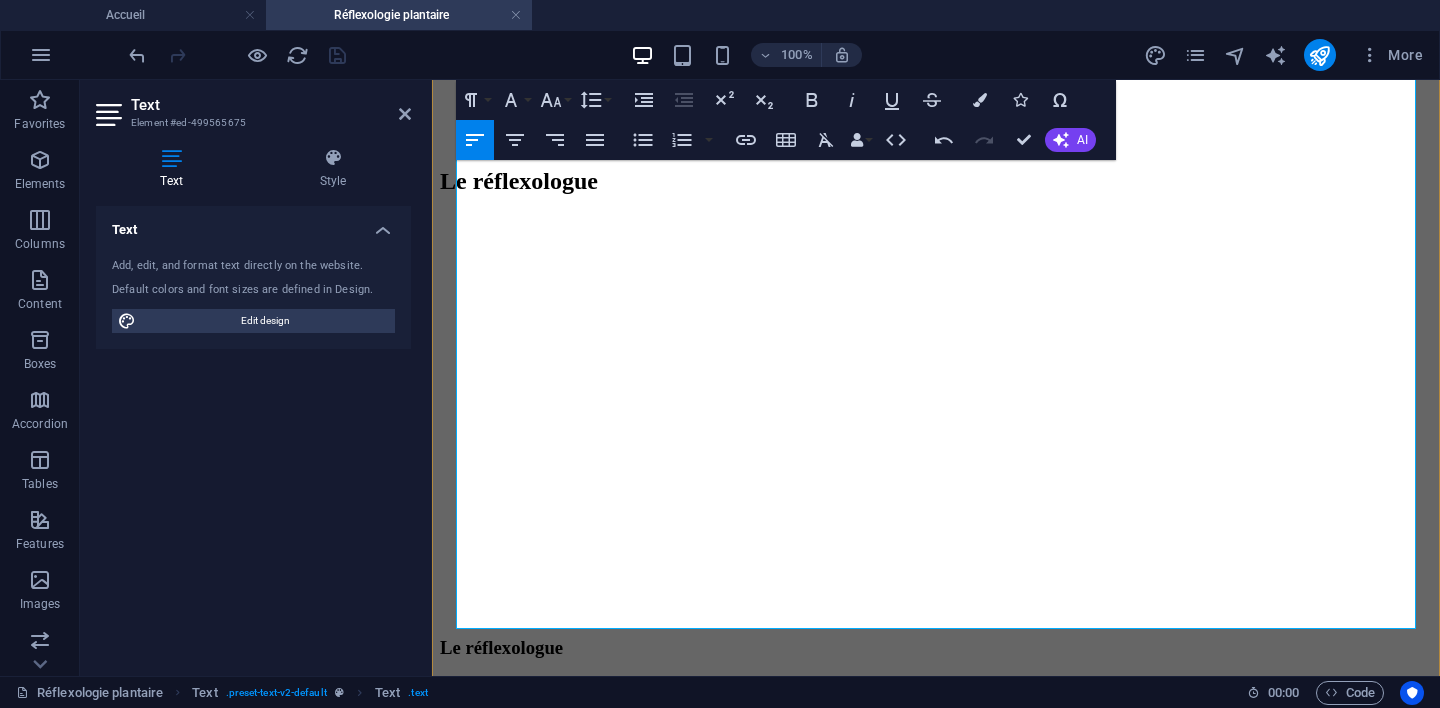 click on "récupération sportive, préparation aux examens, maternité, libération" at bounding box center [688, 1403] 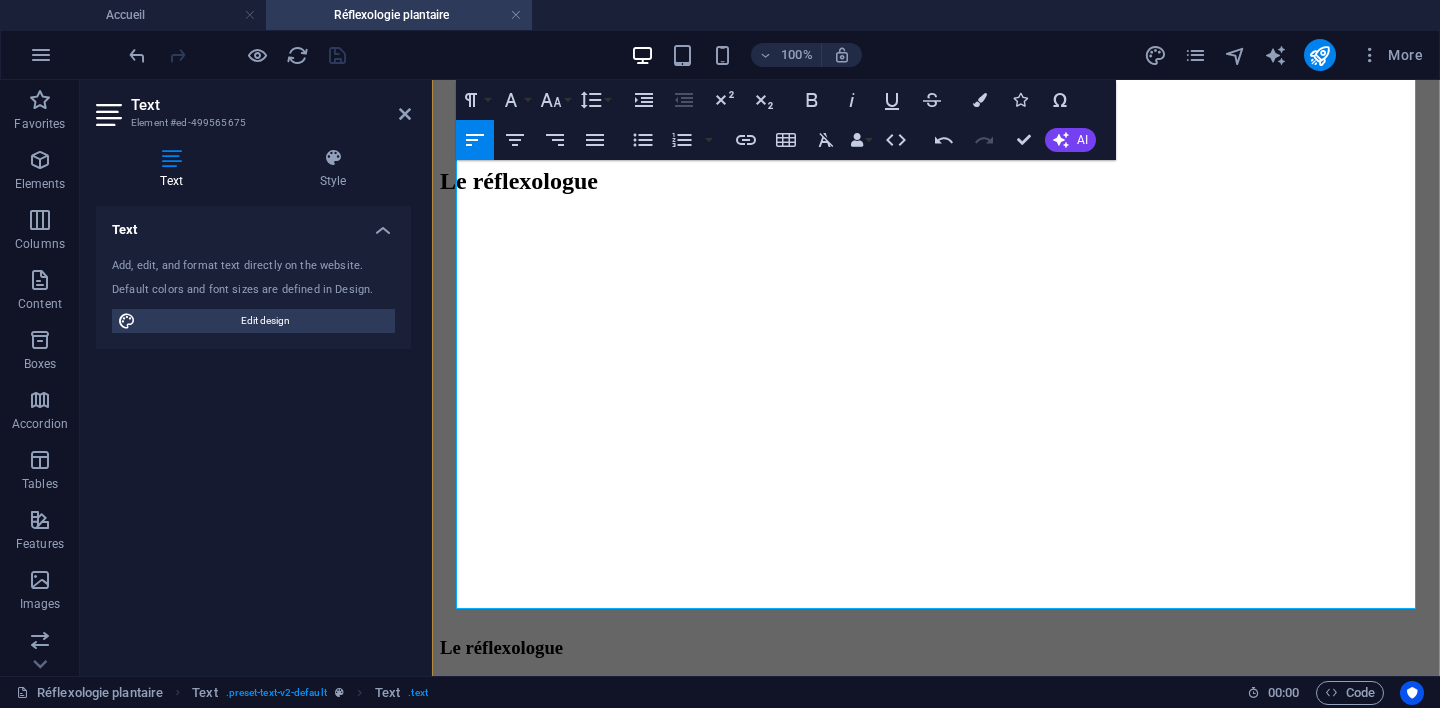 click on "contribuant ainsi à améliorer la qualité de vie des patients pendant leur" at bounding box center (694, 1445) 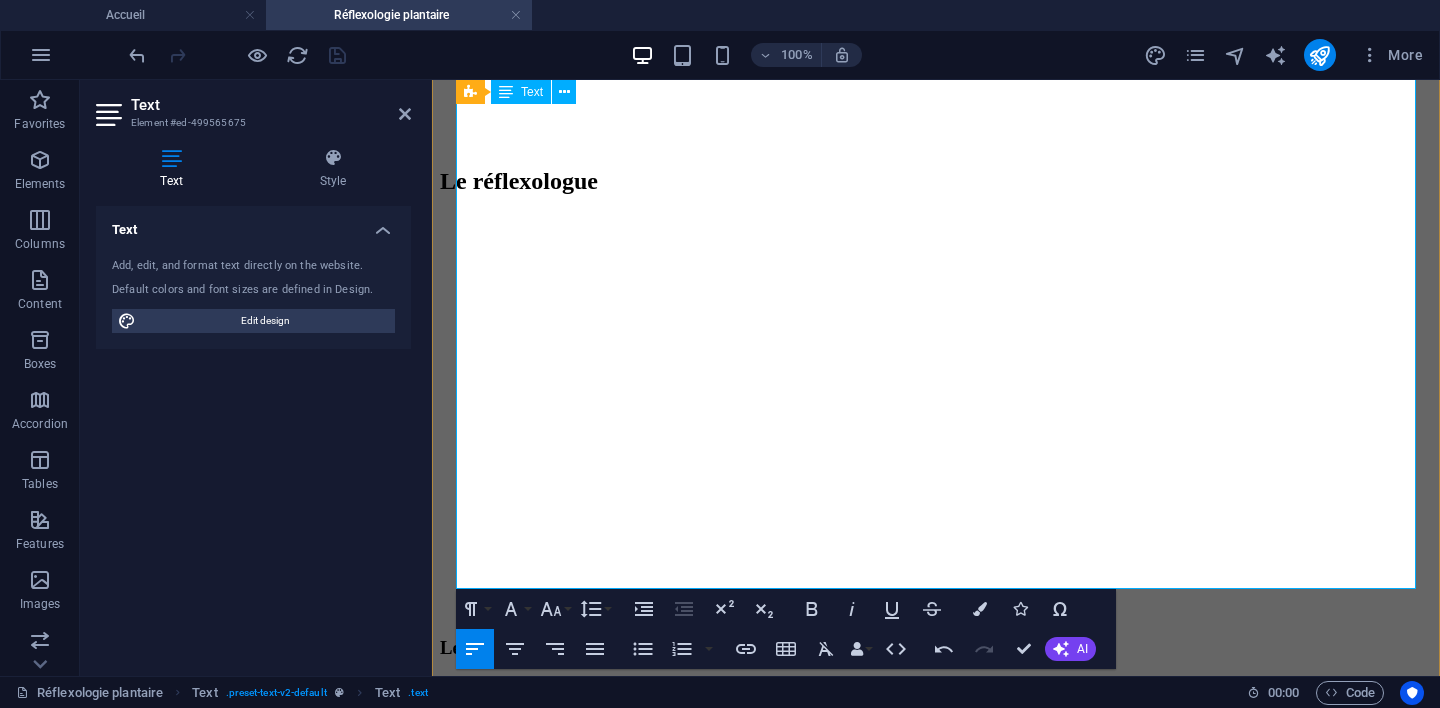 click on "‭ substituer aux traitements médicaux.‬" at bounding box center [574, 1466] 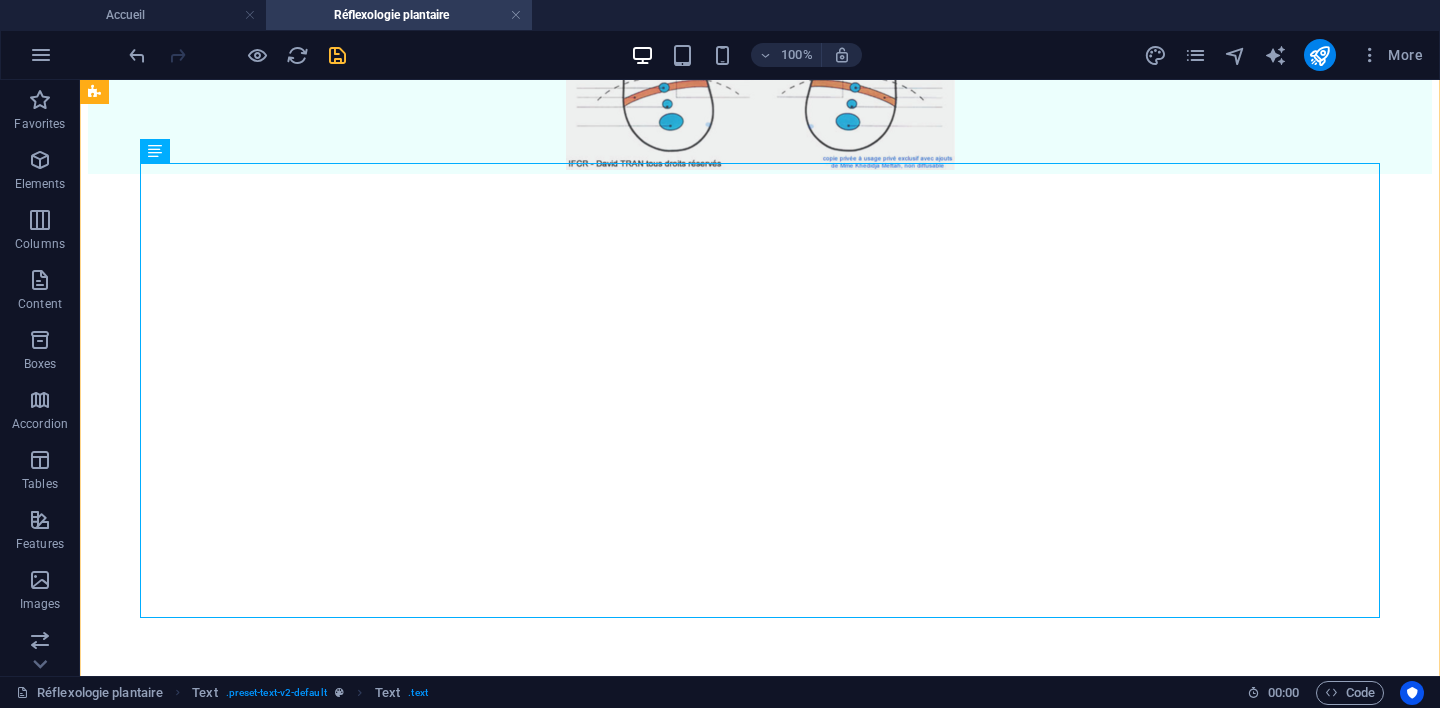 scroll, scrollTop: 2627, scrollLeft: 0, axis: vertical 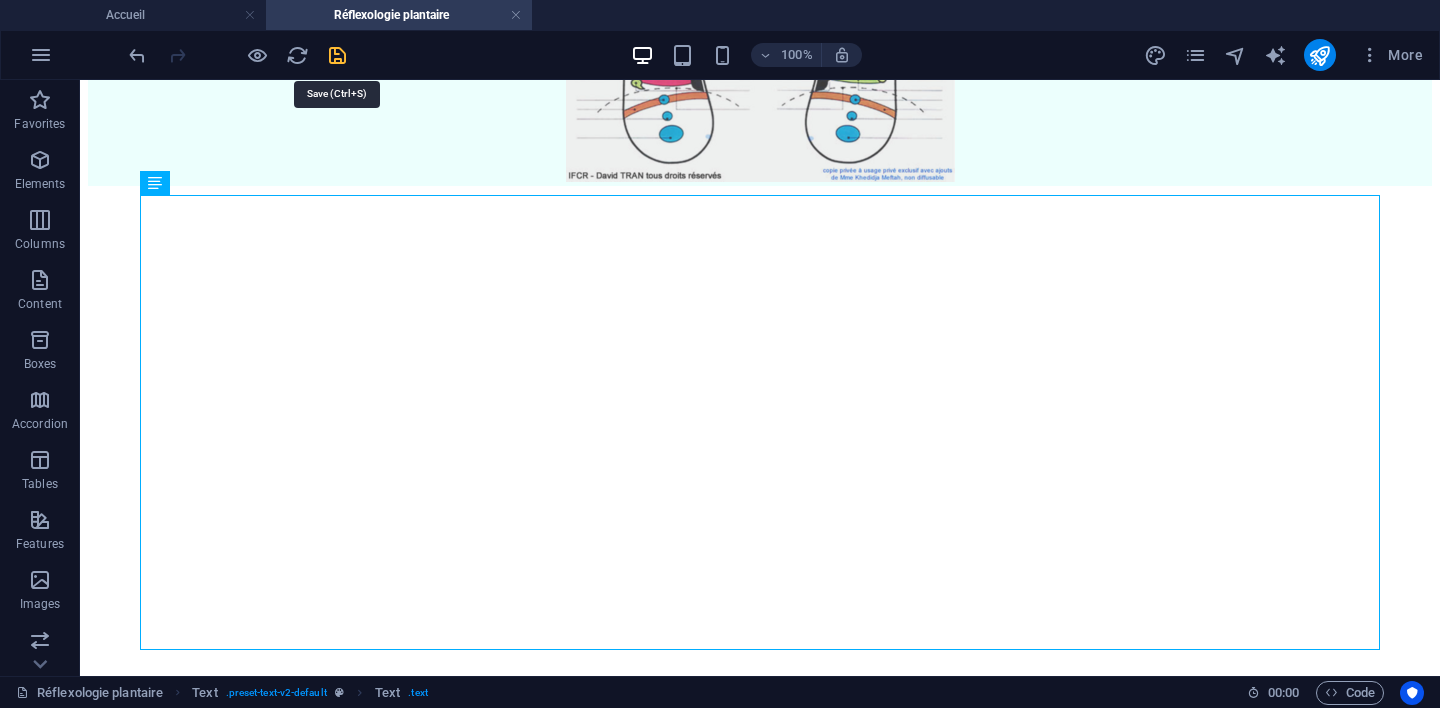 click at bounding box center [337, 55] 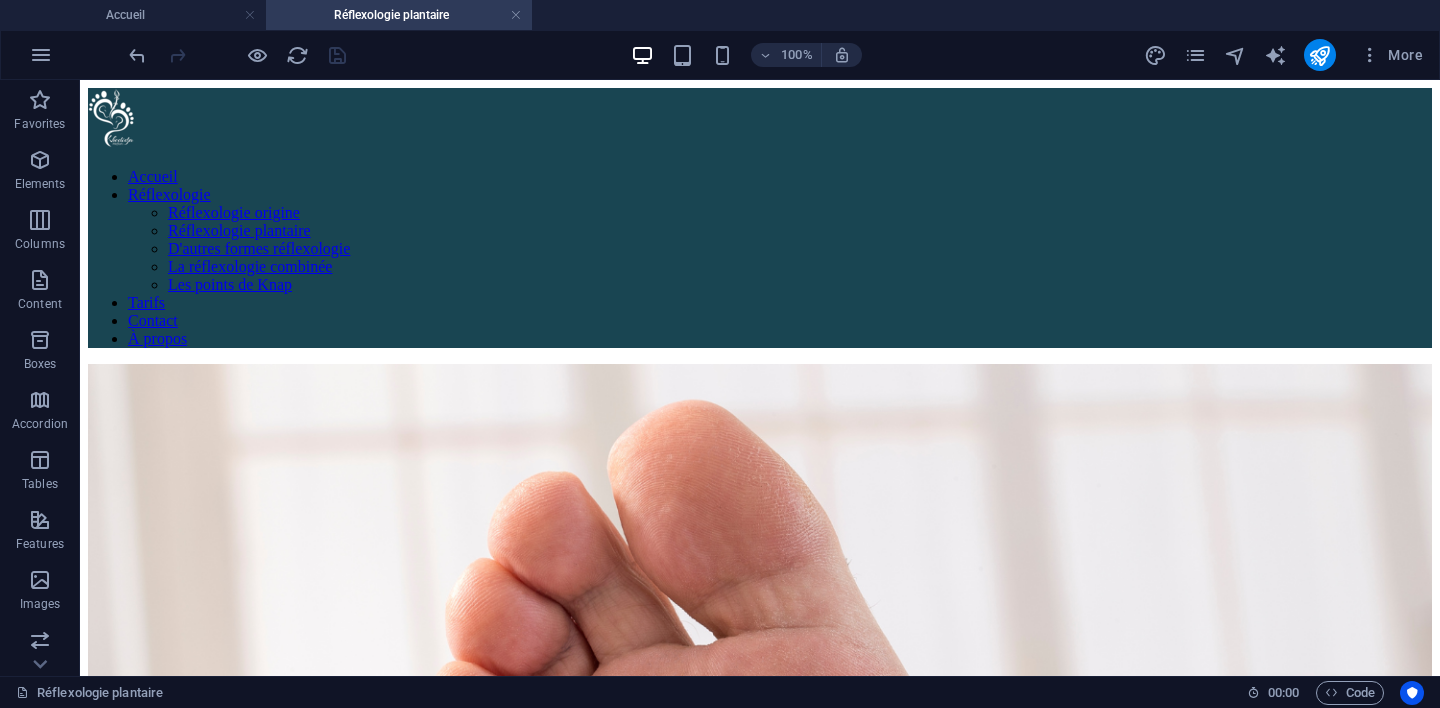 scroll, scrollTop: 0, scrollLeft: 0, axis: both 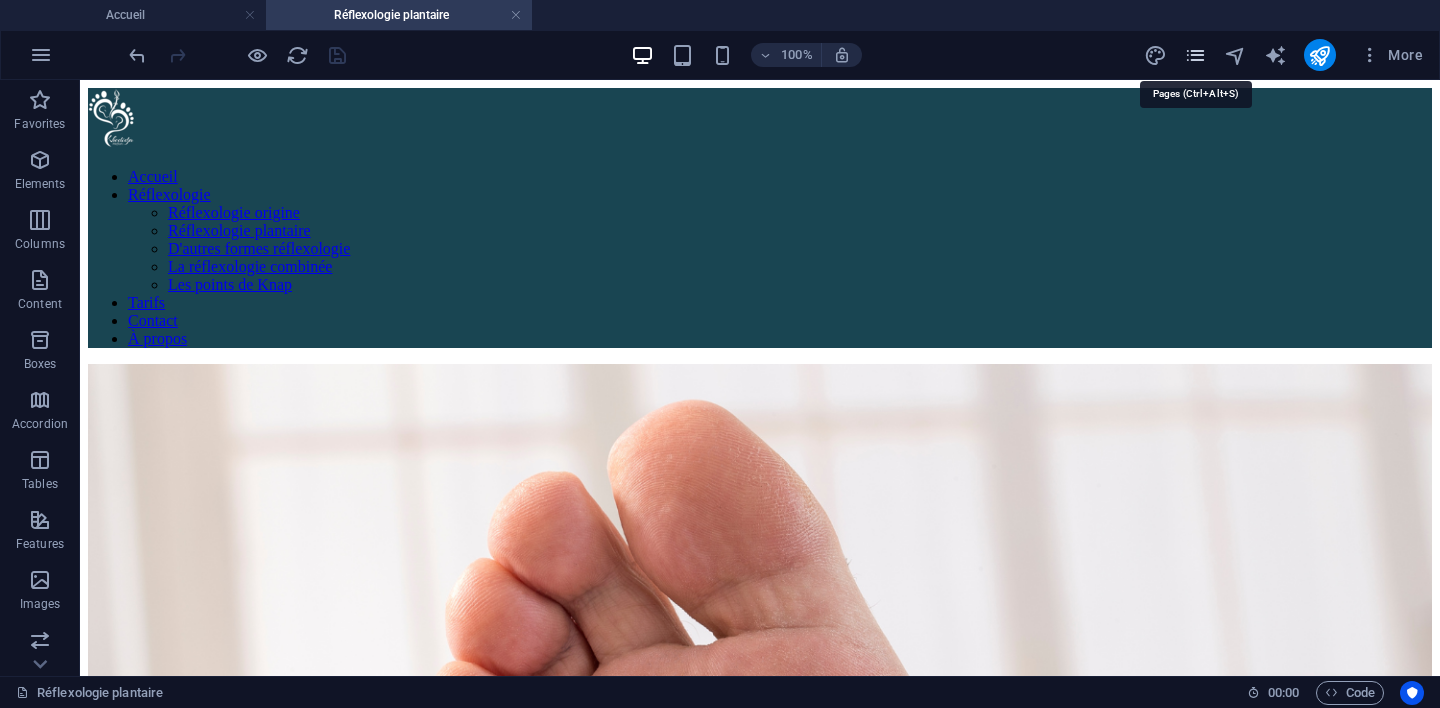 click at bounding box center (1195, 55) 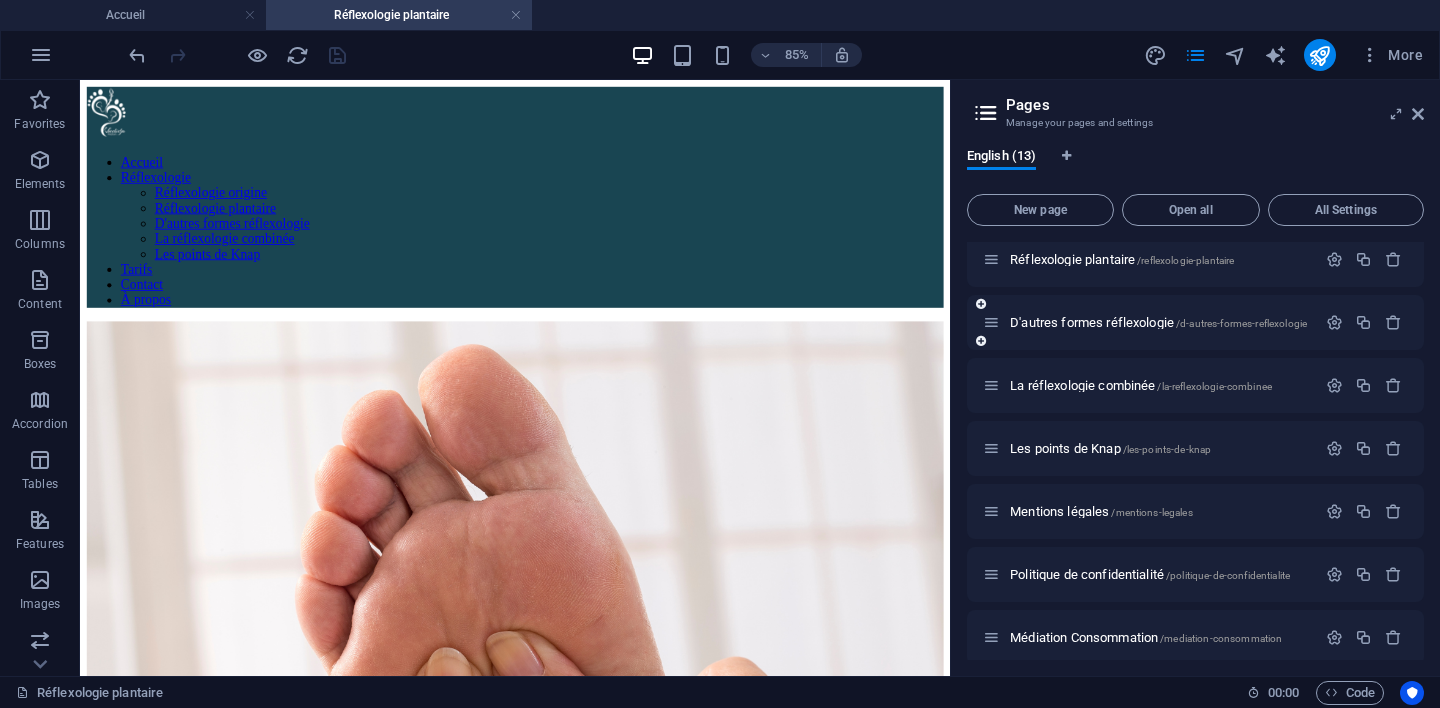 scroll, scrollTop: 326, scrollLeft: 0, axis: vertical 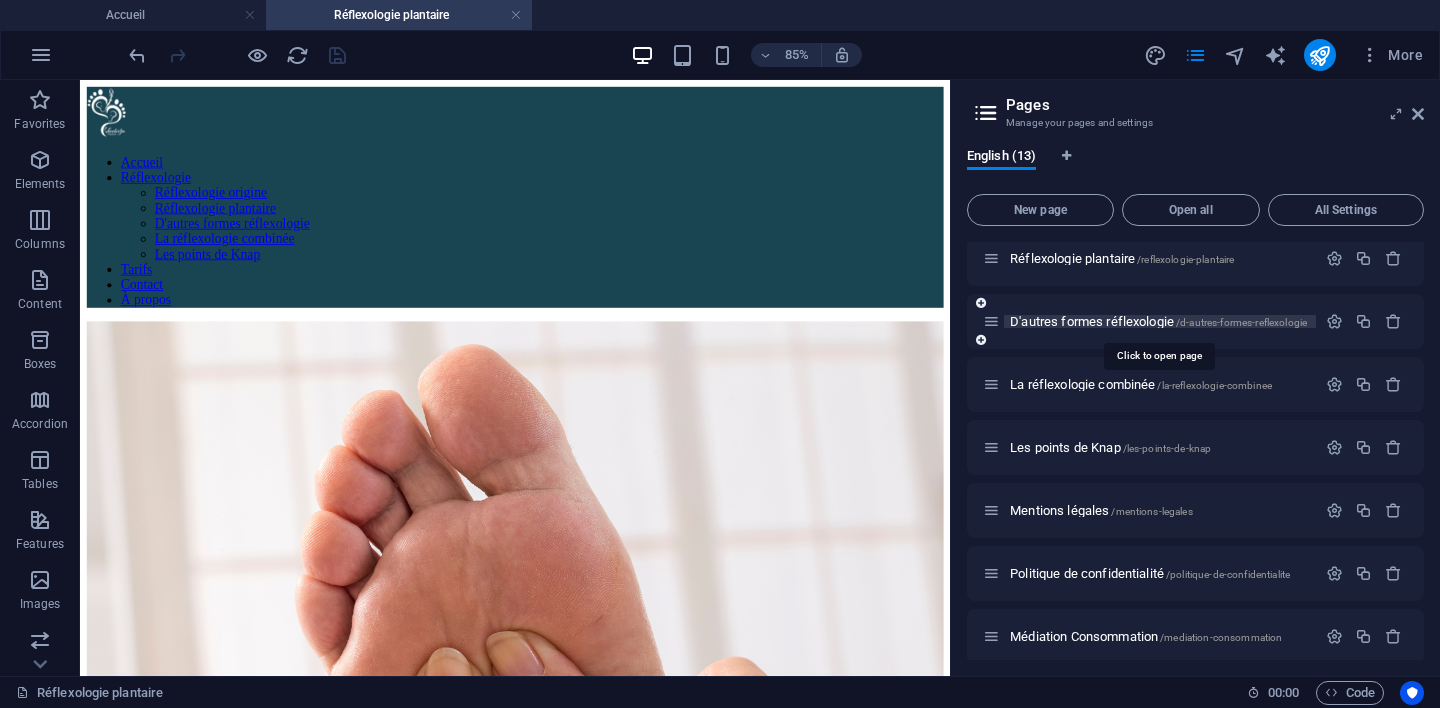 click on "D'autres formes réflexologie /d-autres-formes-reflexologie" at bounding box center (1158, 321) 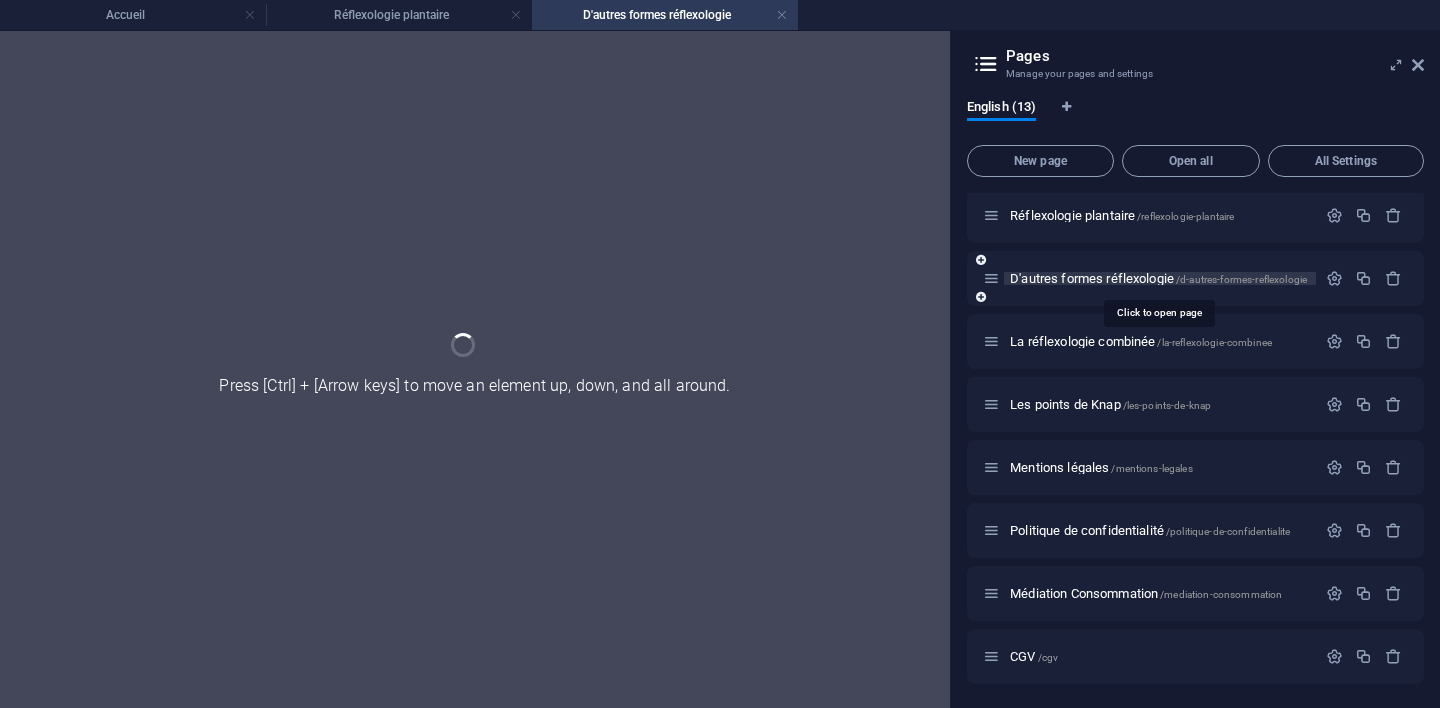 scroll, scrollTop: 320, scrollLeft: 0, axis: vertical 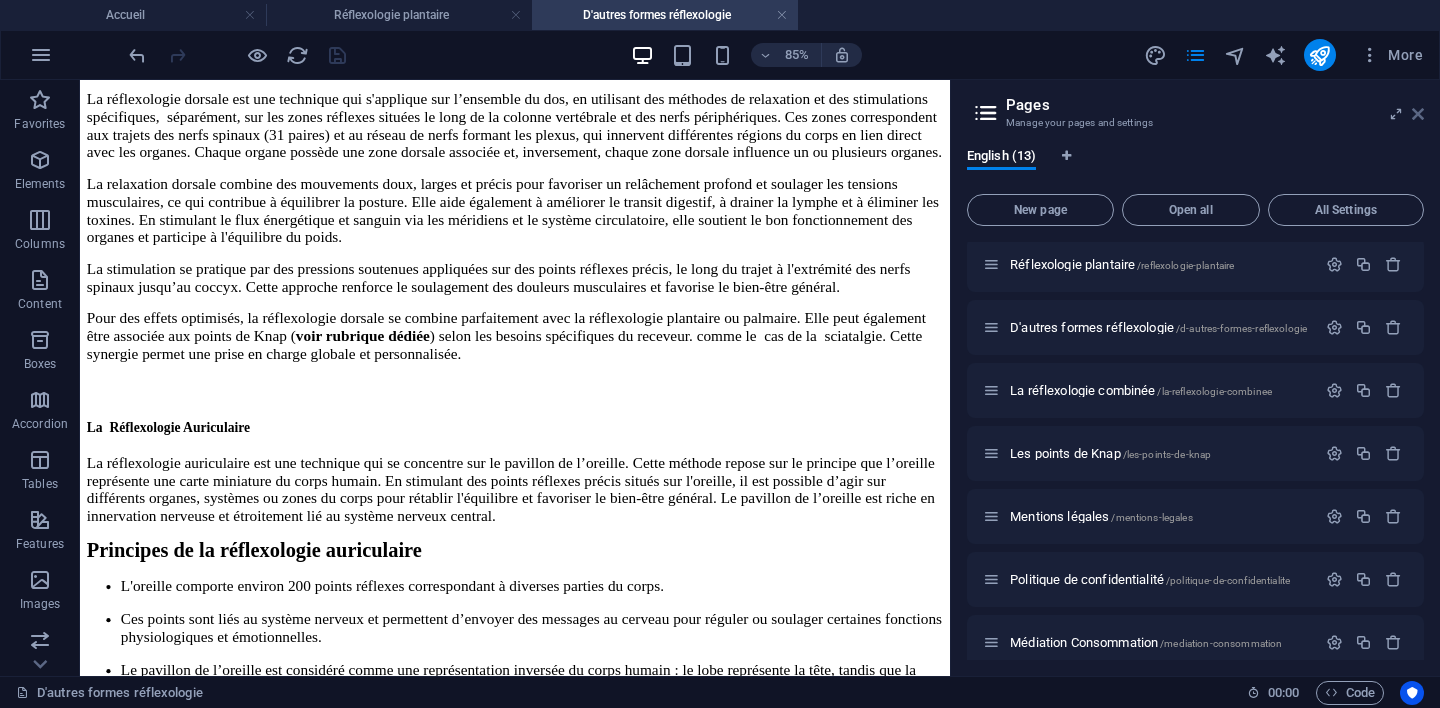 click at bounding box center [1418, 114] 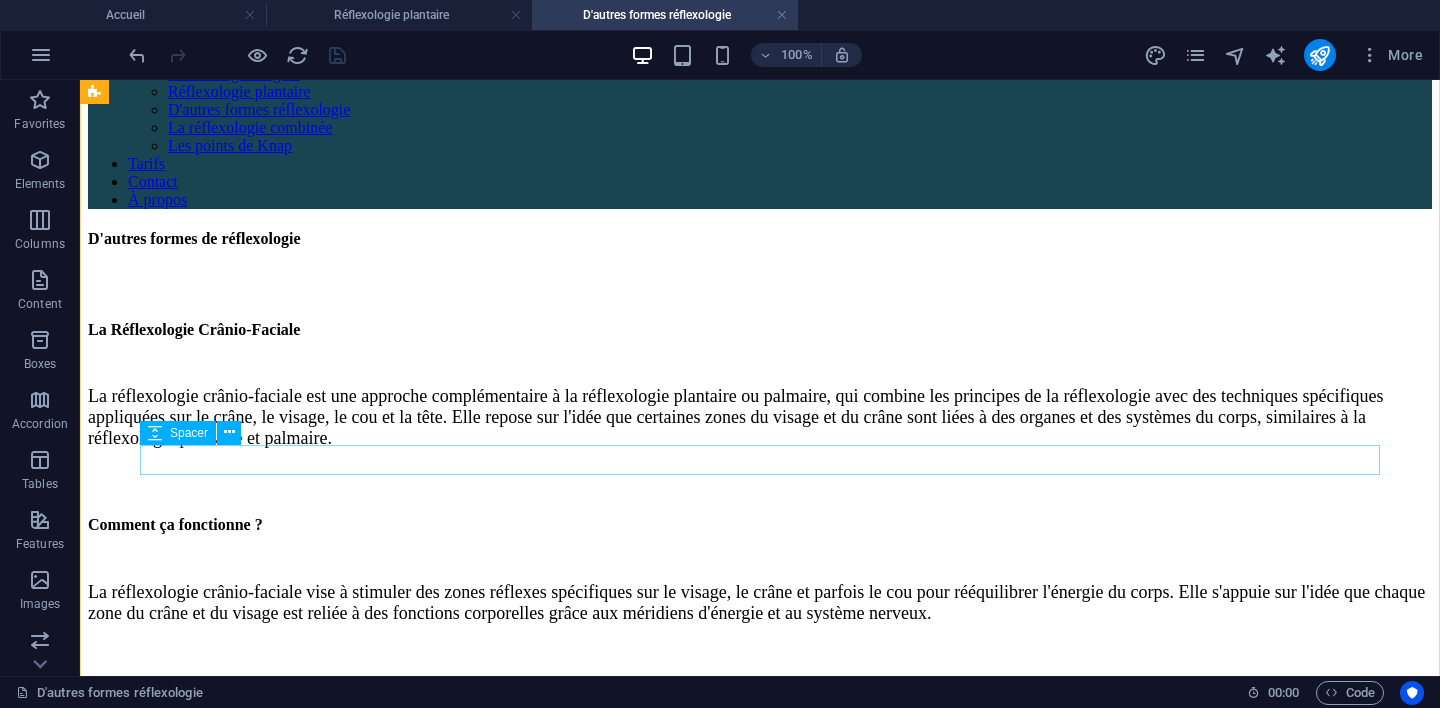 scroll, scrollTop: 136, scrollLeft: 0, axis: vertical 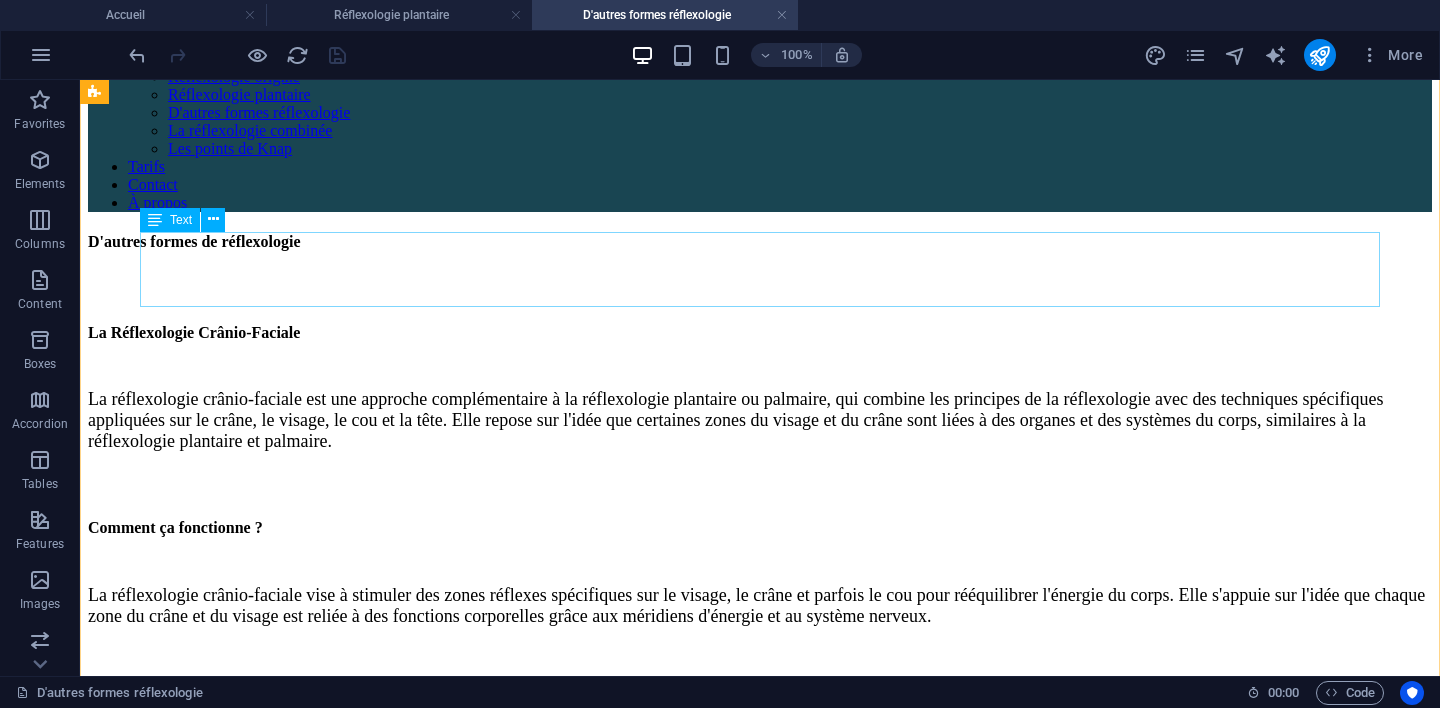 click on "La réflexologie crânio-faciale est une approche complémentaire à la réflexologie plantaire ou palmaire, qui combine les principes de la réflexologie avec des techniques spécifiques appliquées sur le crâne, le visage, le cou et la tête. Elle repose sur l'idée que certaines zones du visage et du crâne sont liées à des organes et des systèmes du corps, similaires à la réflexologie plantaire et palmaire." at bounding box center [760, 420] 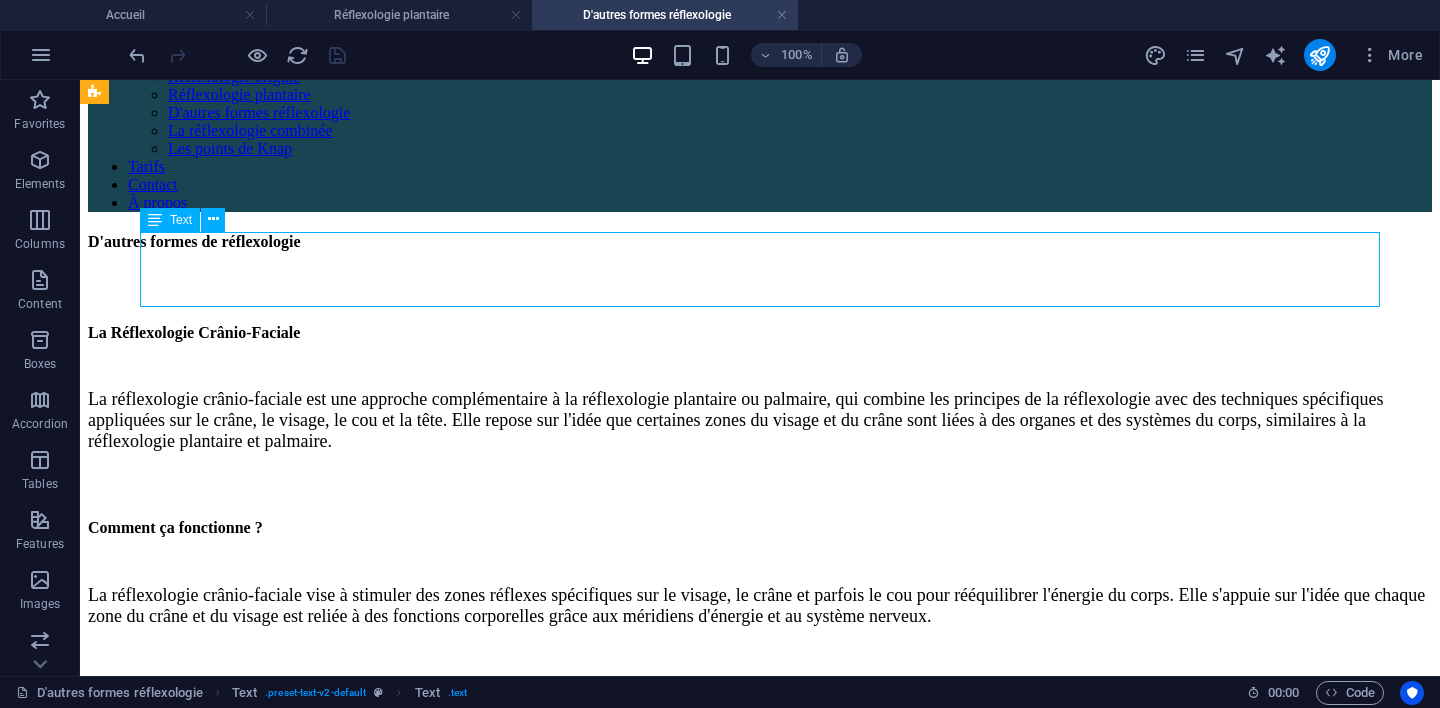 click on "La réflexologie crânio-faciale est une approche complémentaire à la réflexologie plantaire ou palmaire, qui combine les principes de la réflexologie avec des techniques spécifiques appliquées sur le crâne, le visage, le cou et la tête. Elle repose sur l'idée que certaines zones du visage et du crâne sont liées à des organes et des systèmes du corps, similaires à la réflexologie plantaire et palmaire." at bounding box center [760, 420] 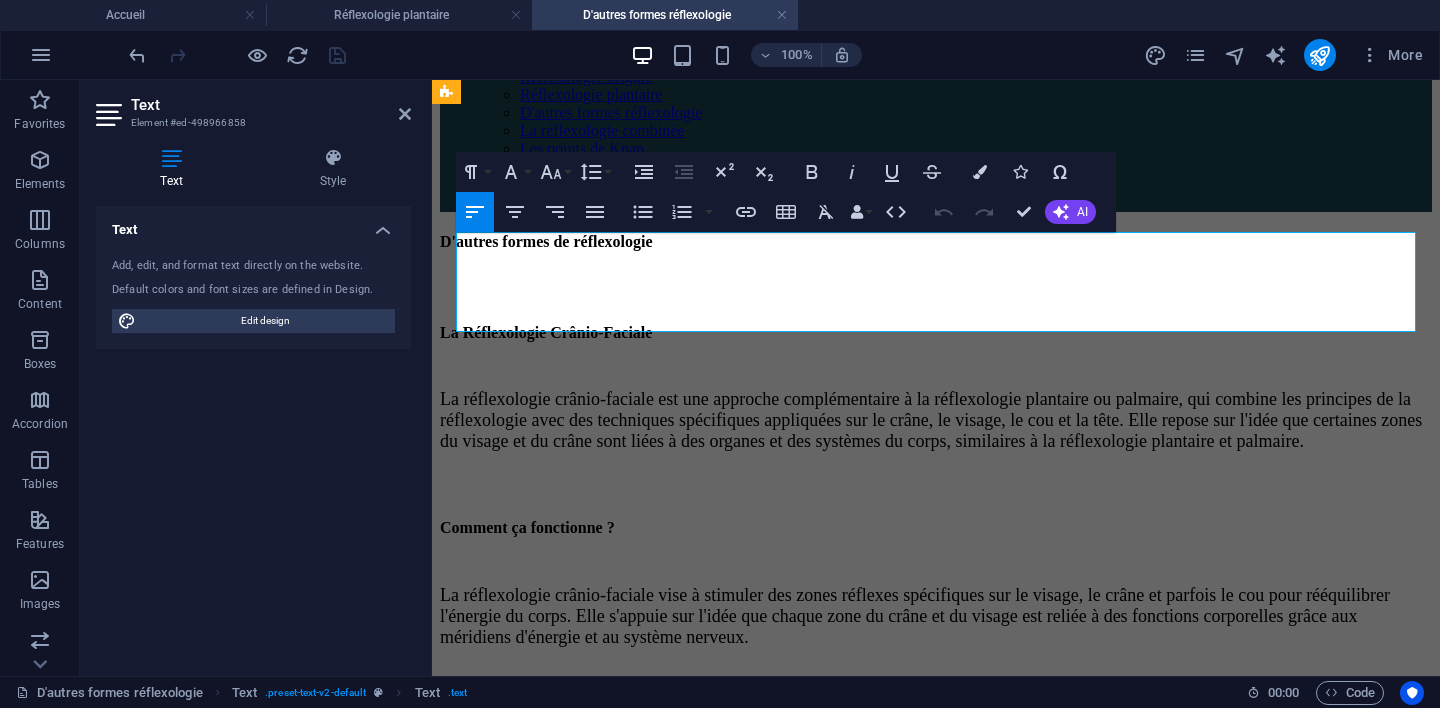 click at bounding box center (1306, 441) 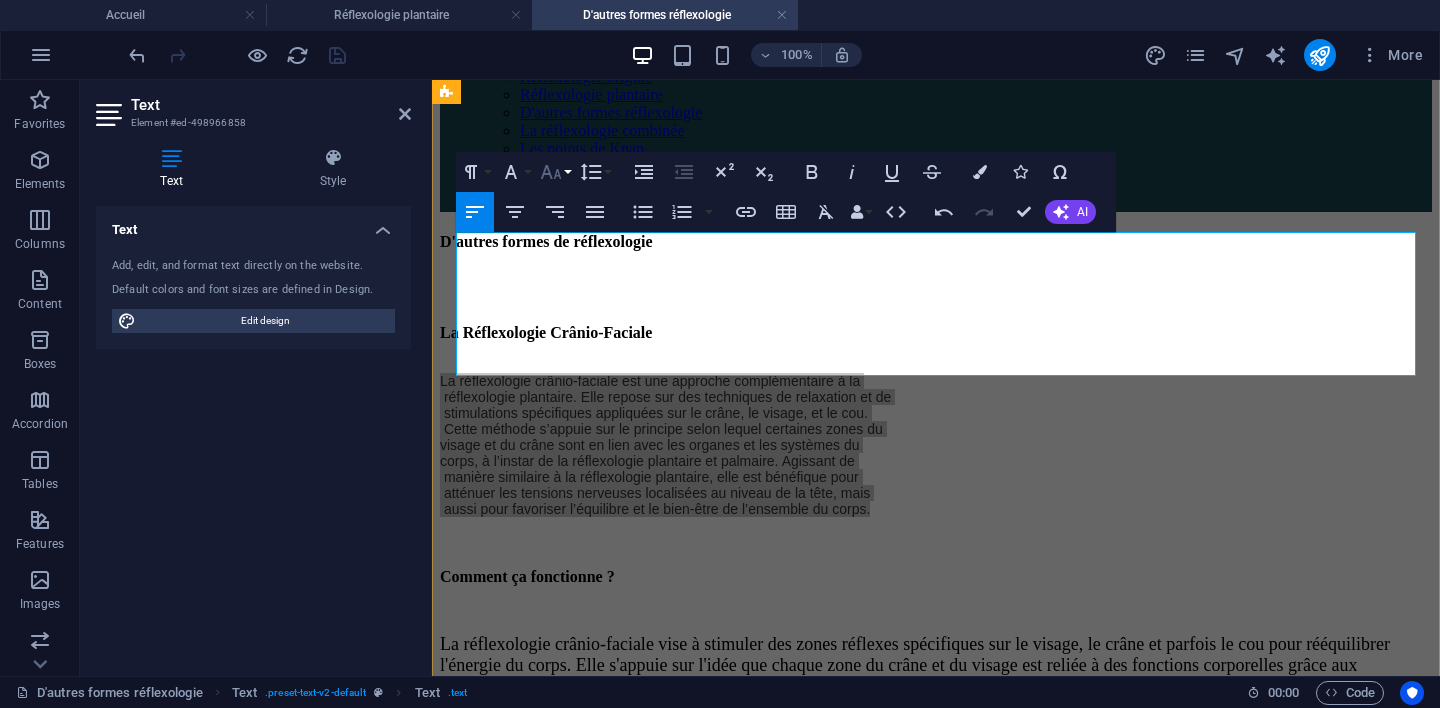 click 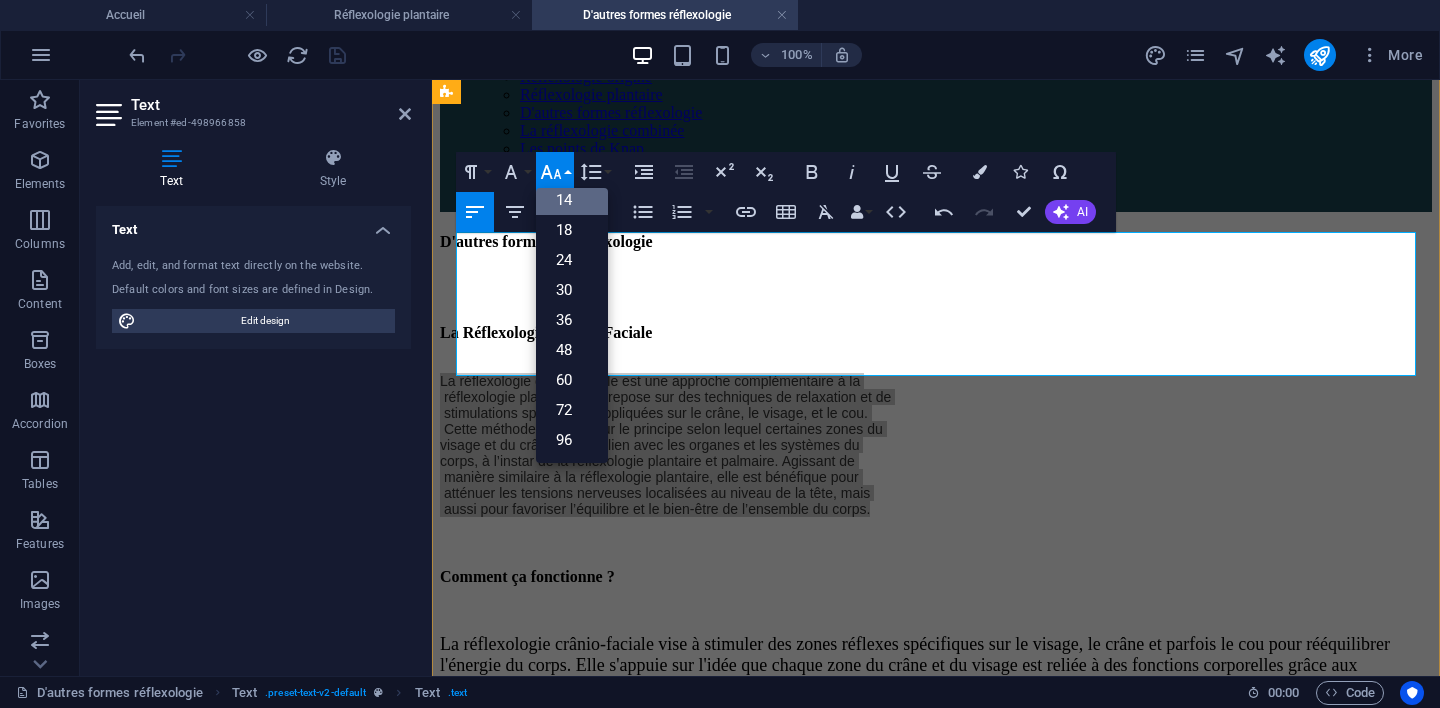 scroll, scrollTop: 161, scrollLeft: 0, axis: vertical 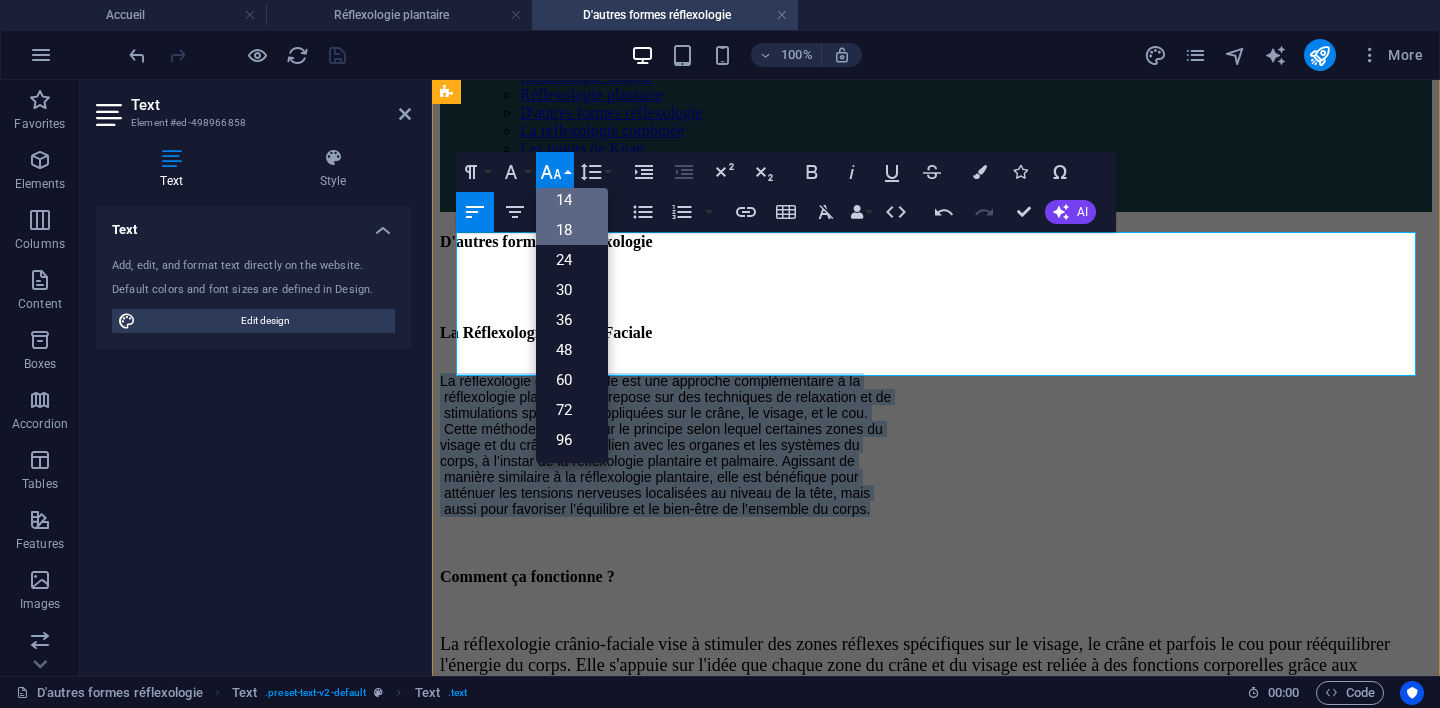 click on "18" at bounding box center (572, 230) 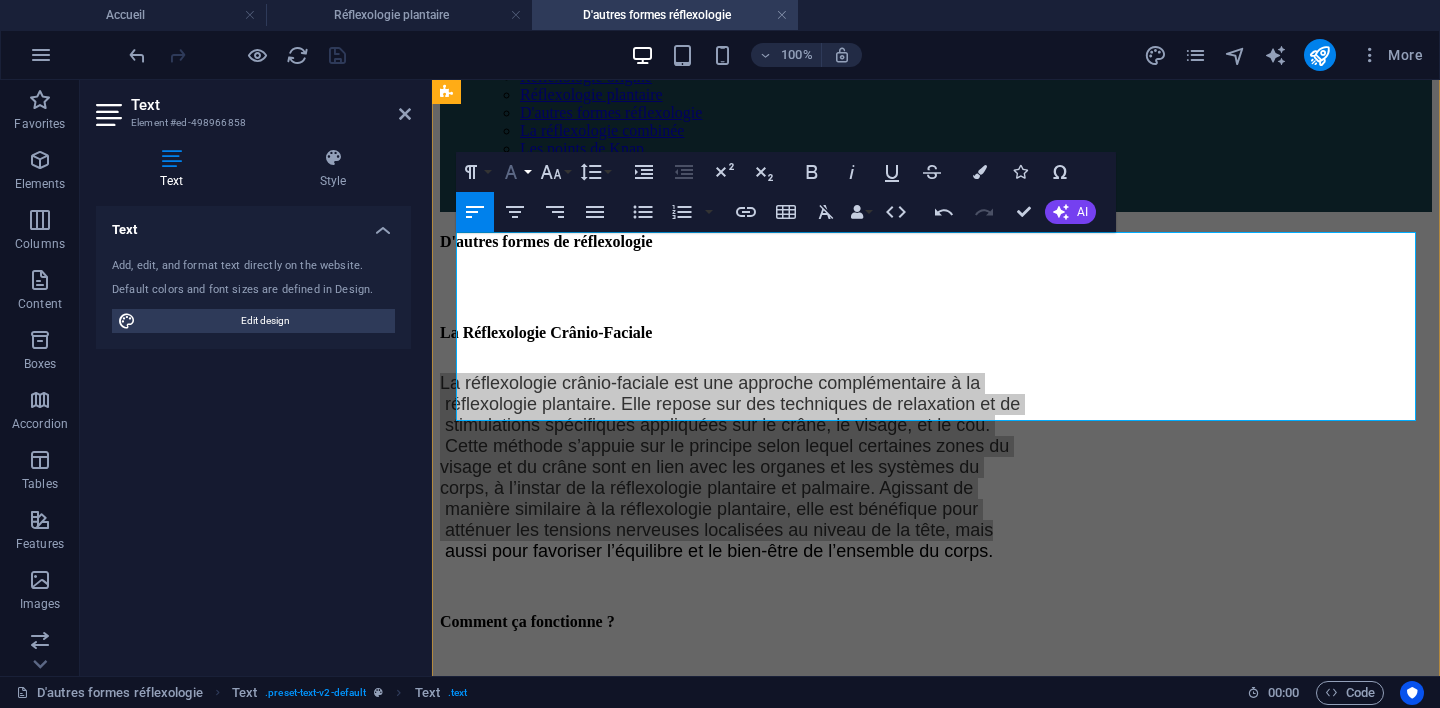 click 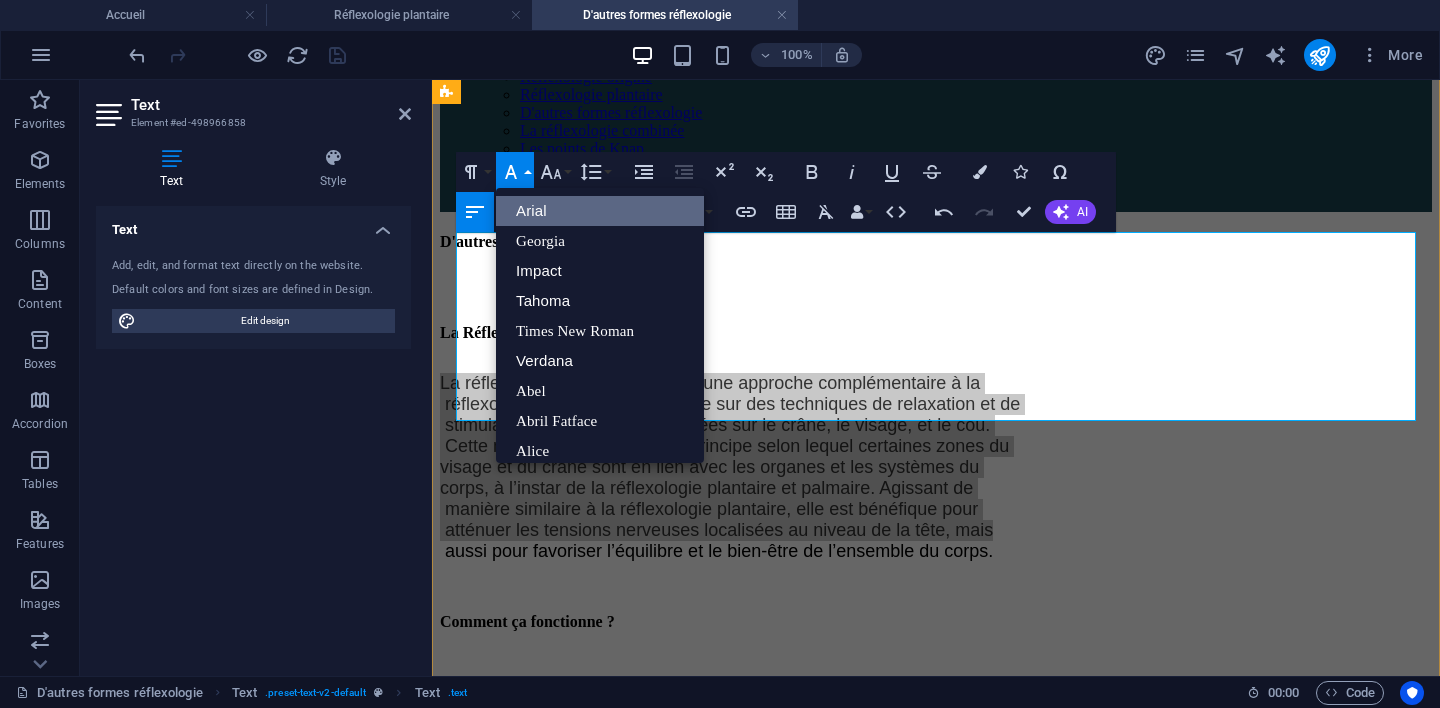 scroll, scrollTop: 23, scrollLeft: 0, axis: vertical 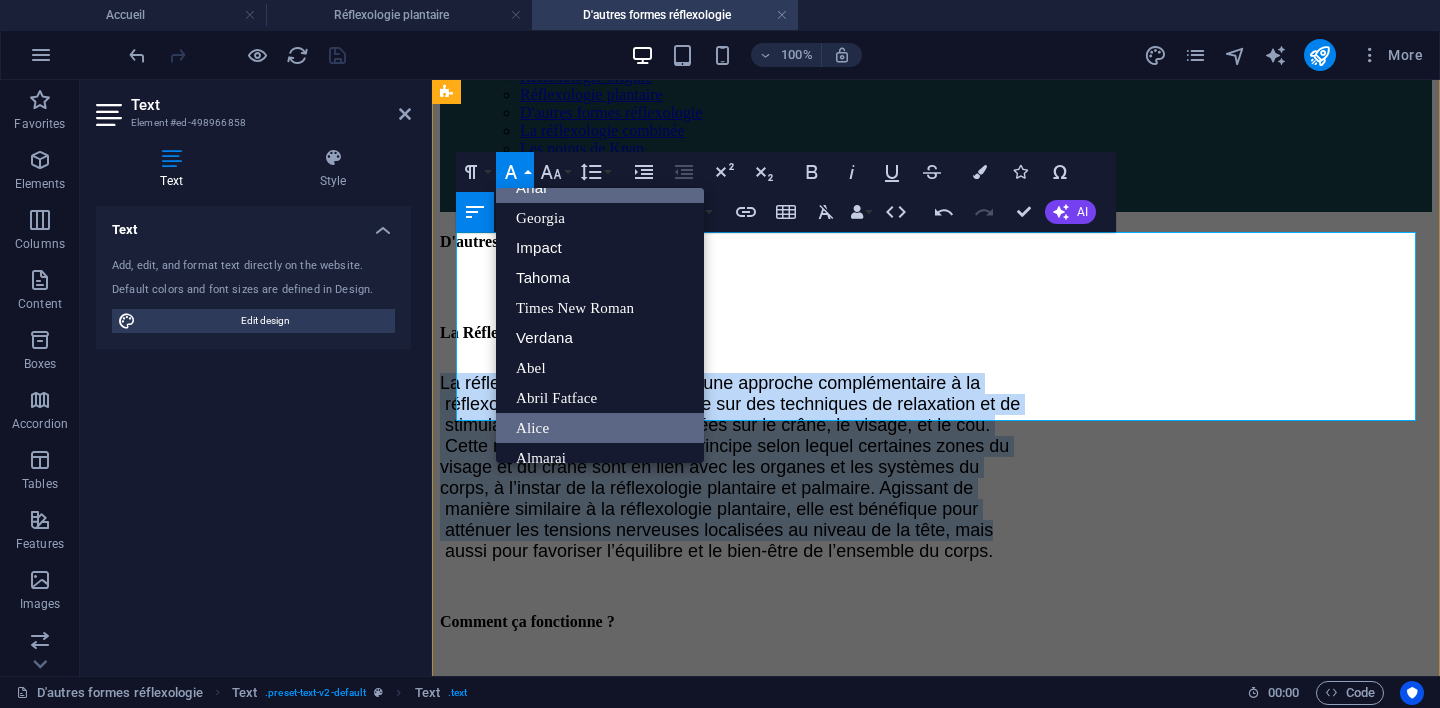 click on "Alice" at bounding box center (600, 428) 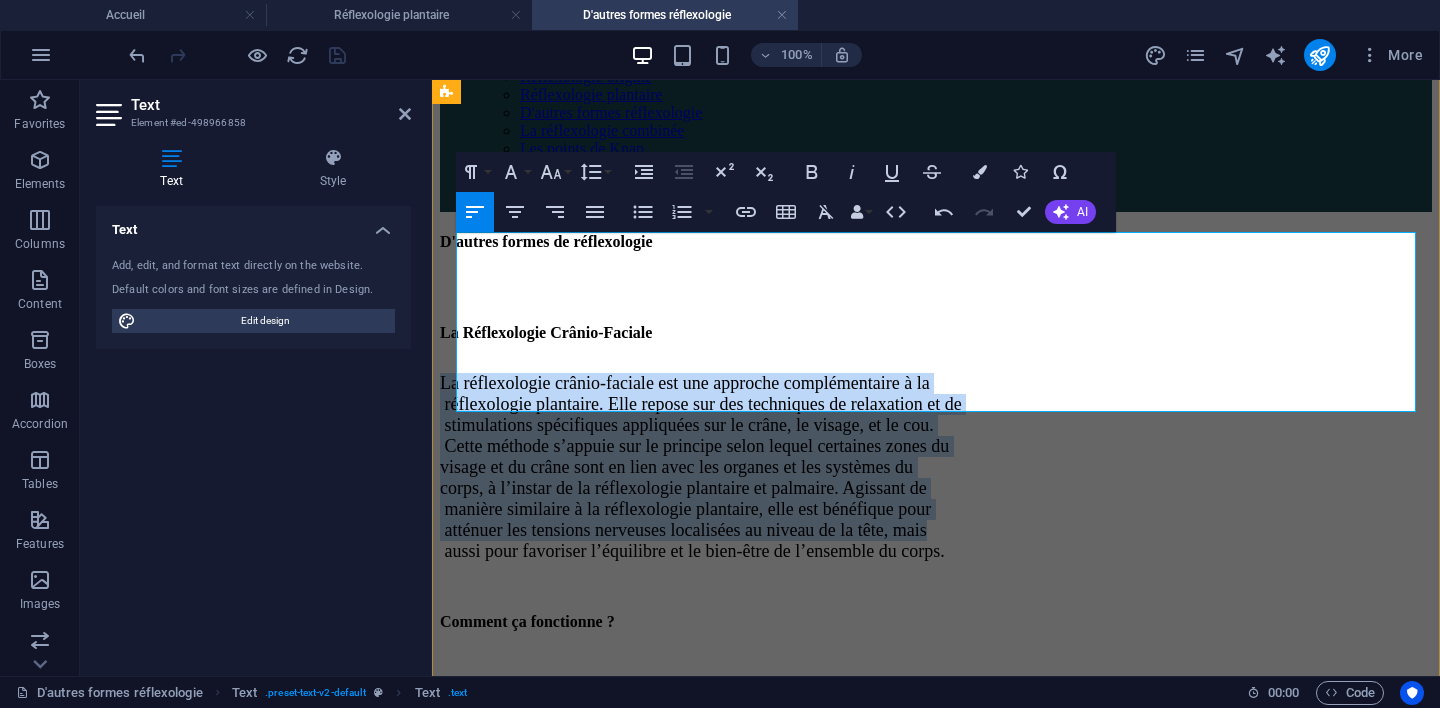click on "‭ réflexologie‬‭ plantaire.‬‭ Elle‬‭ repose‬‭ sur‬‭ des‬‭ techniques‬‭ de‬‭ relaxation‬‭ et‬‭ de‬" at bounding box center (701, 404) 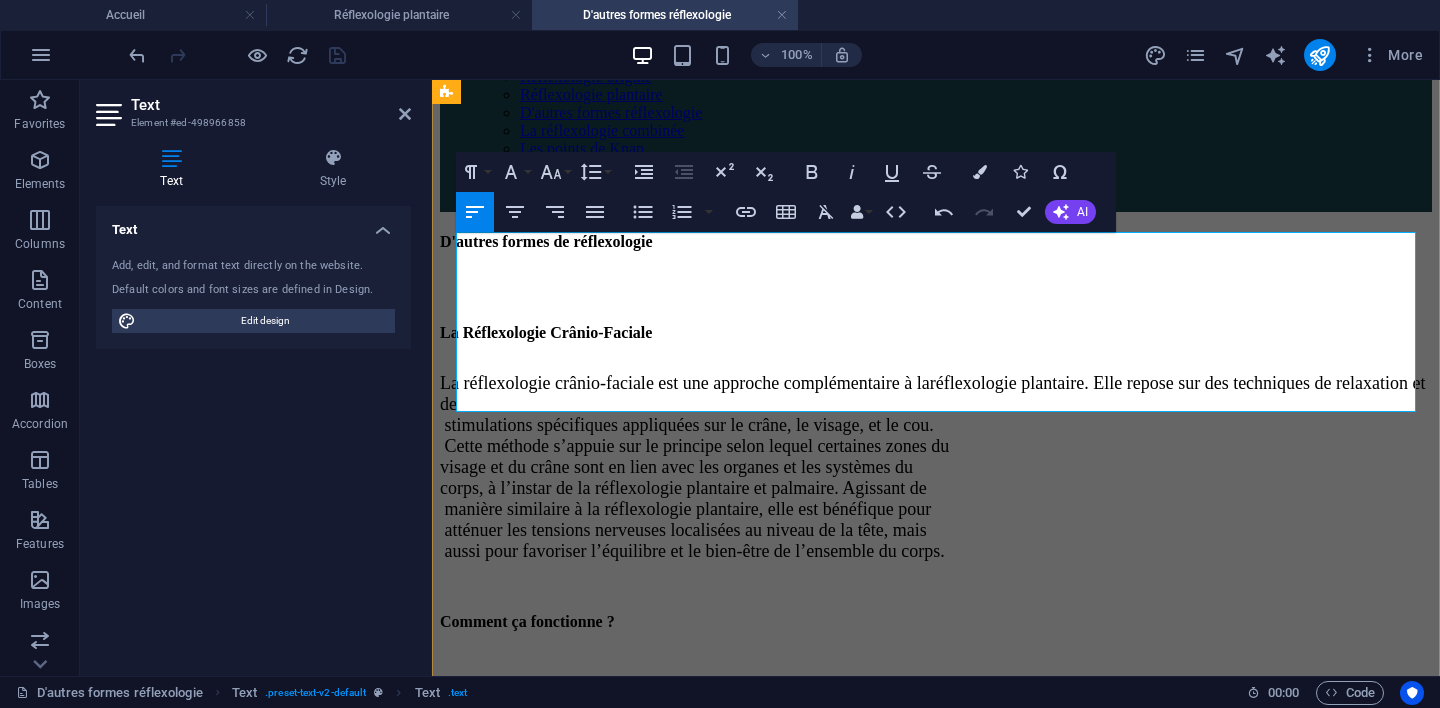 type 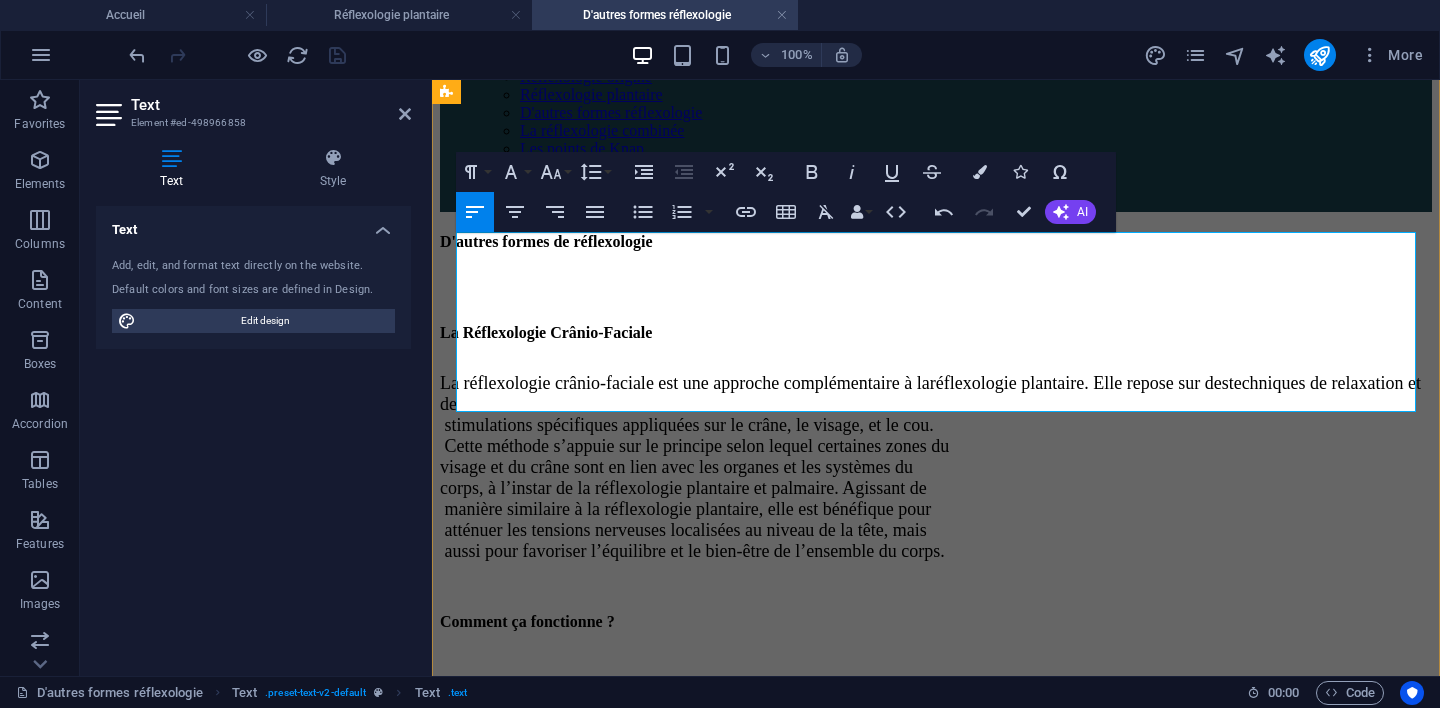 click on "‭ stimulations‬‭ spécifiques‬‭ appliquées‬‭ sur‬‭ le‬‭ crâne,‬‭ le‬‭ visage,‬‭ et‬‭ le‬‭ cou.‬" at bounding box center [687, 425] 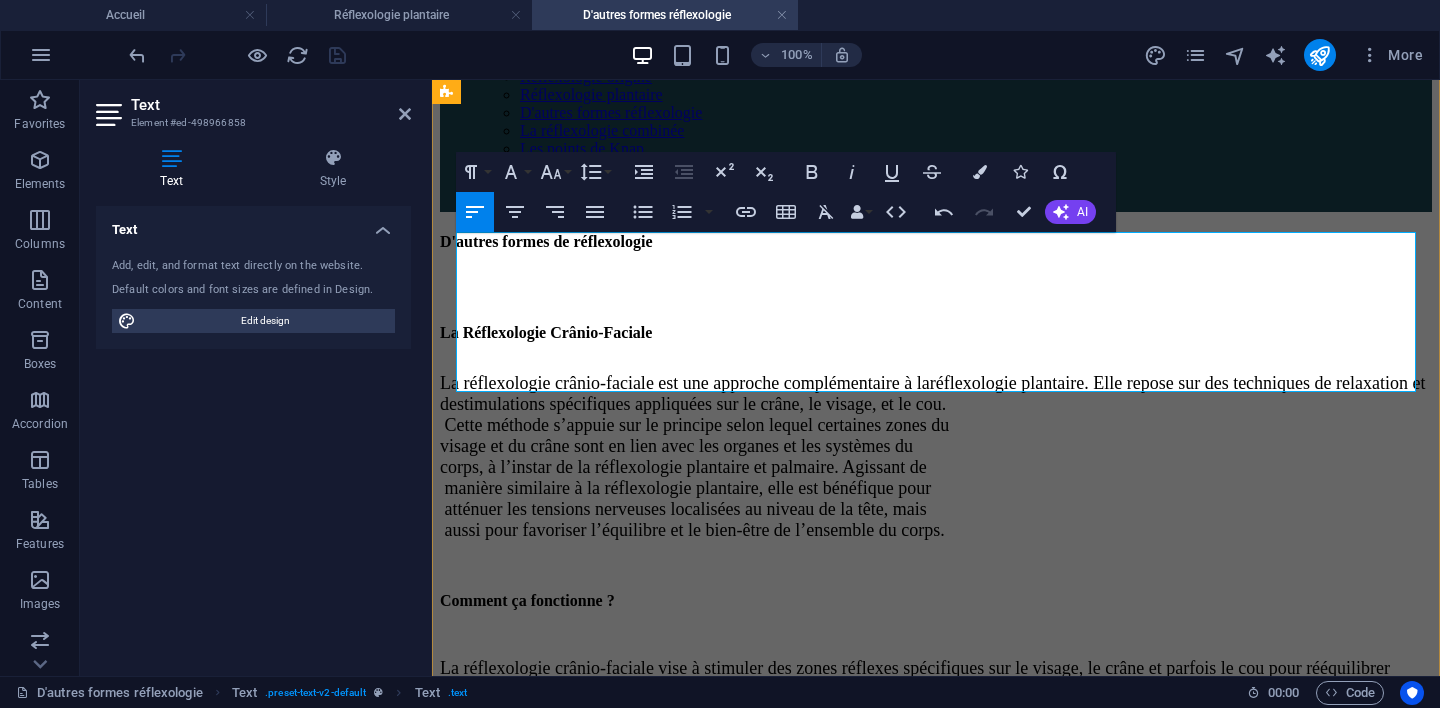 click on "‭ Cette‬‭ méthode‬‭ s’appuie‬‭ sur‬‭ le‬‭ principe‬‭ selon‬‭ lequel‬‭ certaines‬‭ zones‬‭ du‬" at bounding box center [694, 425] 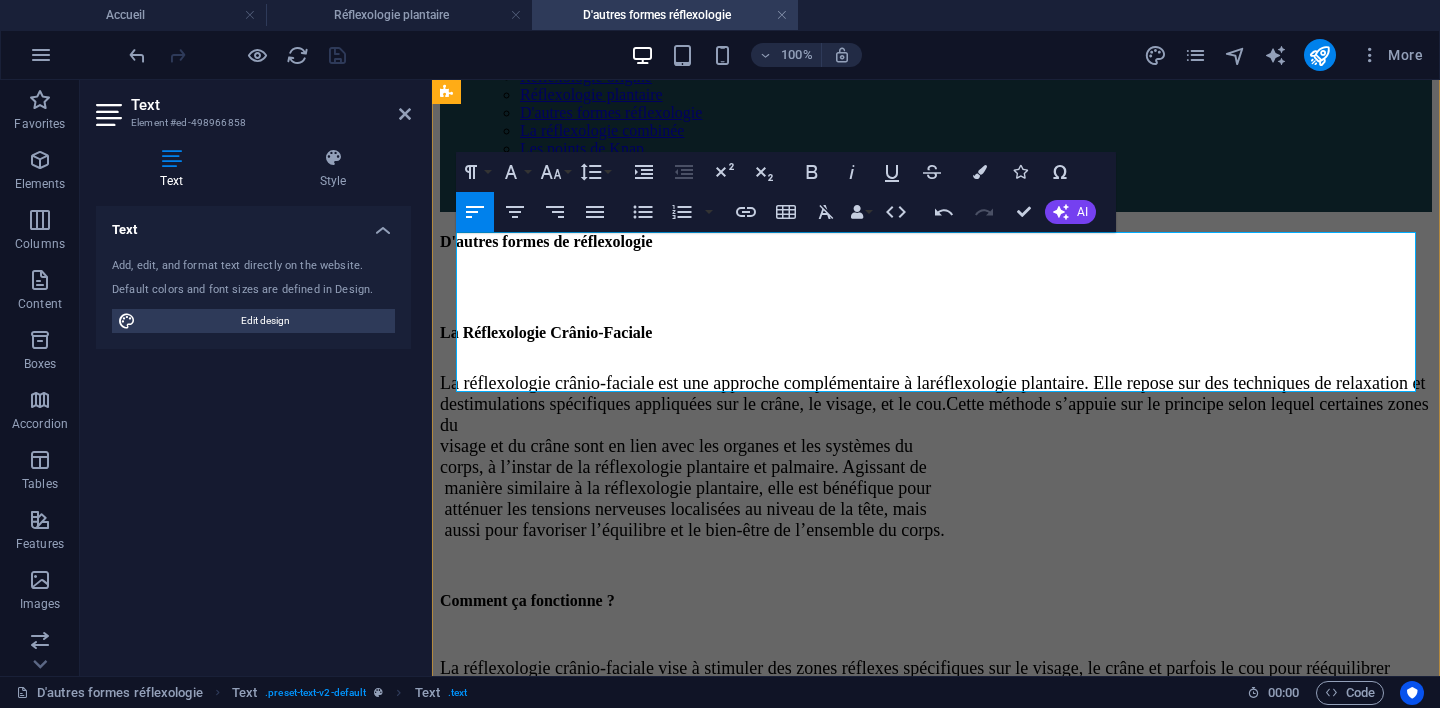 click on "Cette‬‭ méthode‬‭ s’appuie‬‭ sur‬‭ le‬‭ principe‬‭ selon‬‭ lequel‬‭ certaines‬‭ zones‬‭ du‬" at bounding box center (934, 414) 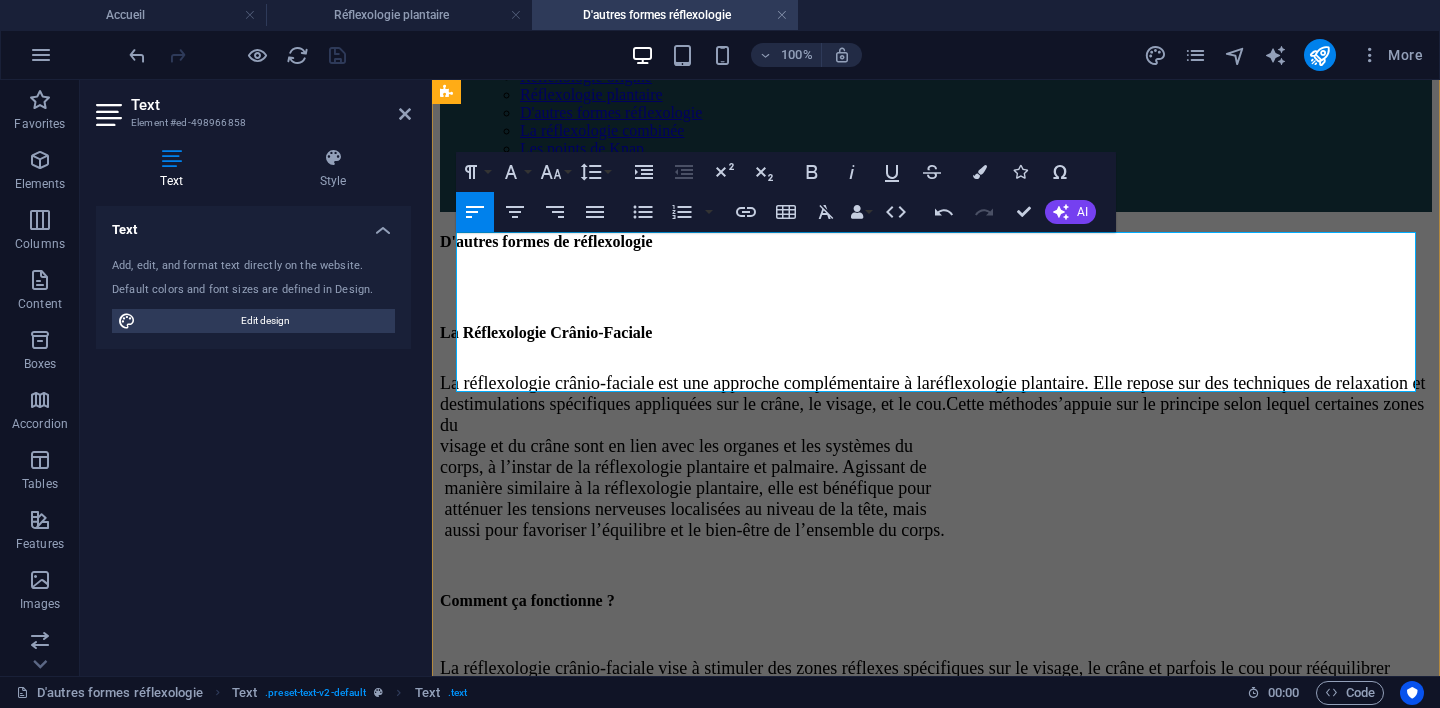 click on "visage‬‭ et‬‭ du‬‭ crâne‬‭ sont‬‭ en‬‭ lien‬‭ avec‬‭ les‬‭ organes‬‭ et‬‭ les‬‭ systèmes‬‭ du‬" at bounding box center (676, 446) 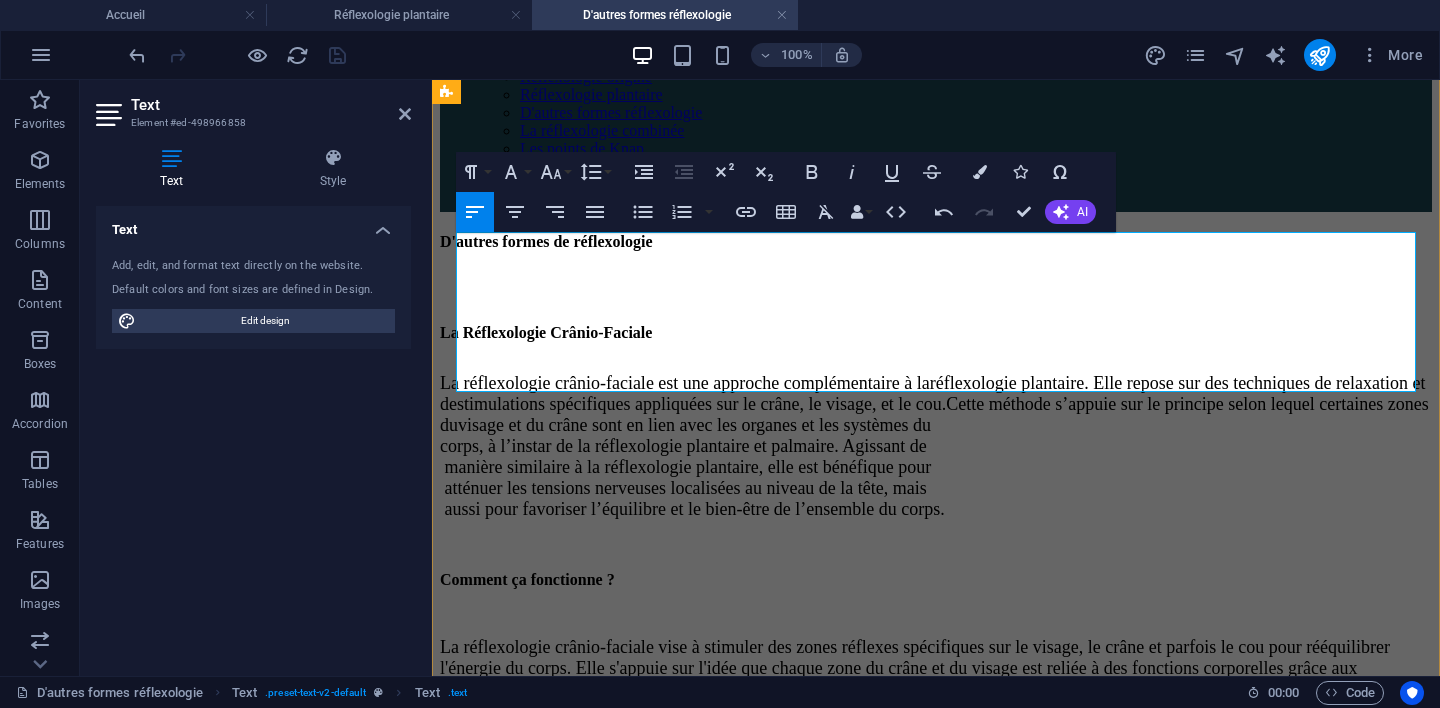 click on "visage‬‭ et‬‭ du‬‭ crâne‬‭ sont‬‭ en‬‭ lien‬‭ avec‬‭ les‬‭ organes‬‭ et‬‭ les‬‭ systèmes‬‭ du‬" at bounding box center (694, 425) 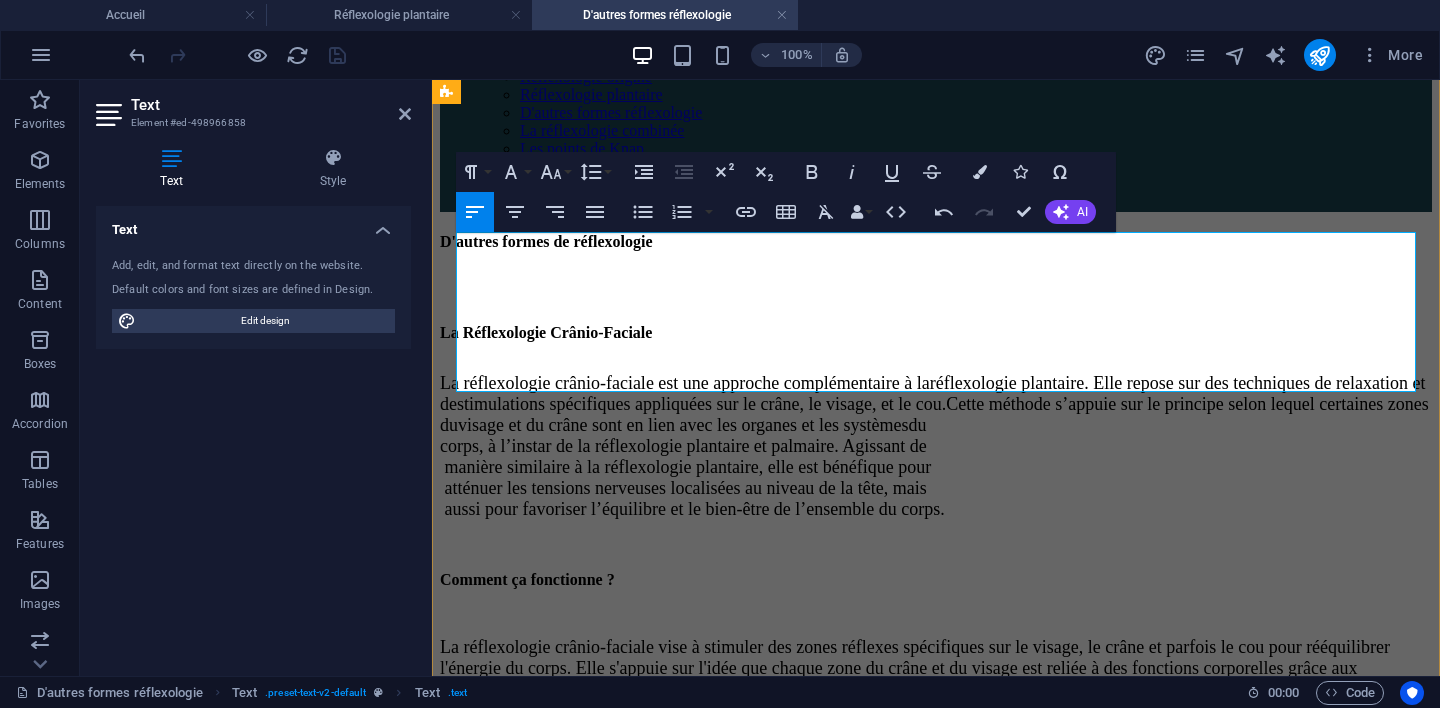 click on "corps, à l’instar de la réflexologie plantaire et palmaire. Agissant de" at bounding box center (683, 446) 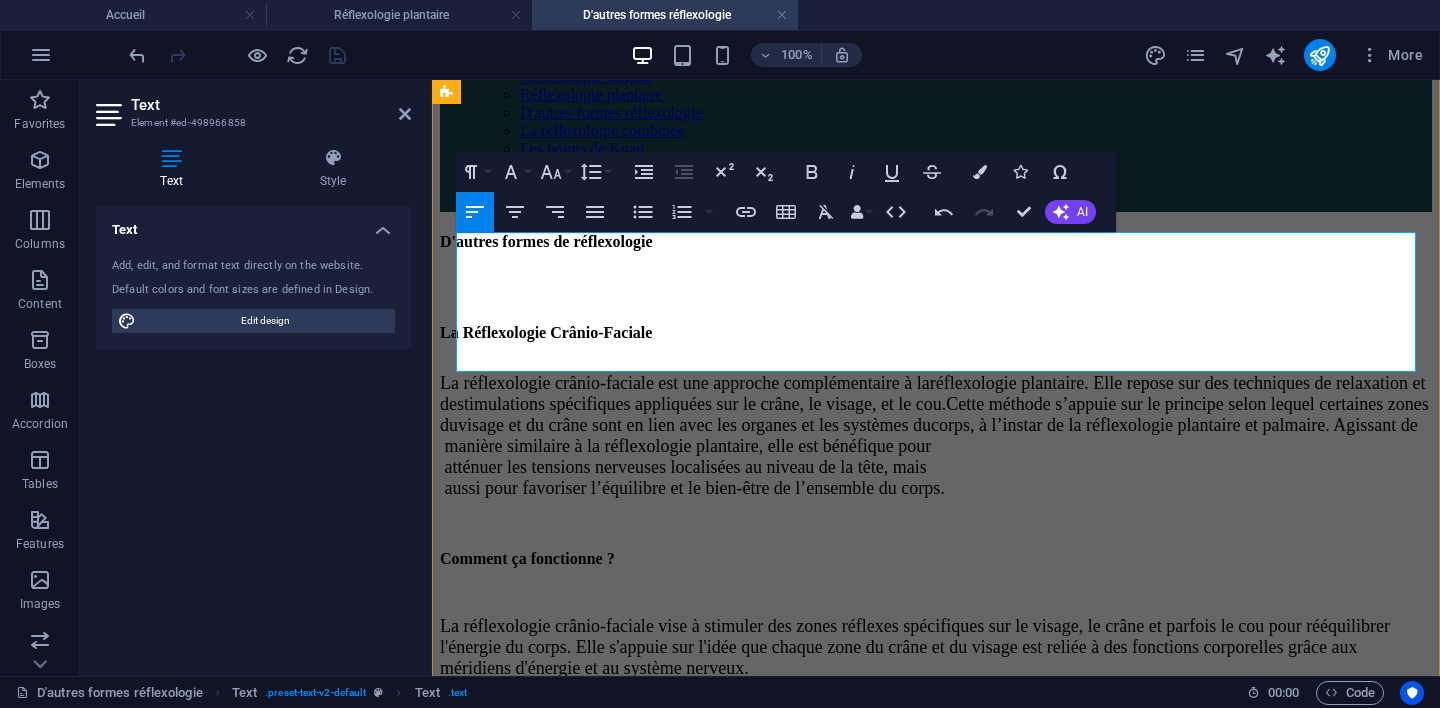 click on "‭ manière‬‭ similaire‬‭ à‬‭ la‬‭ réflexologie‬‭ plantaire,‬‭ elle‬‭ est‬‭ bénéfique‬‭ pour‬" at bounding box center [685, 446] 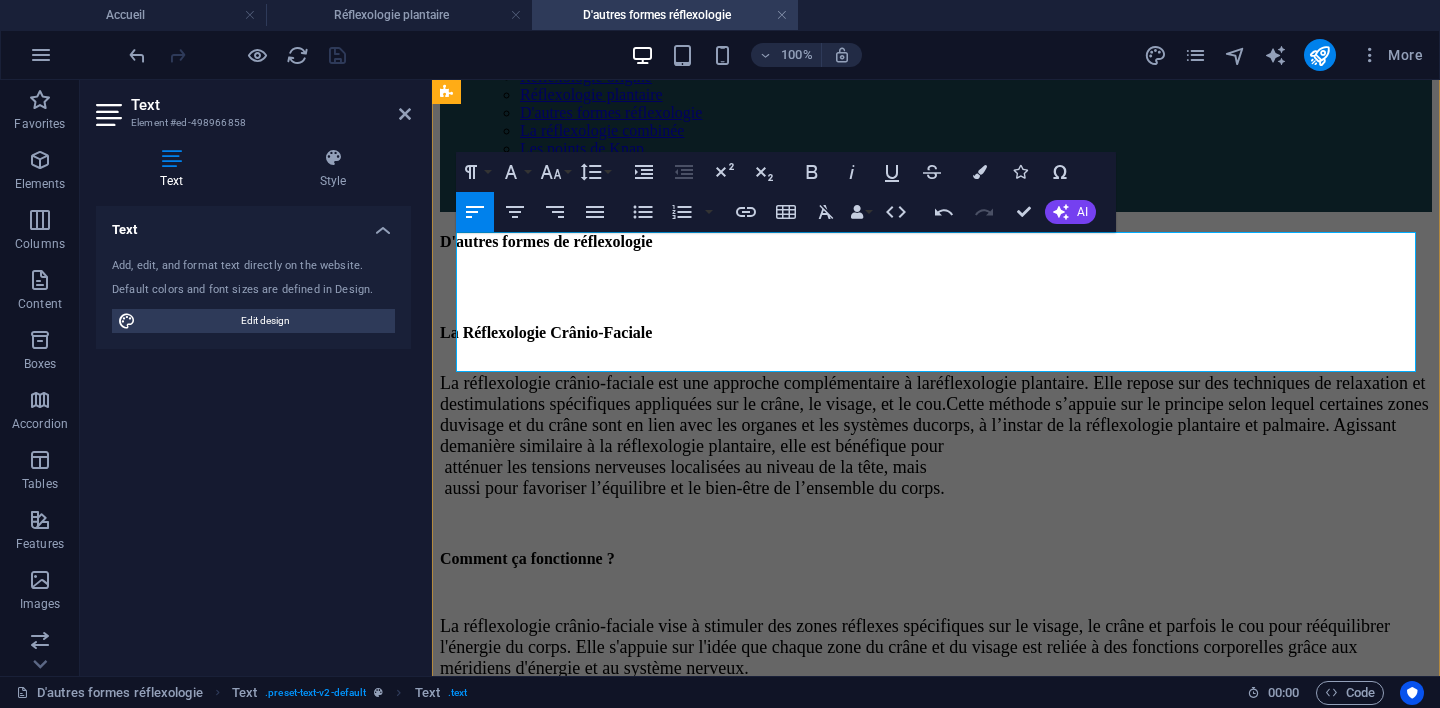 click on "manière similaire à la réflexologie plantaire, elle est bénéfique pour" at bounding box center [700, 446] 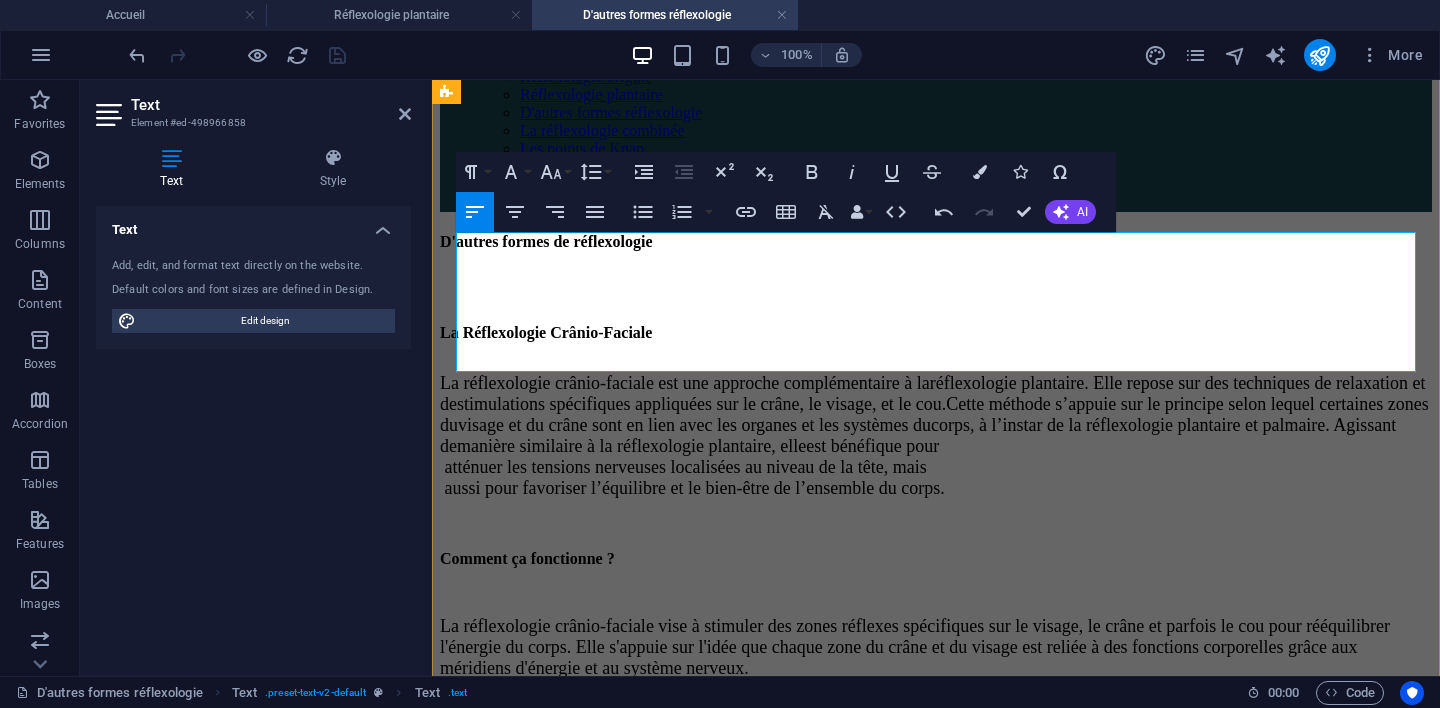 click on "‭ atténuer‬‭ les‬‭ tensions‬‭ nerveuses‬‭ localisées‬‭ au‬‭ niveau‬‭ de‬‭ la‬‭ tête,‬‭ mais‬" at bounding box center [683, 467] 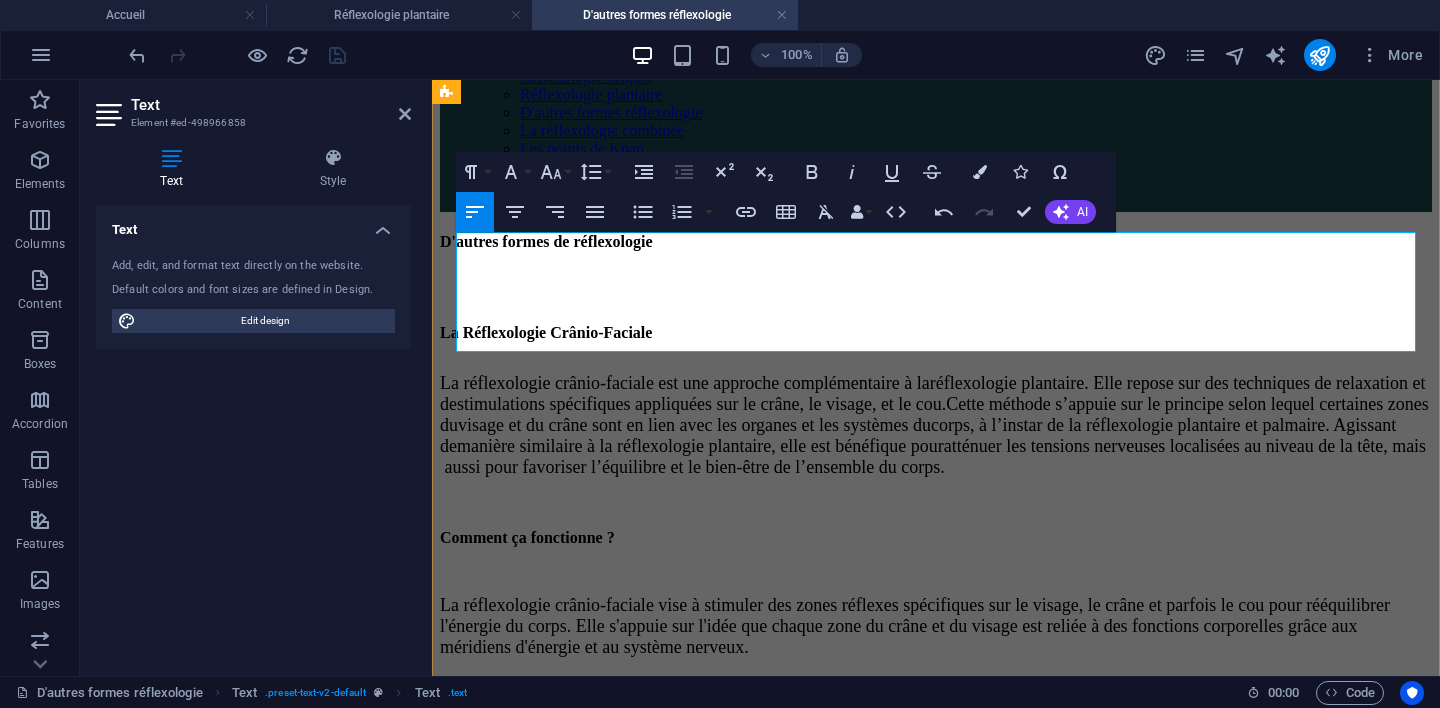 click on "‭ aussi pour favoriser l’équilibre et le bien-être de l’ensemble du corps." at bounding box center (692, 467) 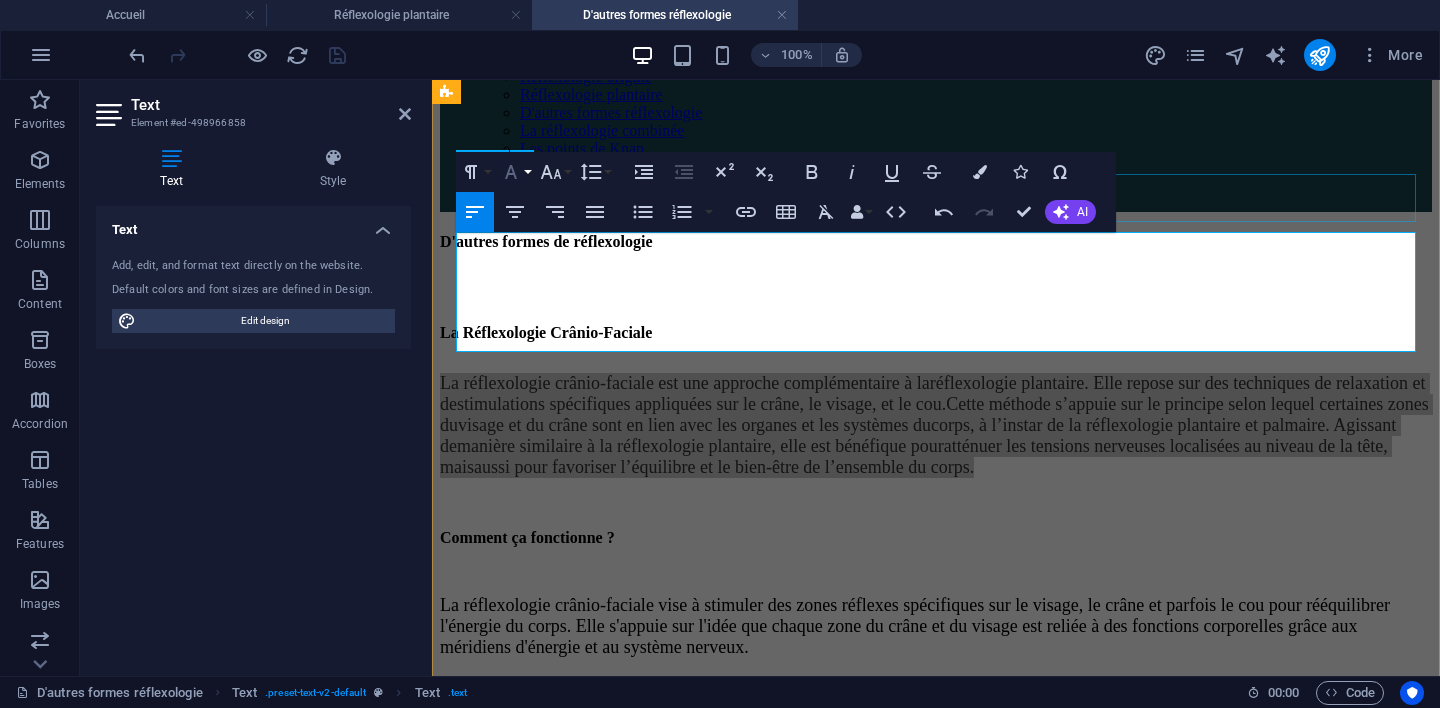 click 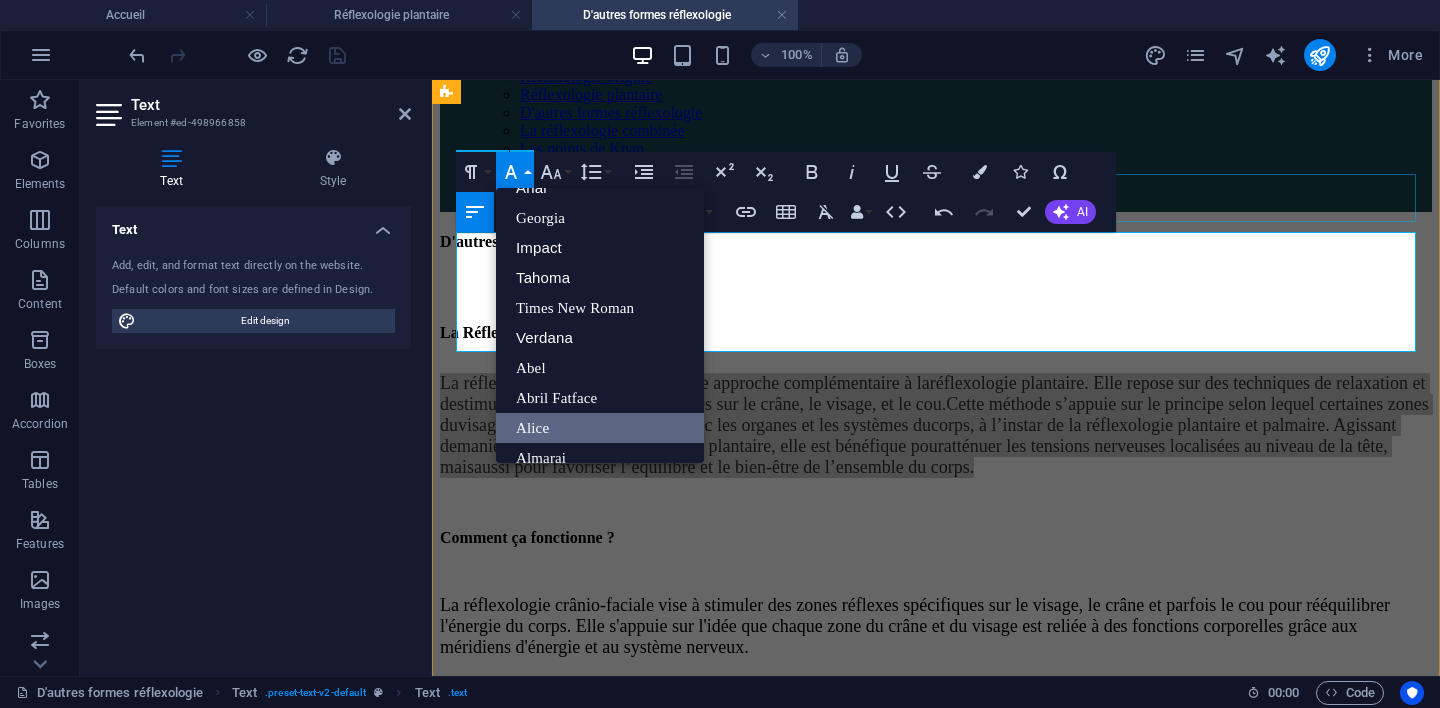 scroll, scrollTop: 263, scrollLeft: 0, axis: vertical 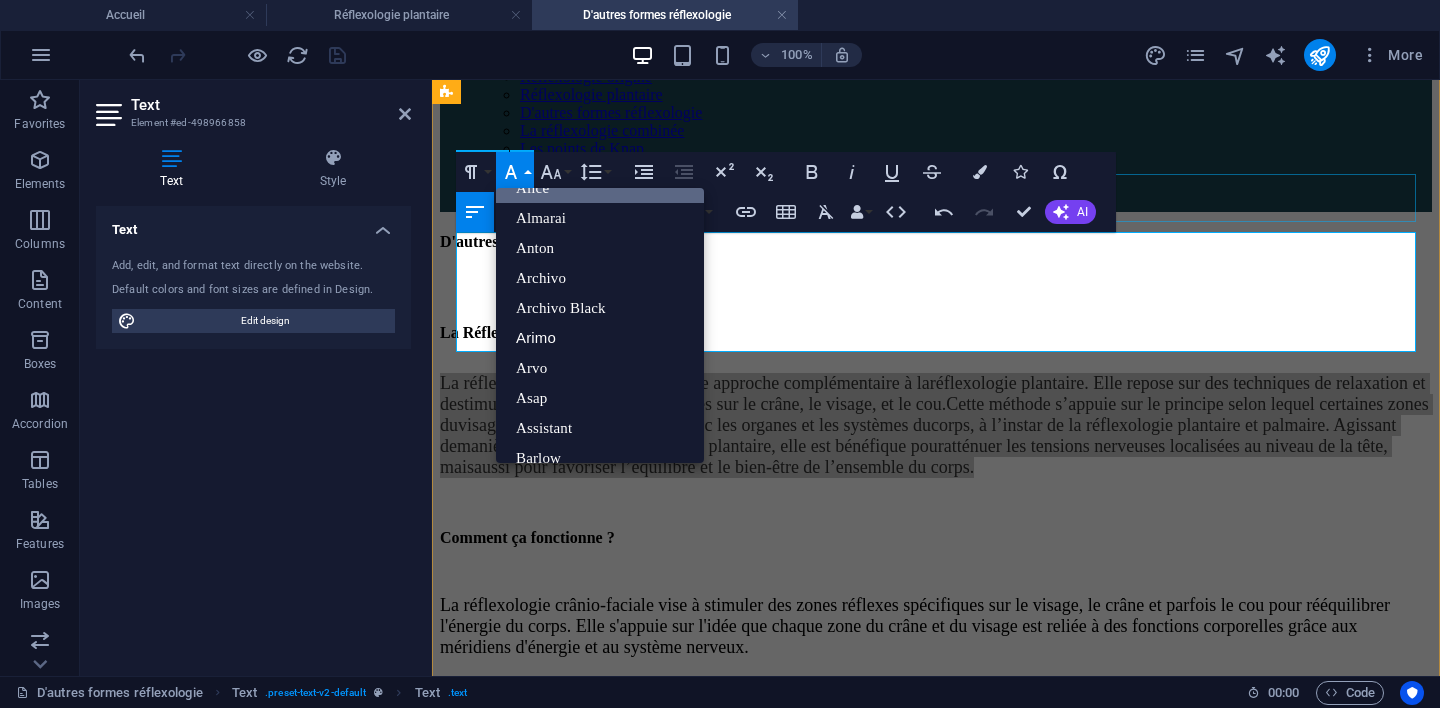 click 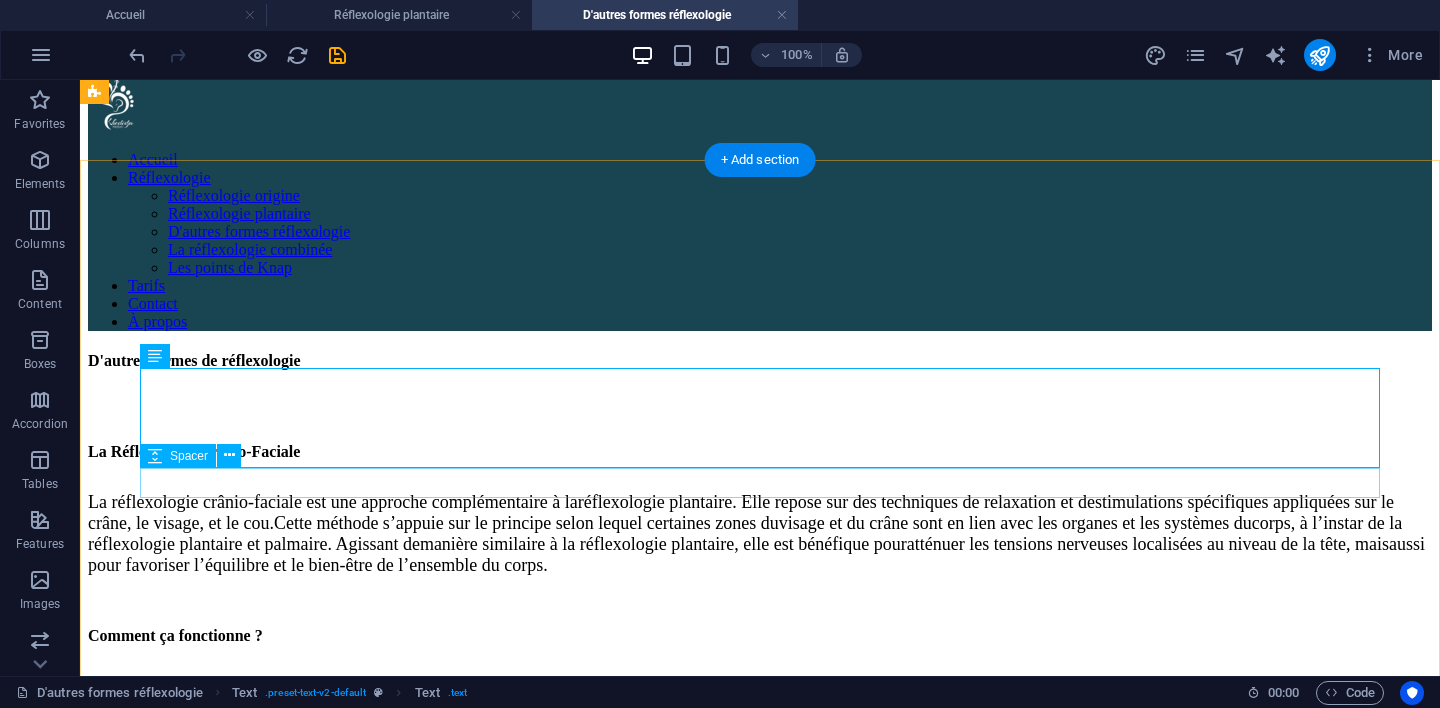 scroll, scrollTop: 0, scrollLeft: 0, axis: both 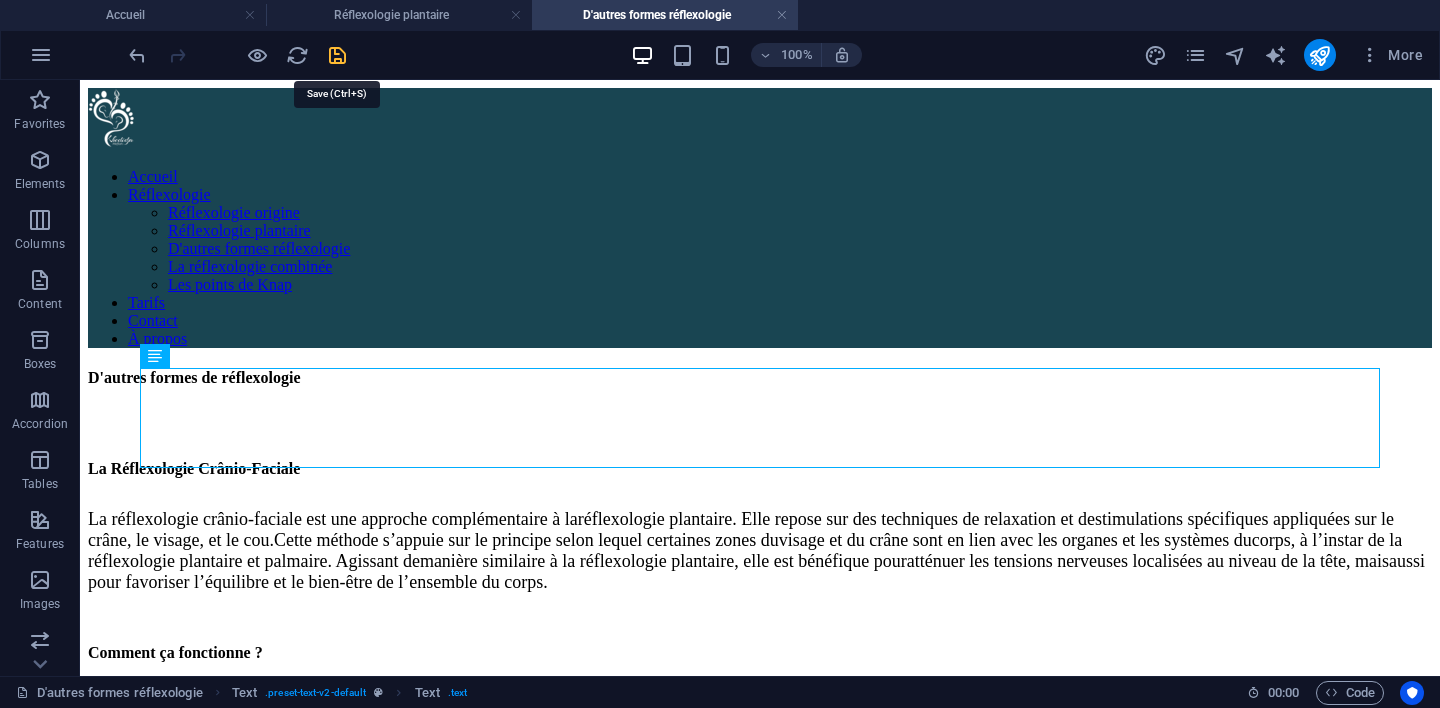 click at bounding box center [337, 55] 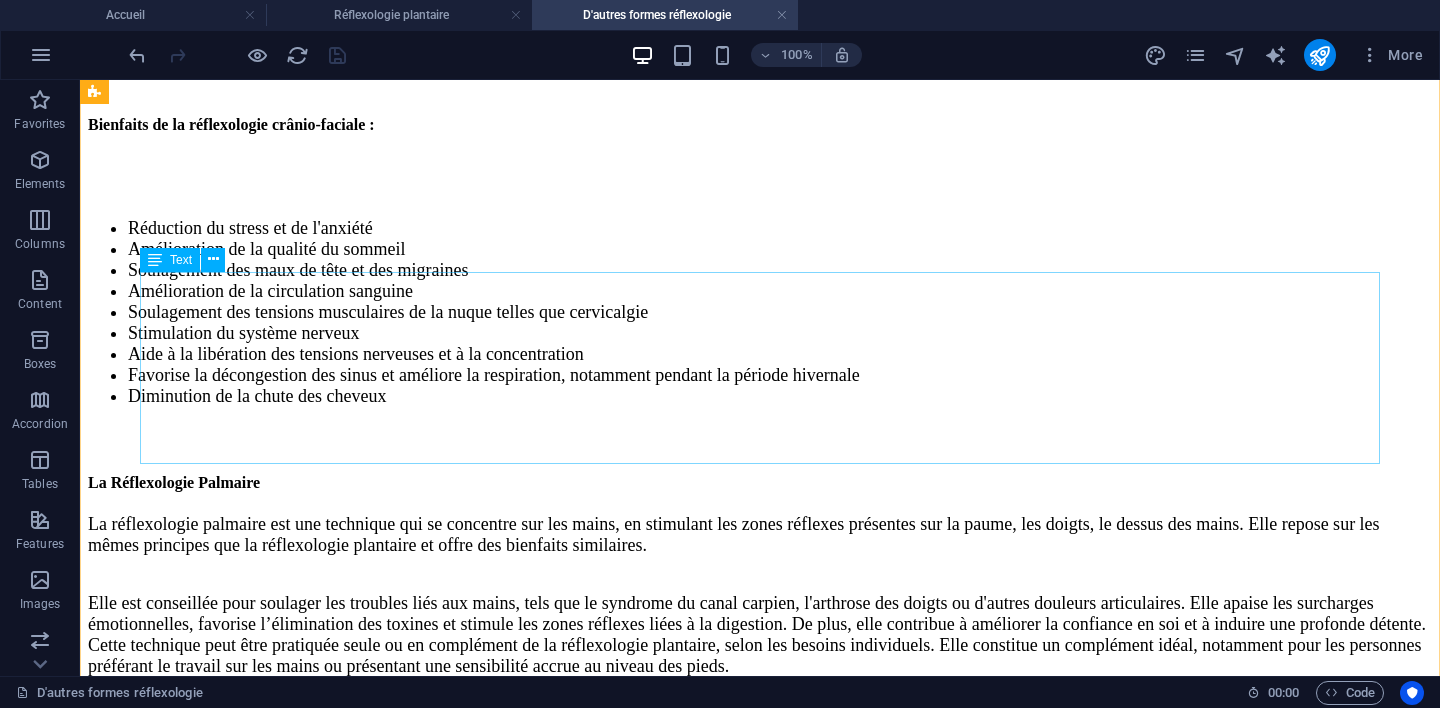 scroll, scrollTop: 888, scrollLeft: 0, axis: vertical 